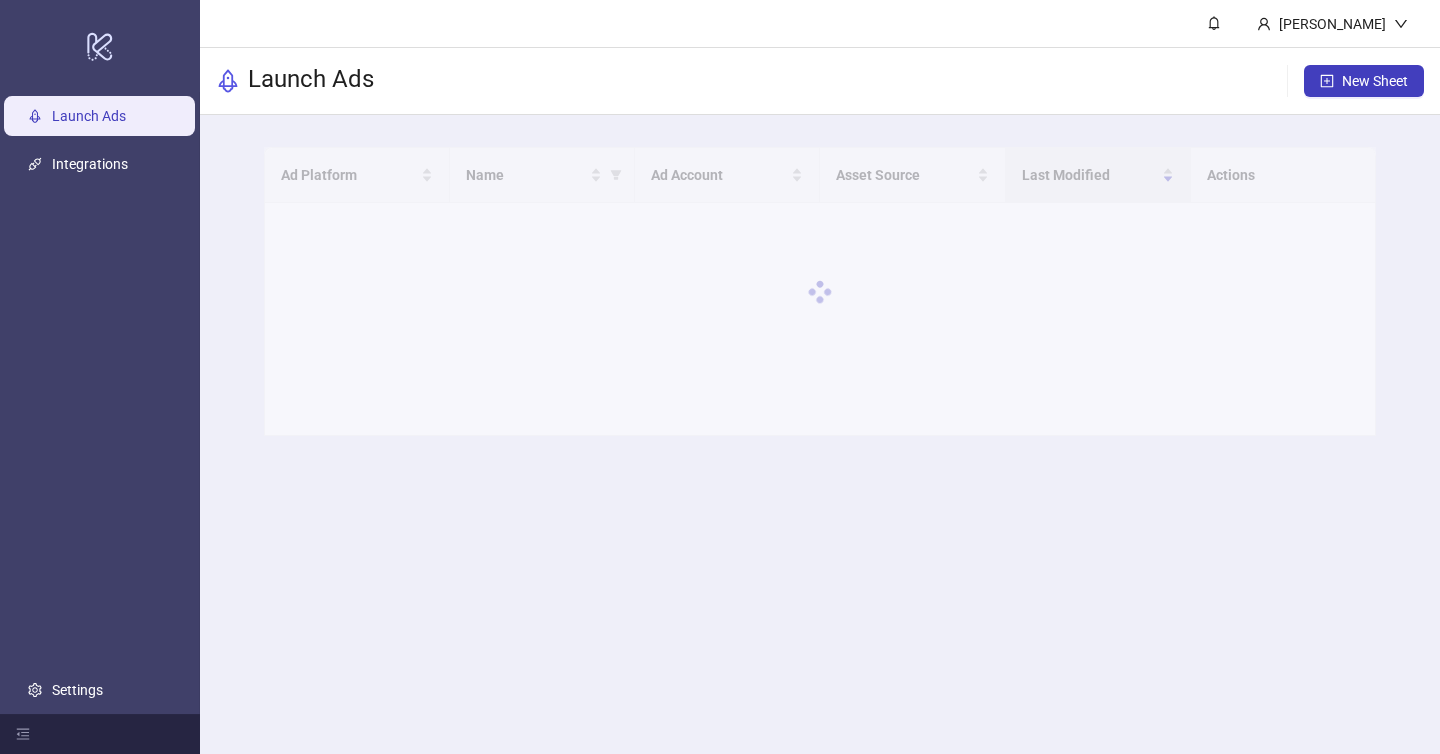 scroll, scrollTop: 0, scrollLeft: 0, axis: both 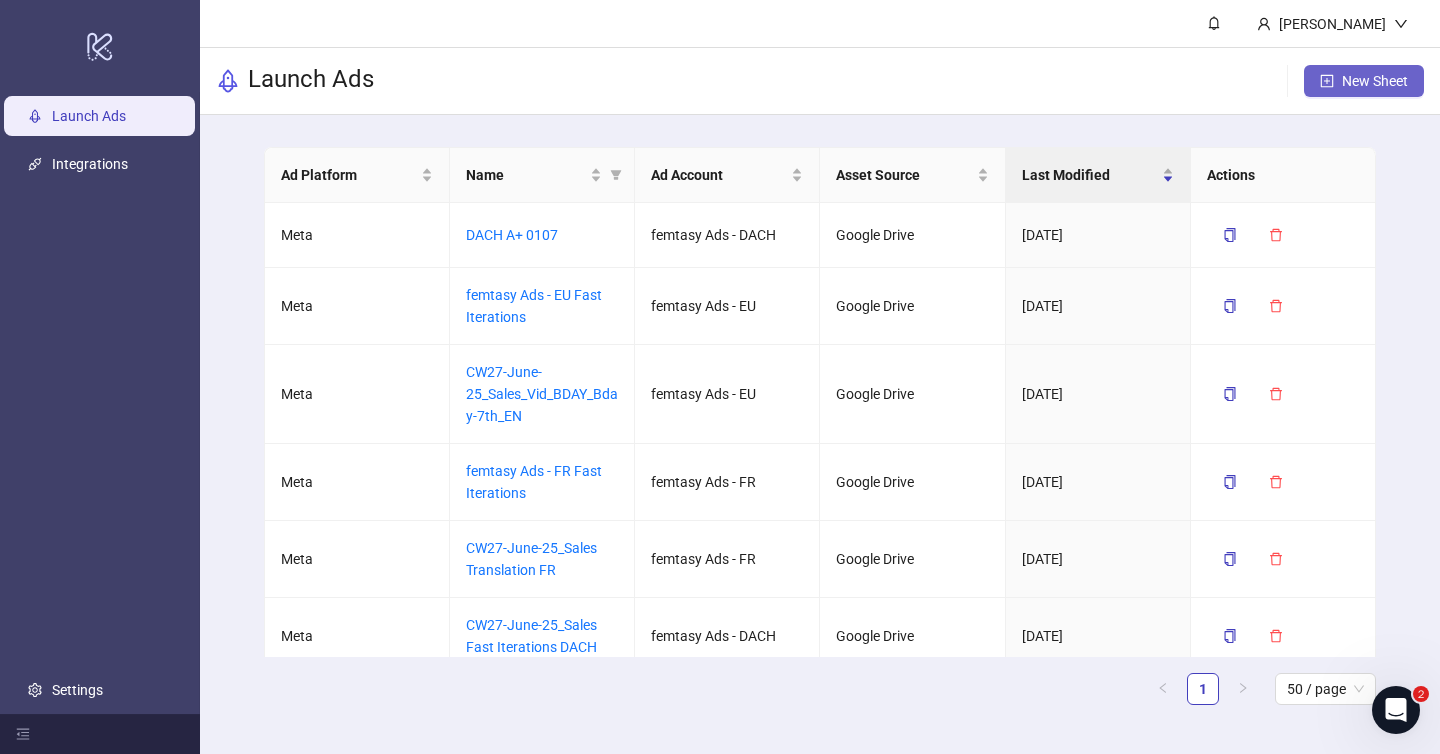 click on "New Sheet" at bounding box center (1375, 81) 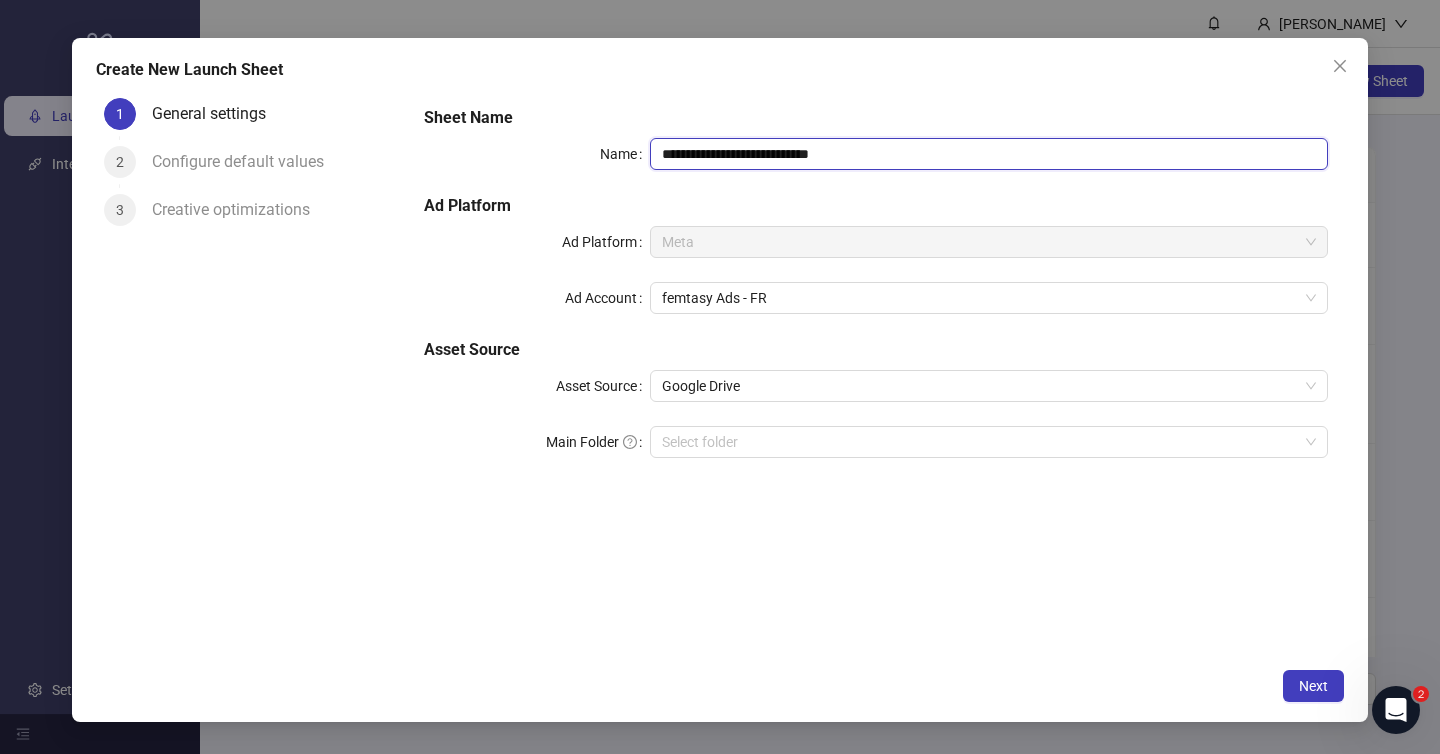 click on "**********" at bounding box center (989, 154) 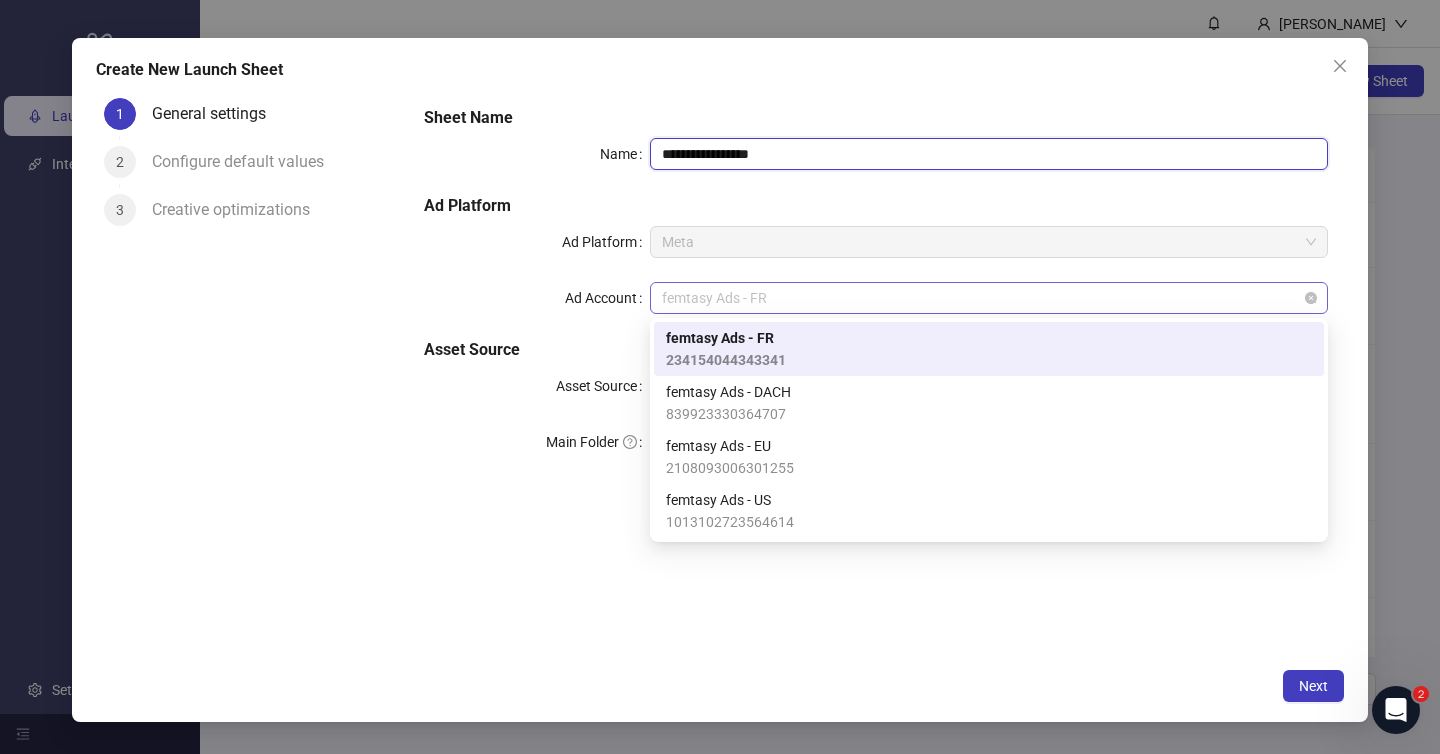 click on "femtasy Ads - FR" at bounding box center (989, 298) 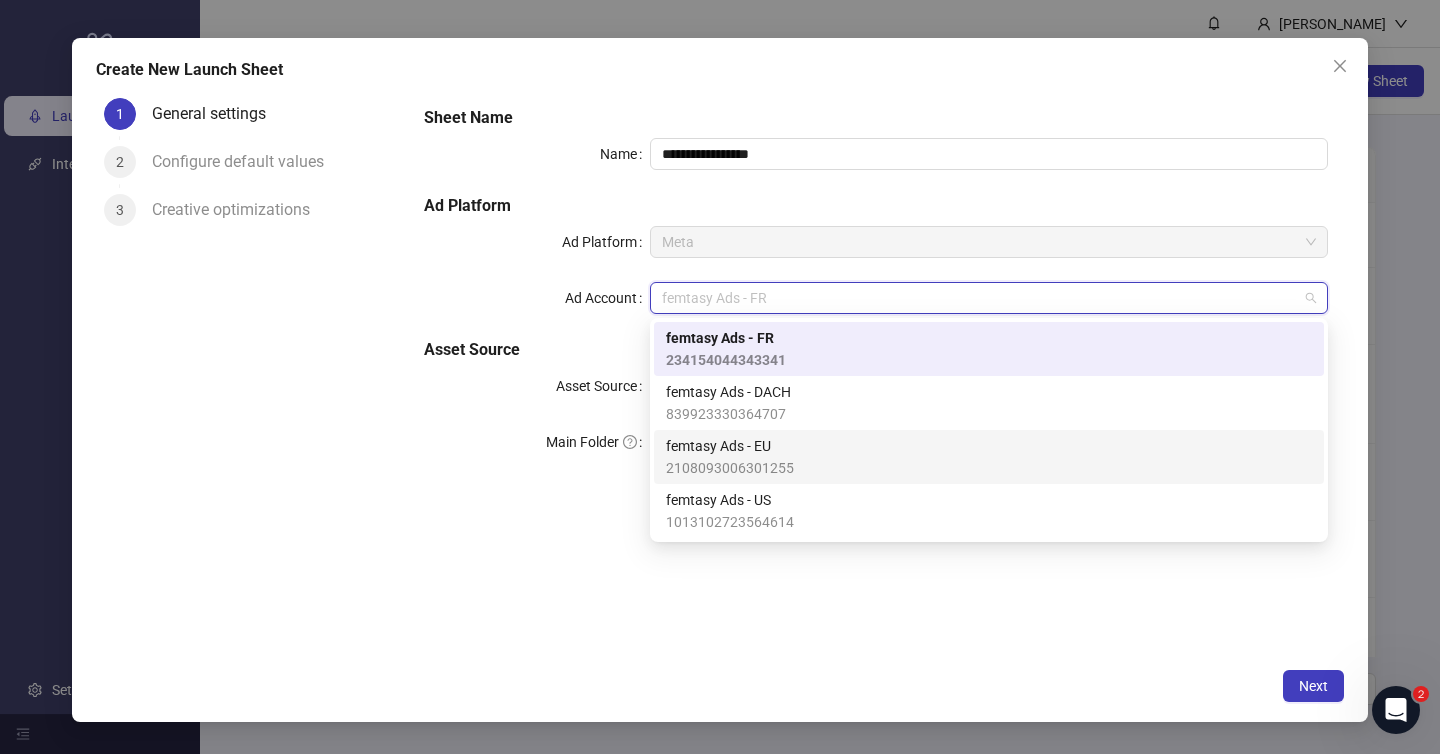 click on "femtasy Ads - EU 2108093006301255" at bounding box center (989, 457) 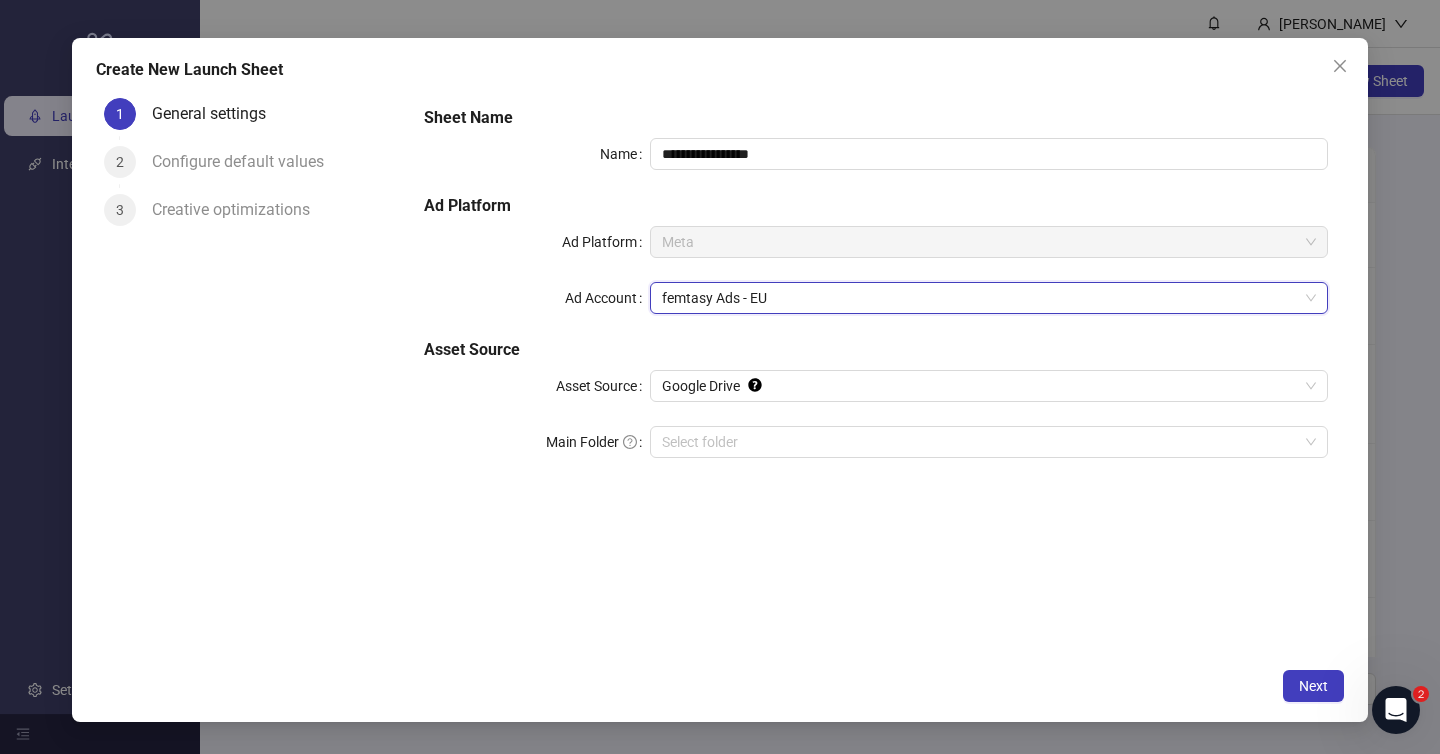 click on "**********" at bounding box center [876, 374] 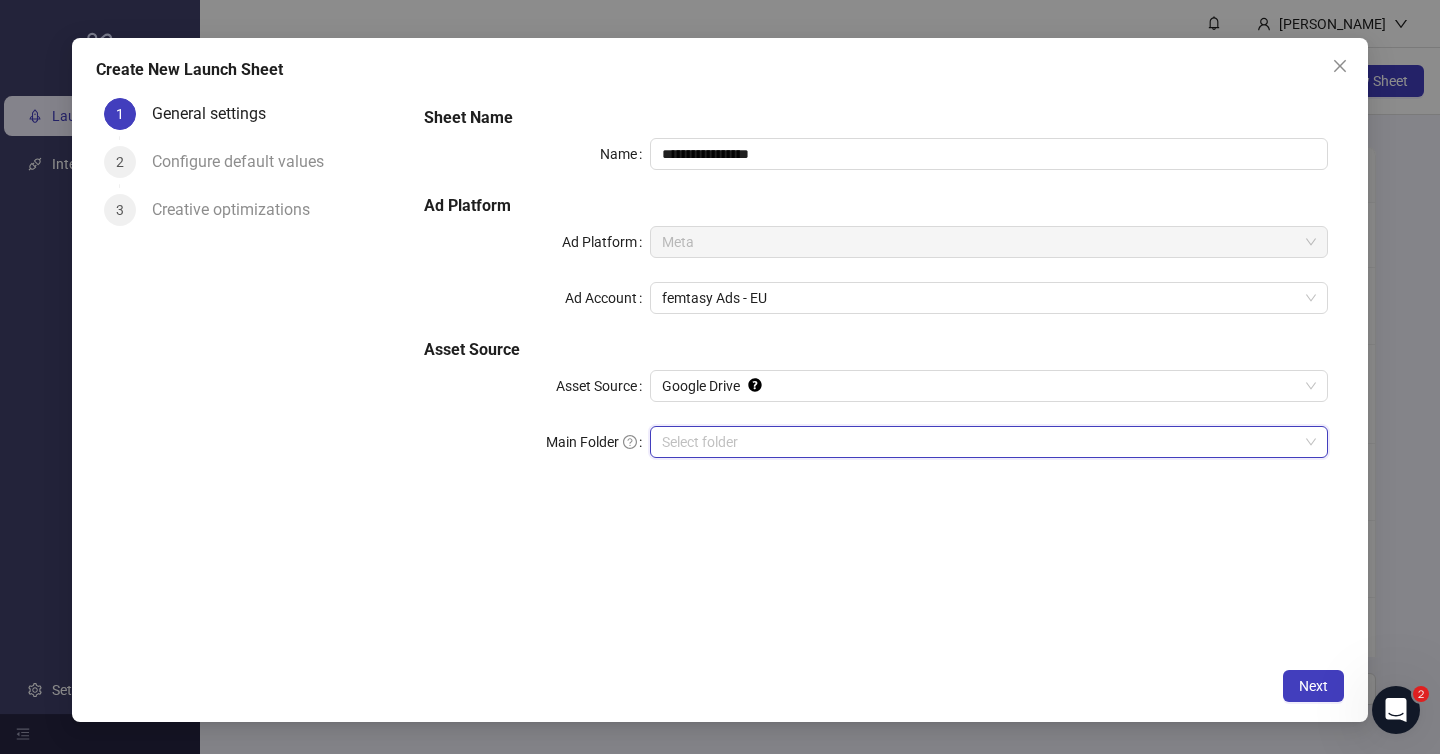 click on "Main Folder" at bounding box center [980, 442] 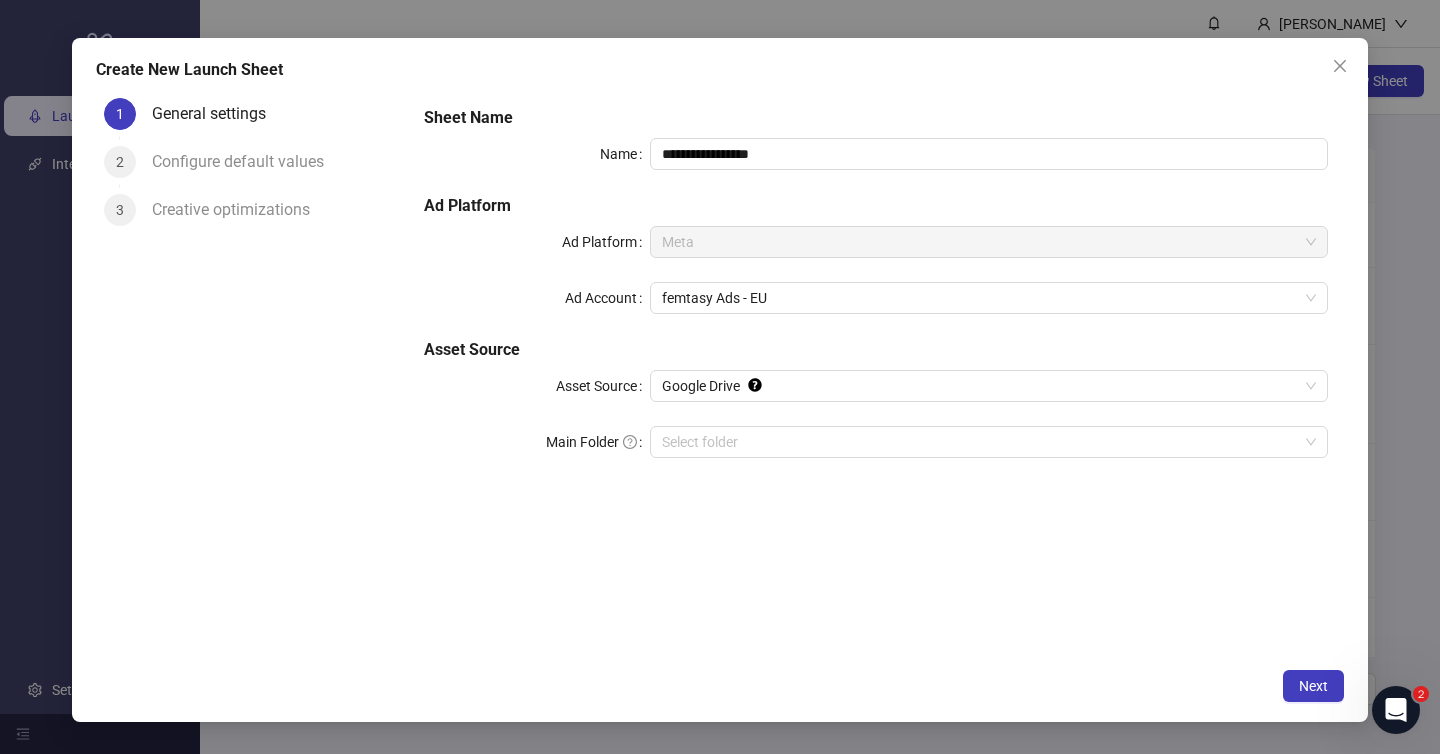 click on "**********" at bounding box center (876, 374) 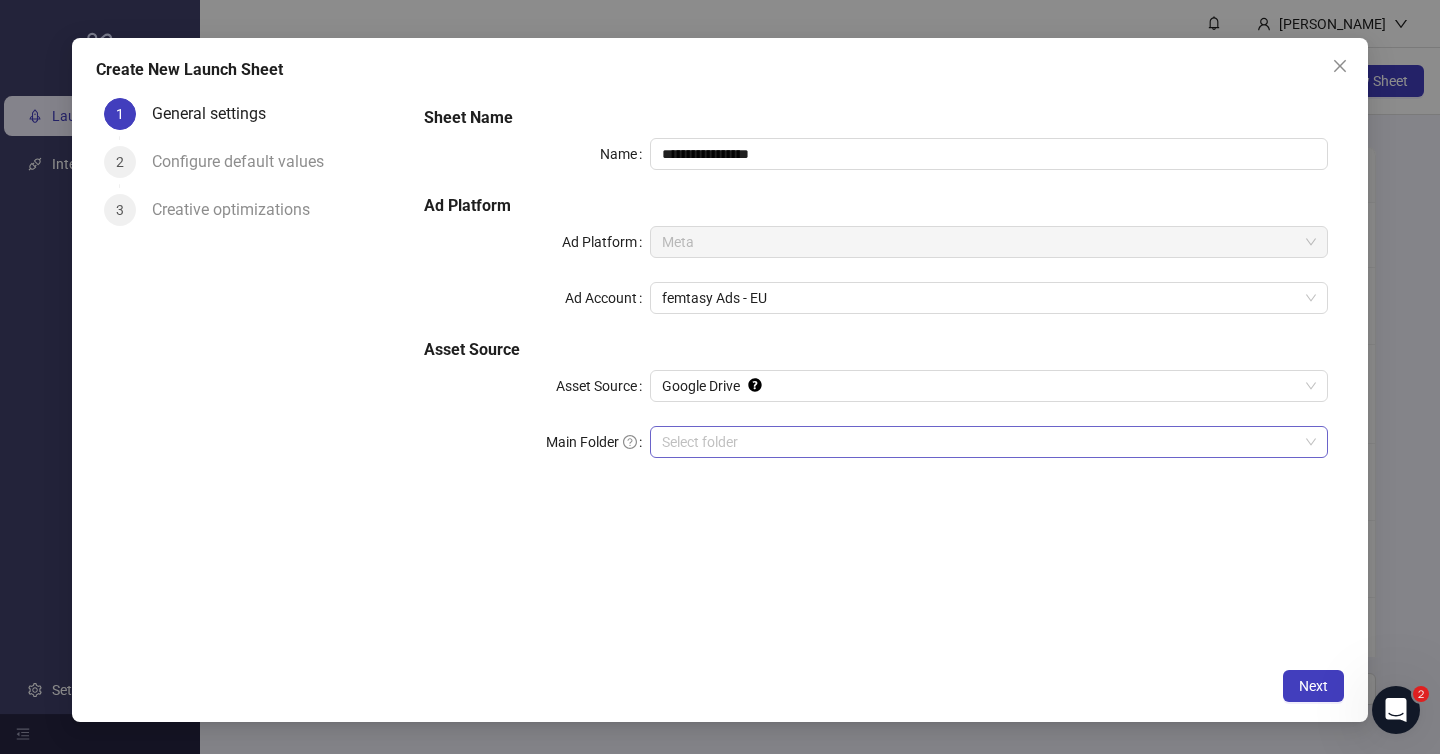 click on "Main Folder" at bounding box center [980, 442] 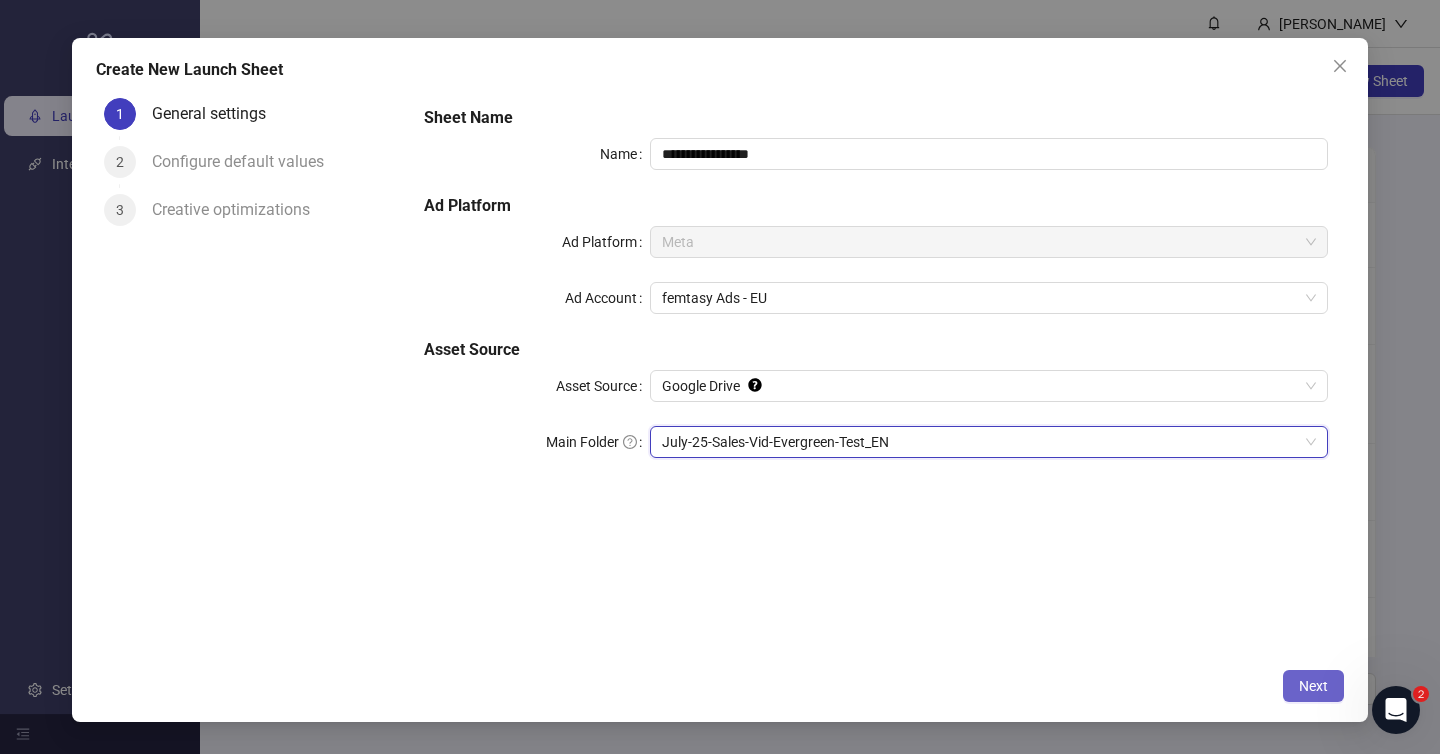 click on "Next" at bounding box center [1313, 686] 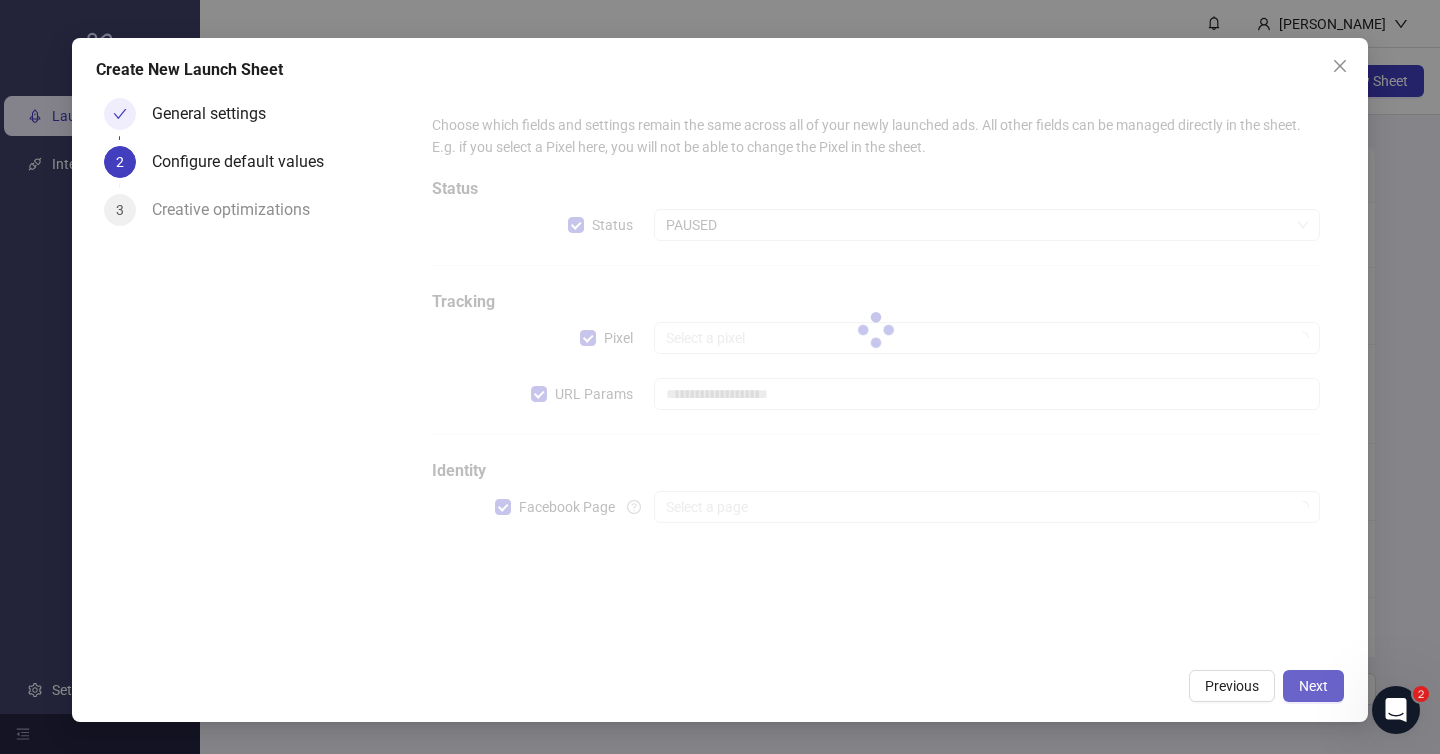 type on "**********" 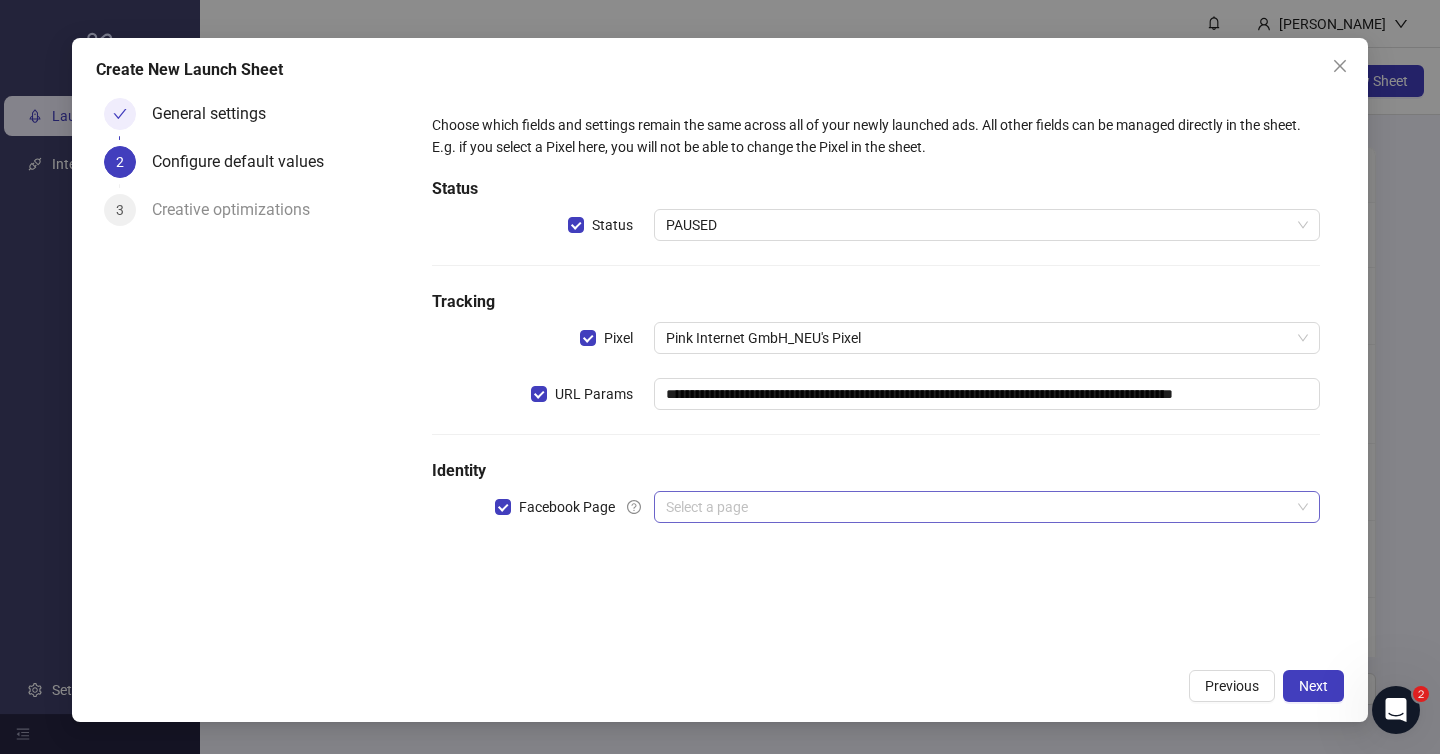 click at bounding box center (978, 507) 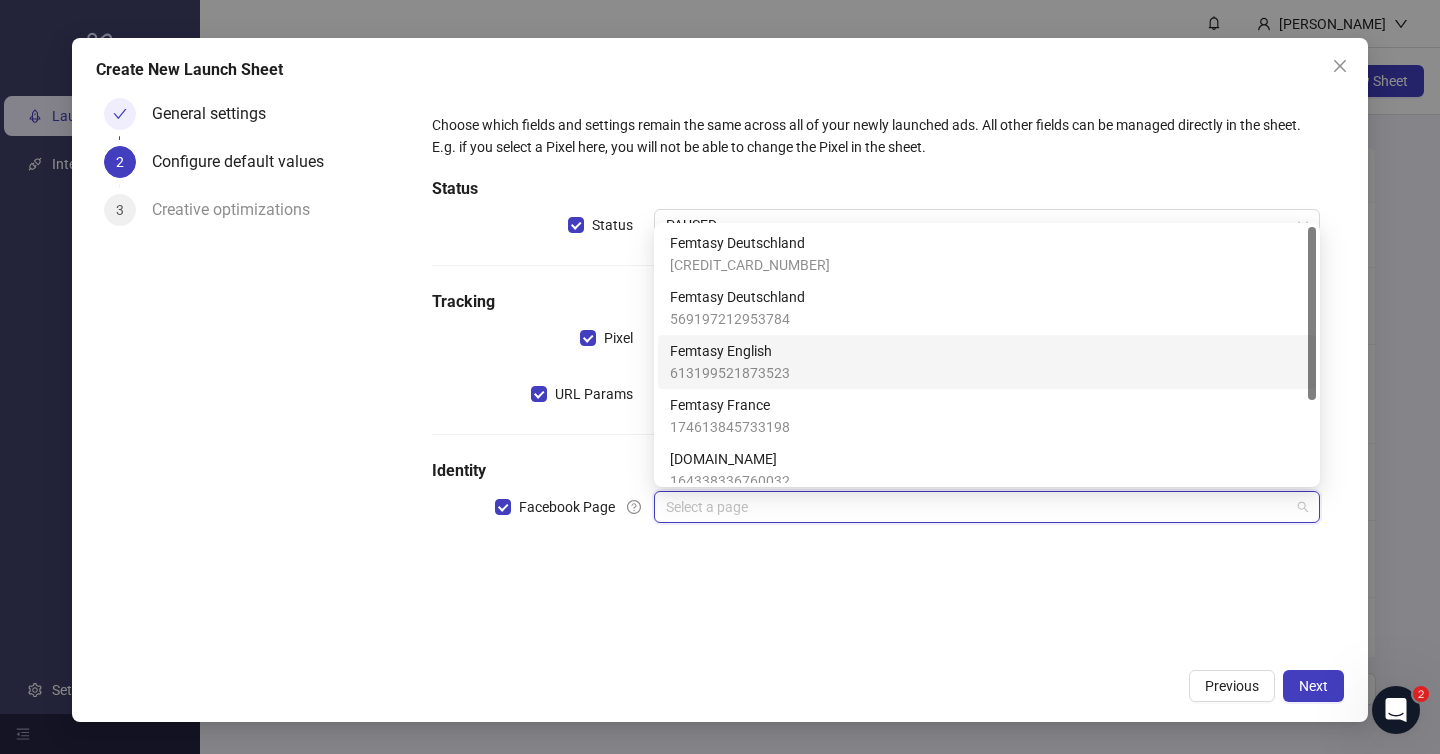 click on "Femtasy English 613199521873523" at bounding box center (987, 362) 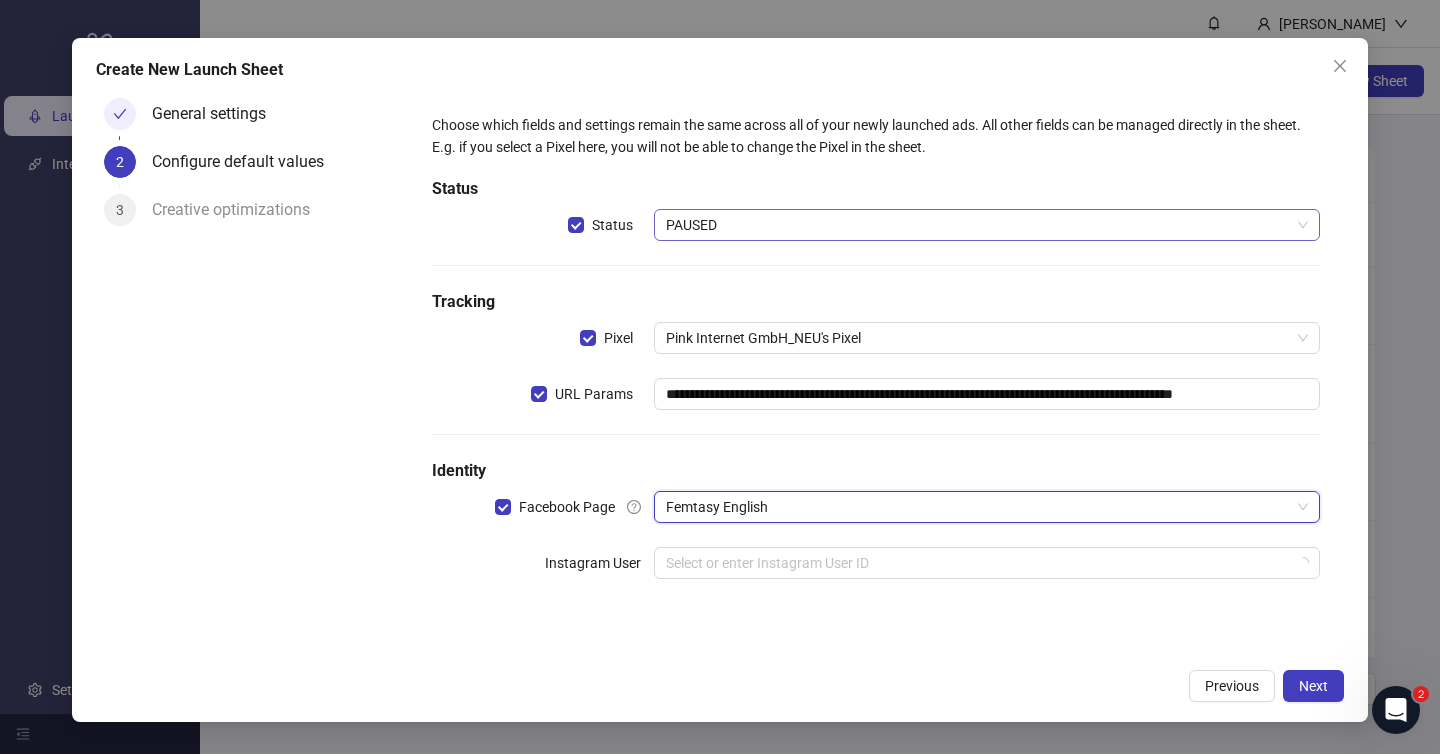 click on "PAUSED" at bounding box center [987, 225] 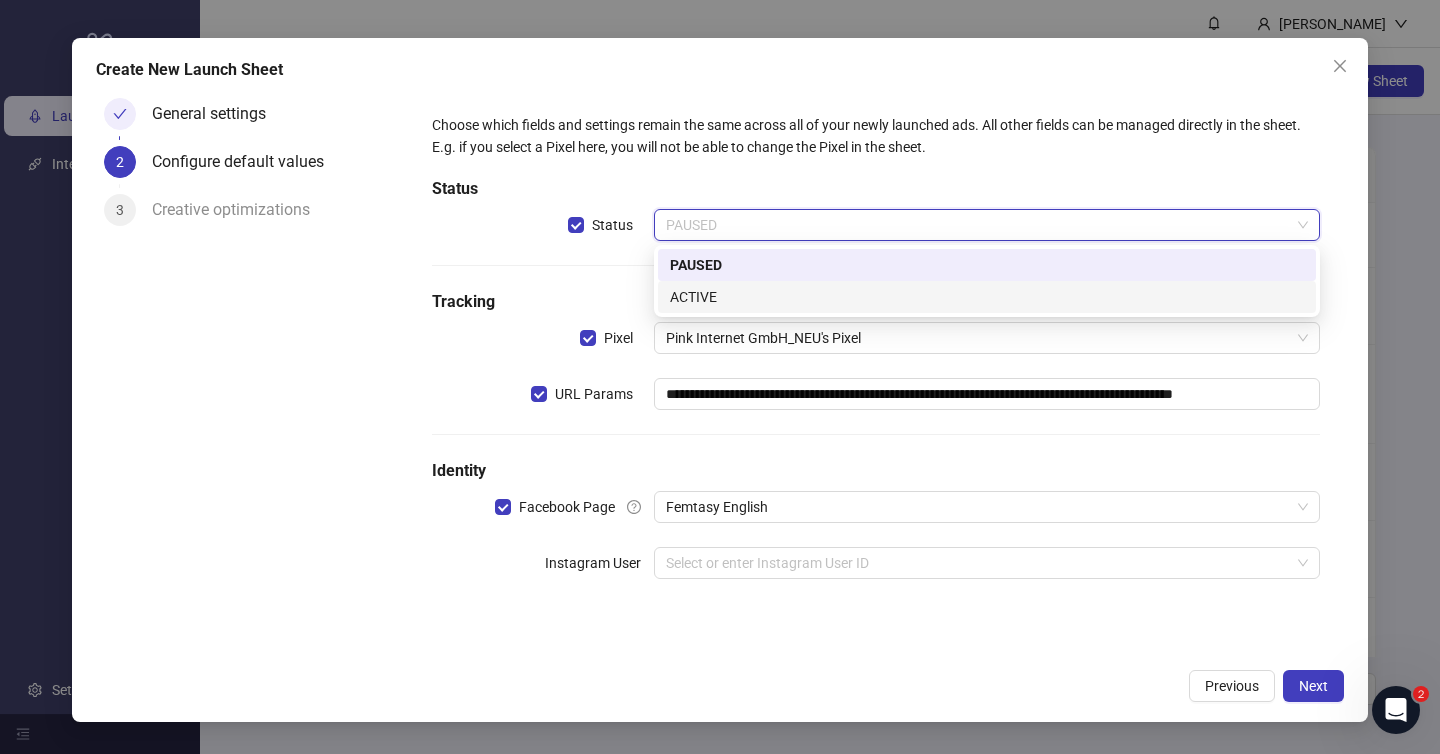 click on "ACTIVE" at bounding box center (987, 297) 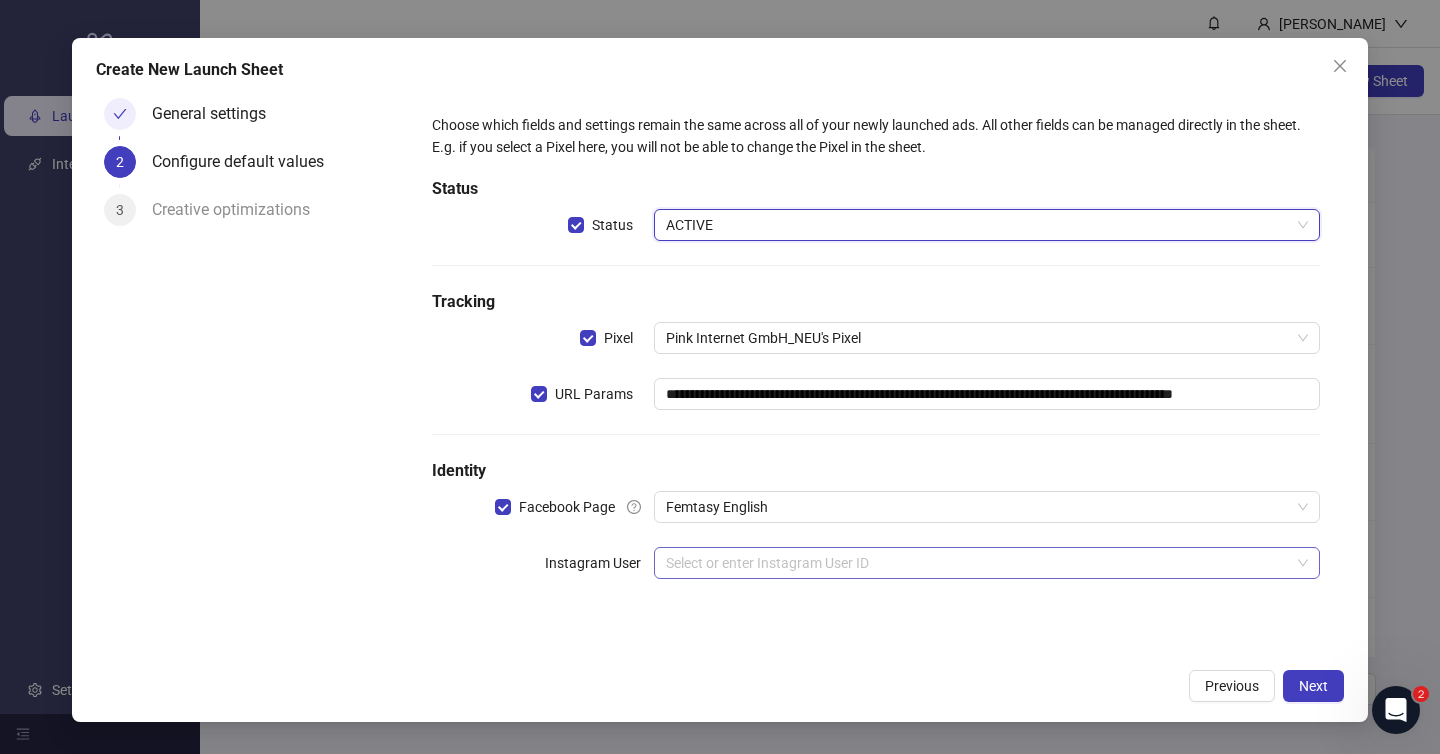 click at bounding box center [978, 563] 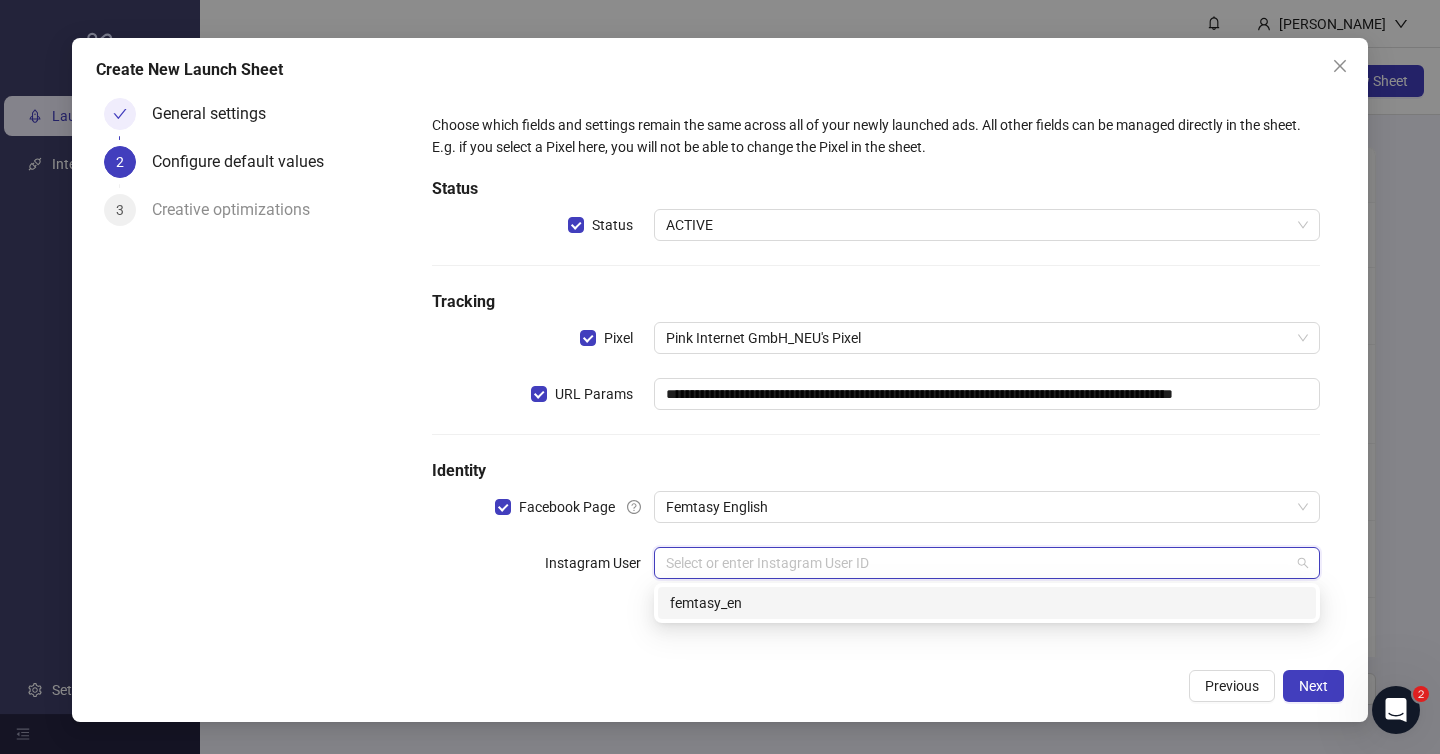 click on "femtasy_en" at bounding box center (987, 603) 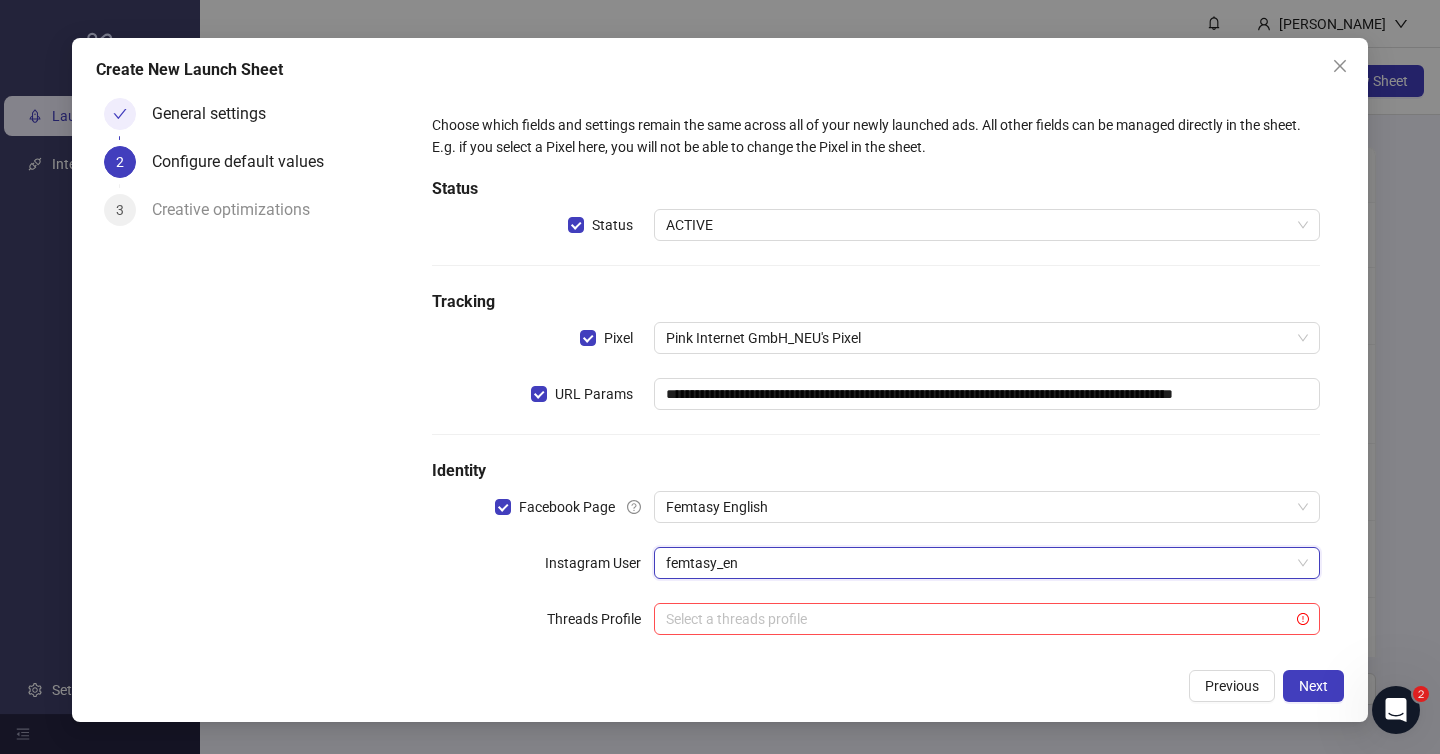 click on "Previous Next" at bounding box center [720, 686] 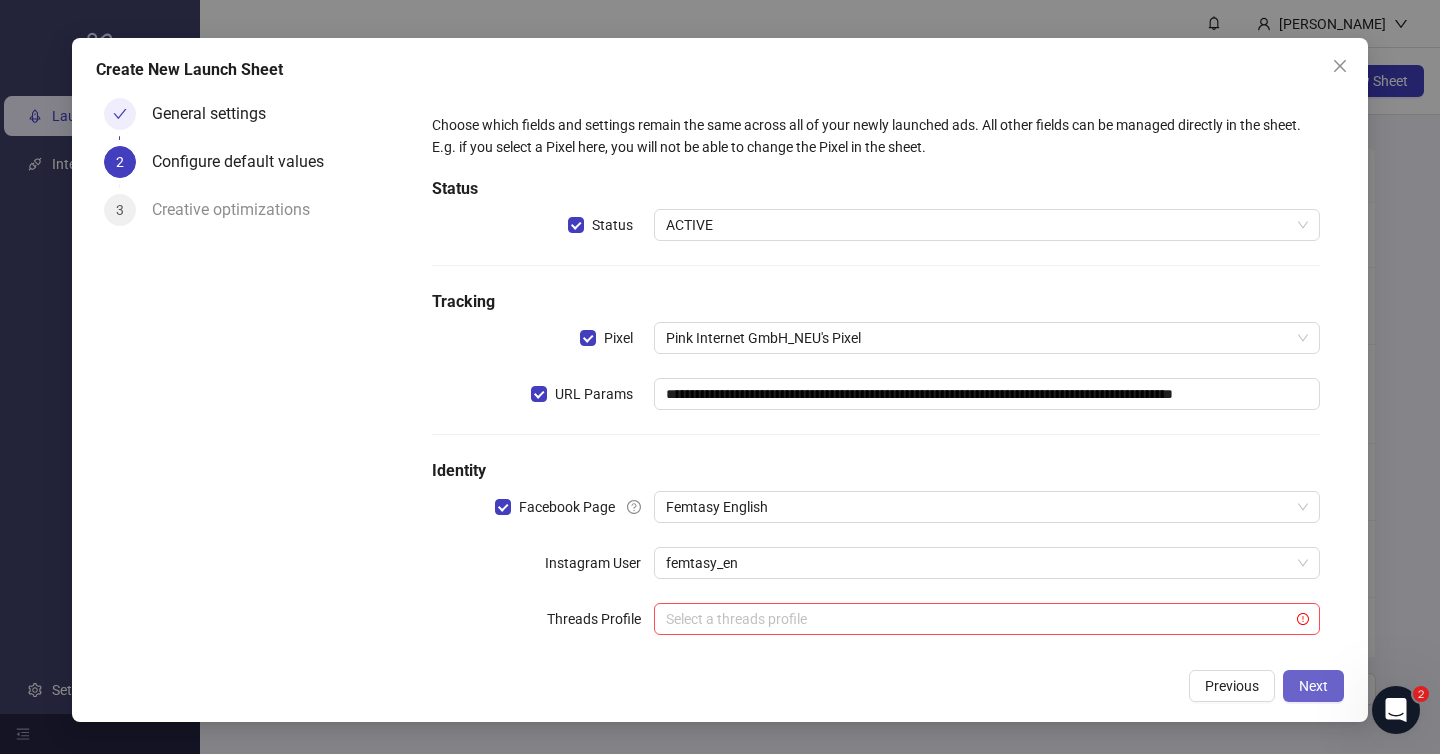 click on "Next" at bounding box center (1313, 686) 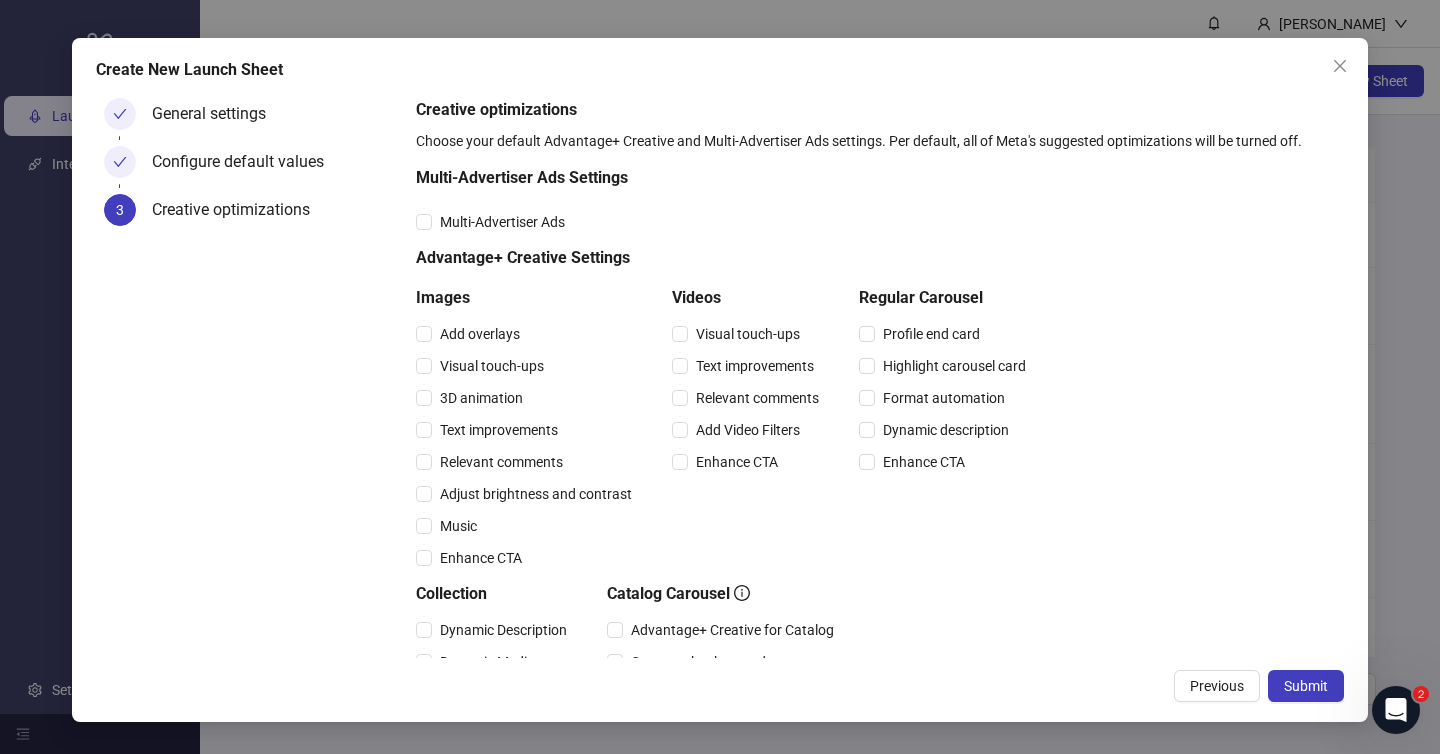 click on "Submit" at bounding box center (1306, 686) 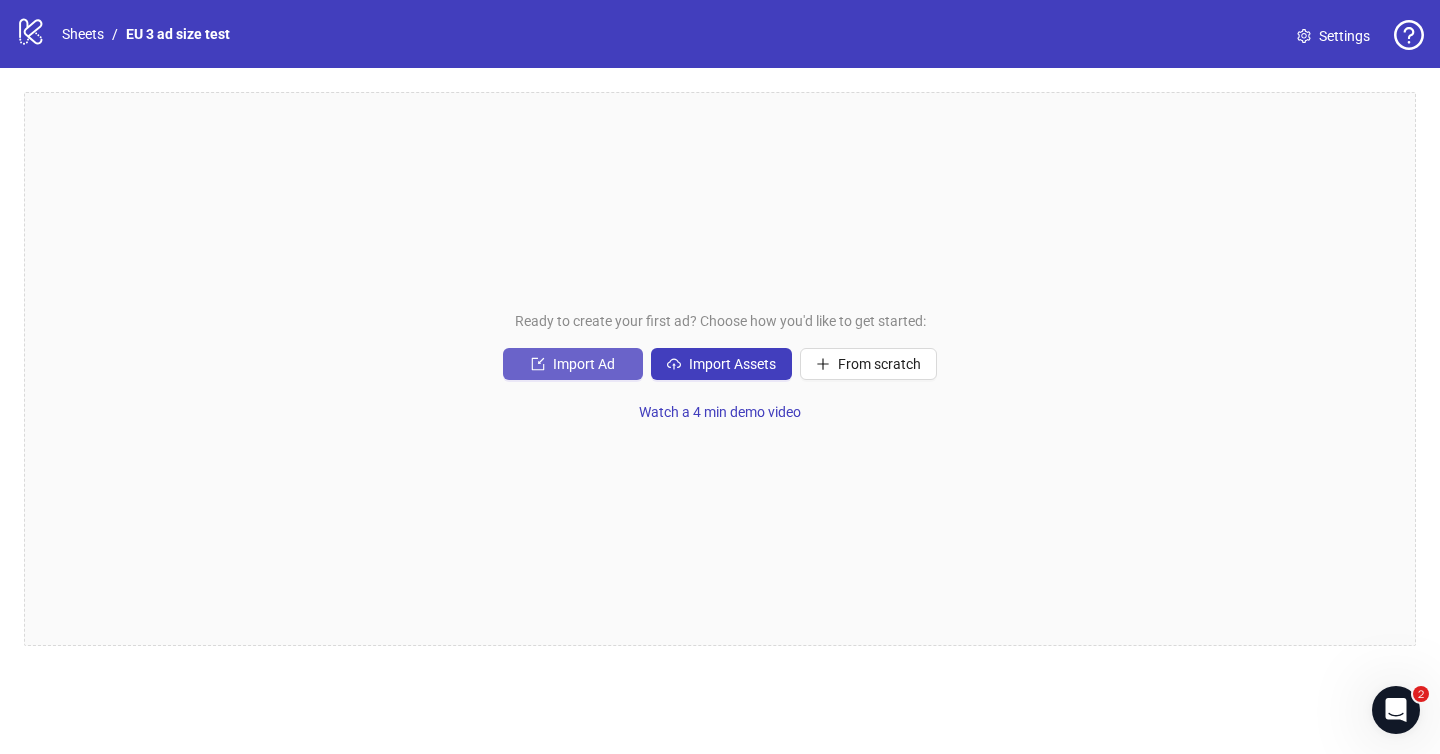 click on "Import Ad" at bounding box center (584, 364) 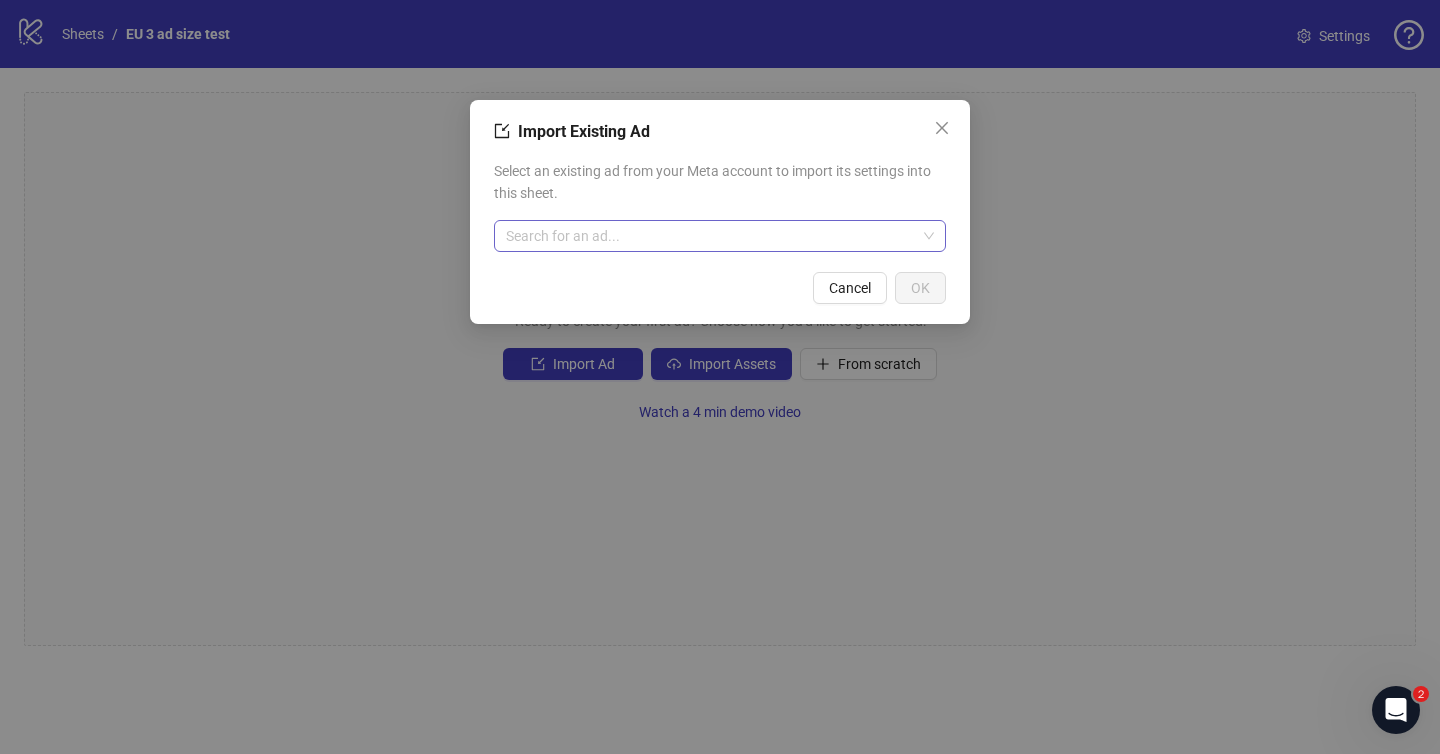 click at bounding box center [711, 236] 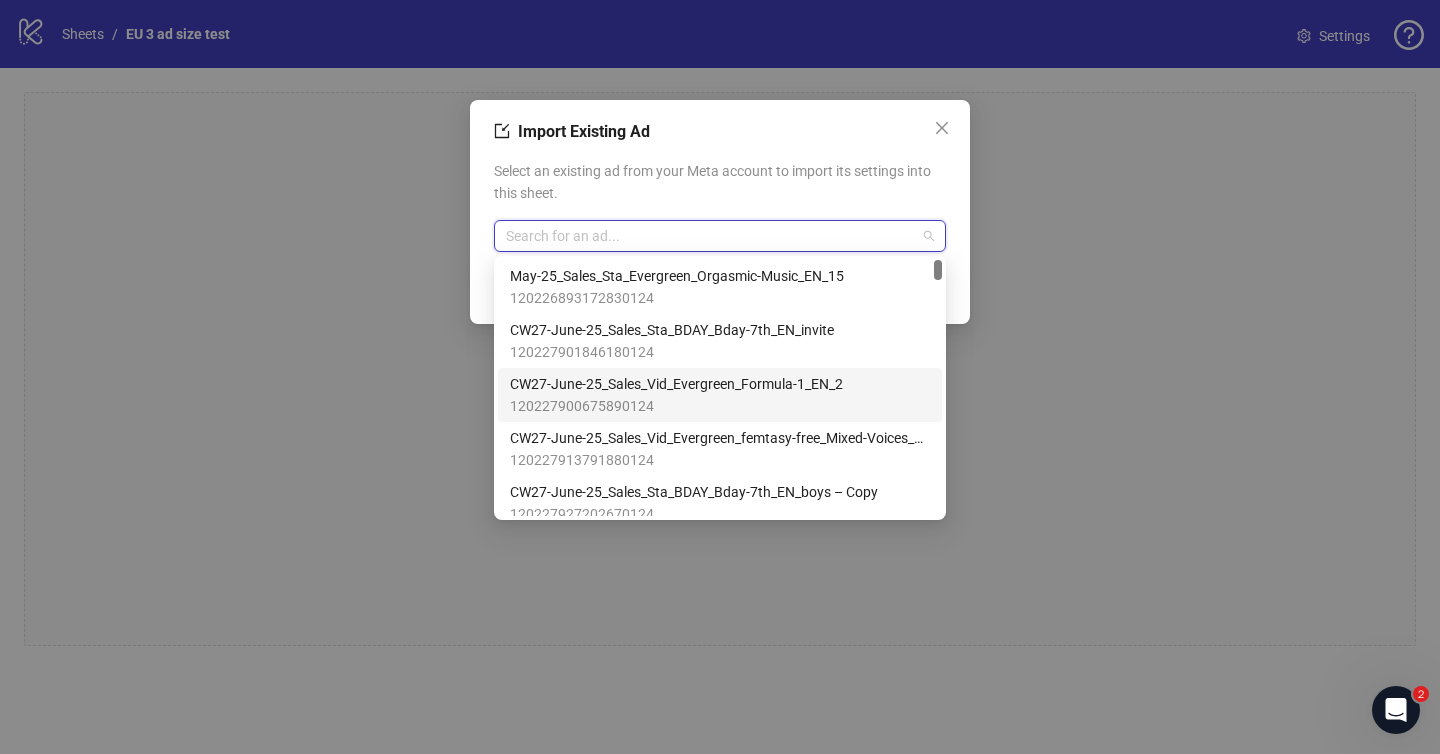 click on "120227900675890124" at bounding box center (676, 406) 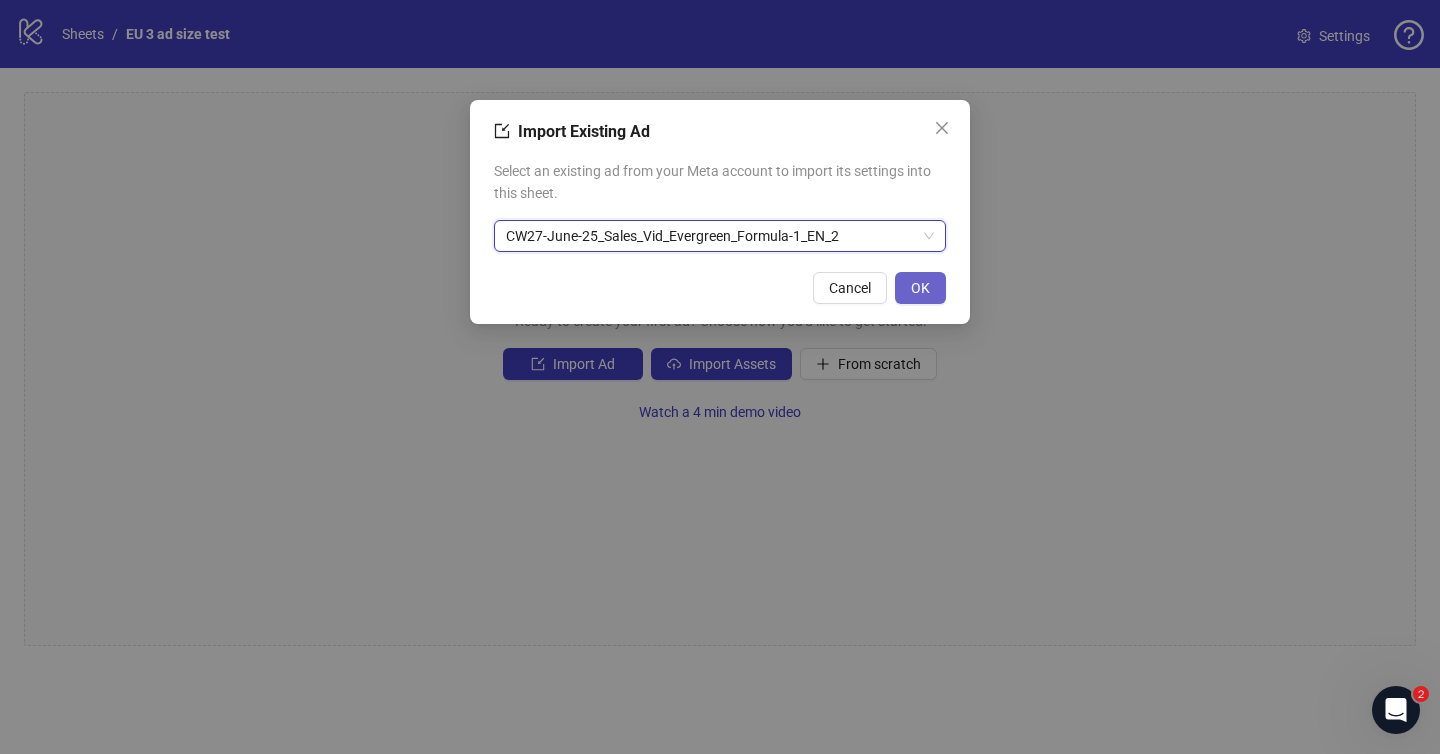 click on "OK" at bounding box center [920, 288] 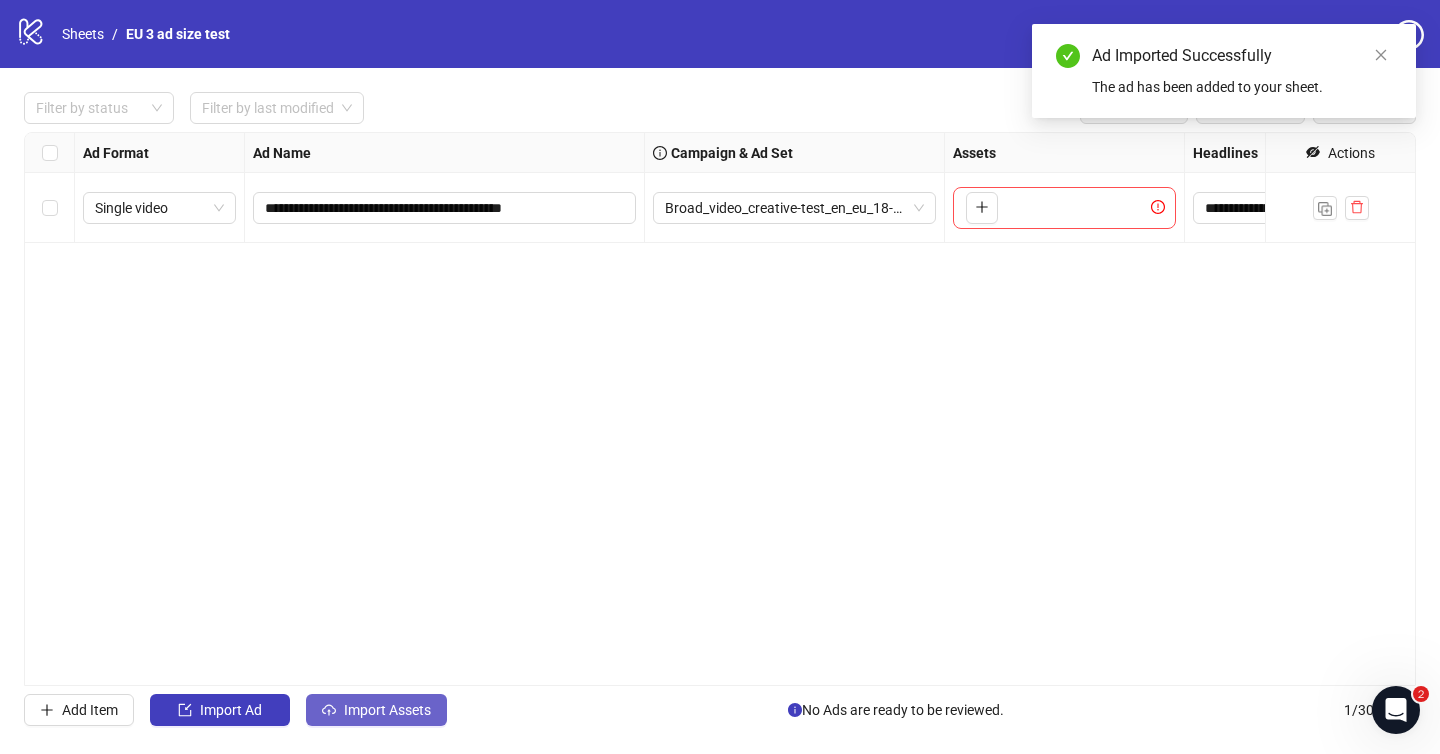 click on "Import Assets" at bounding box center (376, 710) 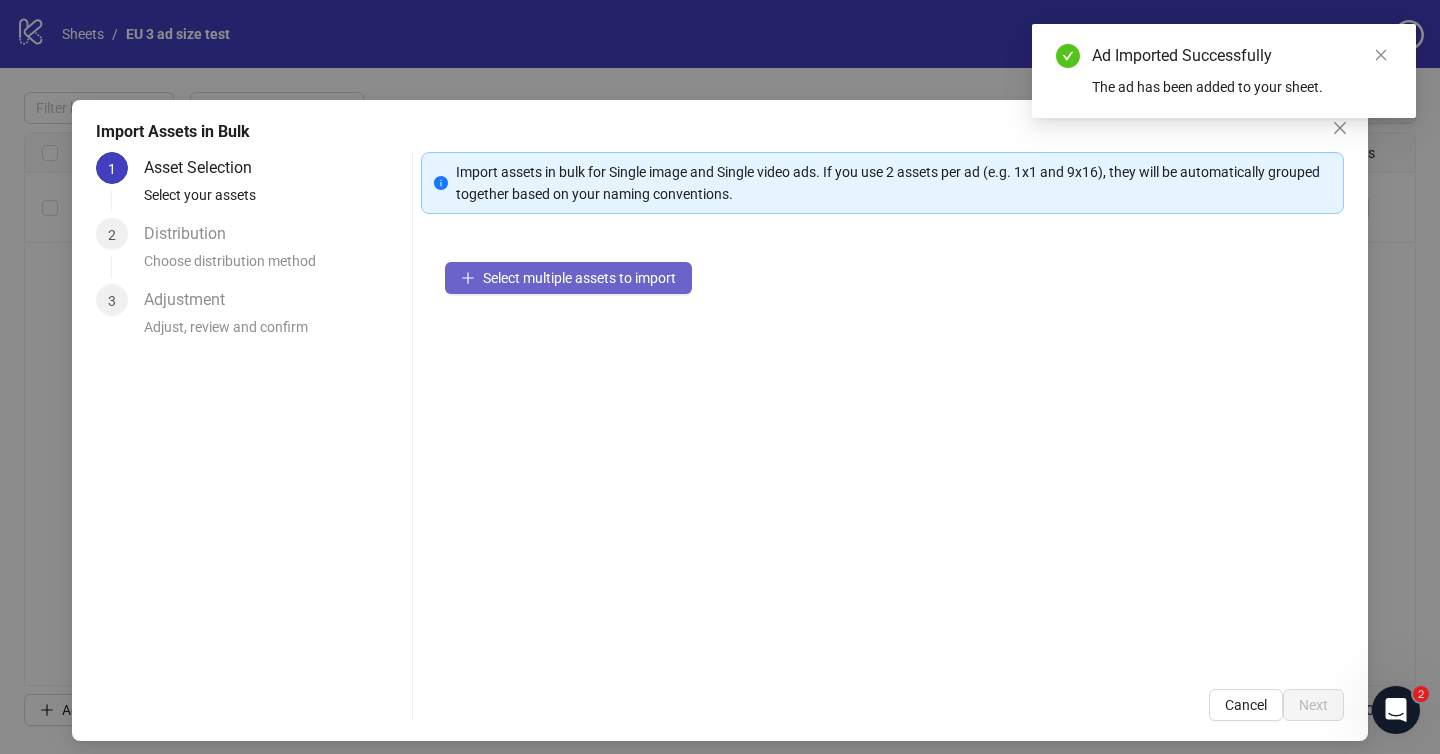 click on "Select multiple assets to import" at bounding box center (568, 278) 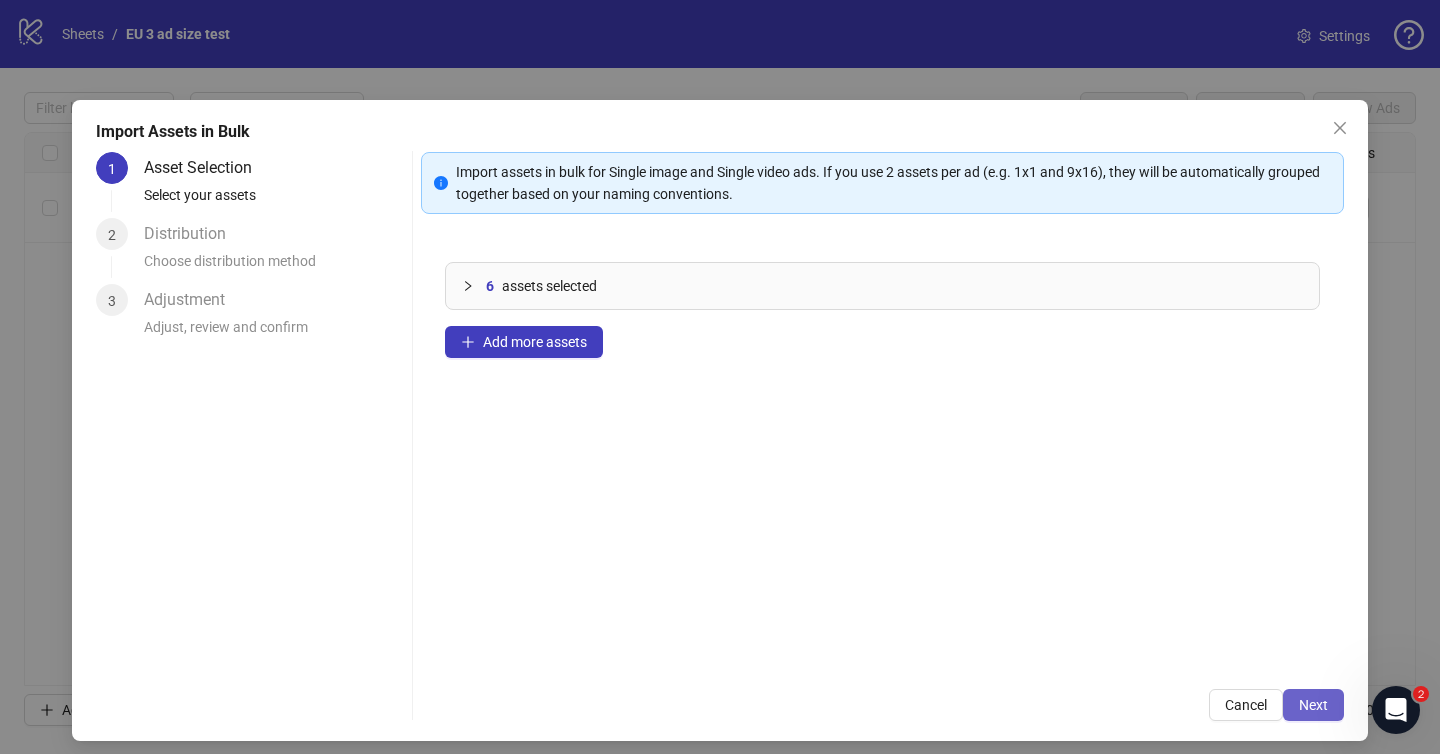 click on "Next" at bounding box center (1313, 705) 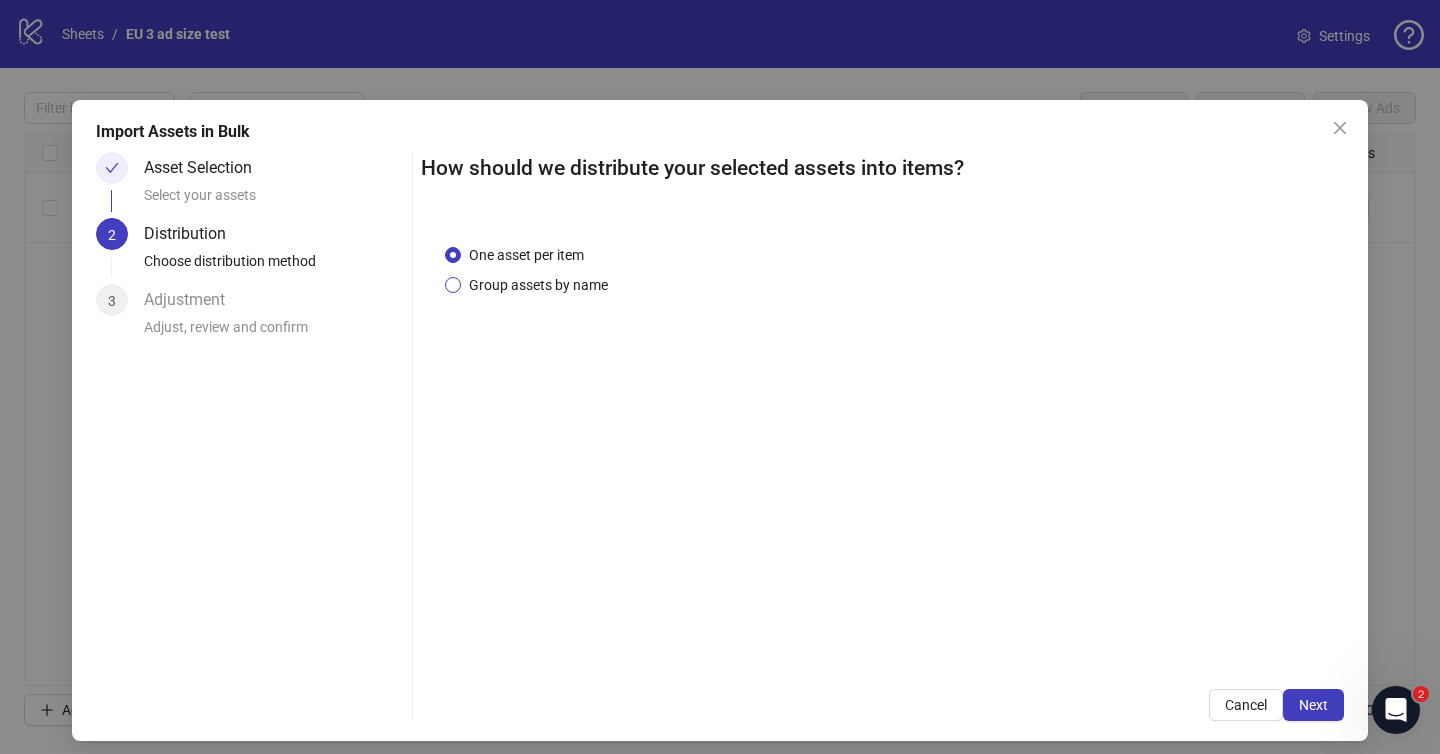 click on "Group assets by name" at bounding box center (538, 285) 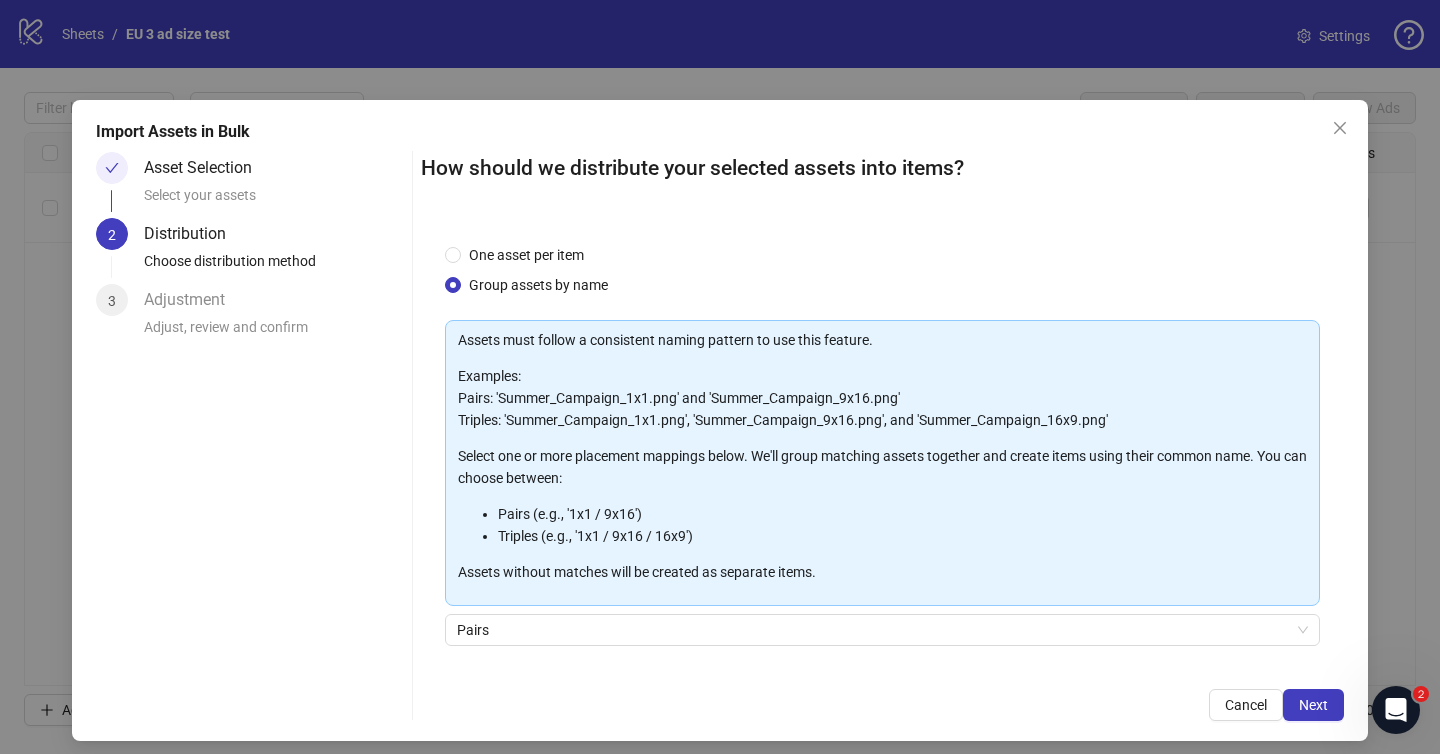 scroll, scrollTop: 141, scrollLeft: 0, axis: vertical 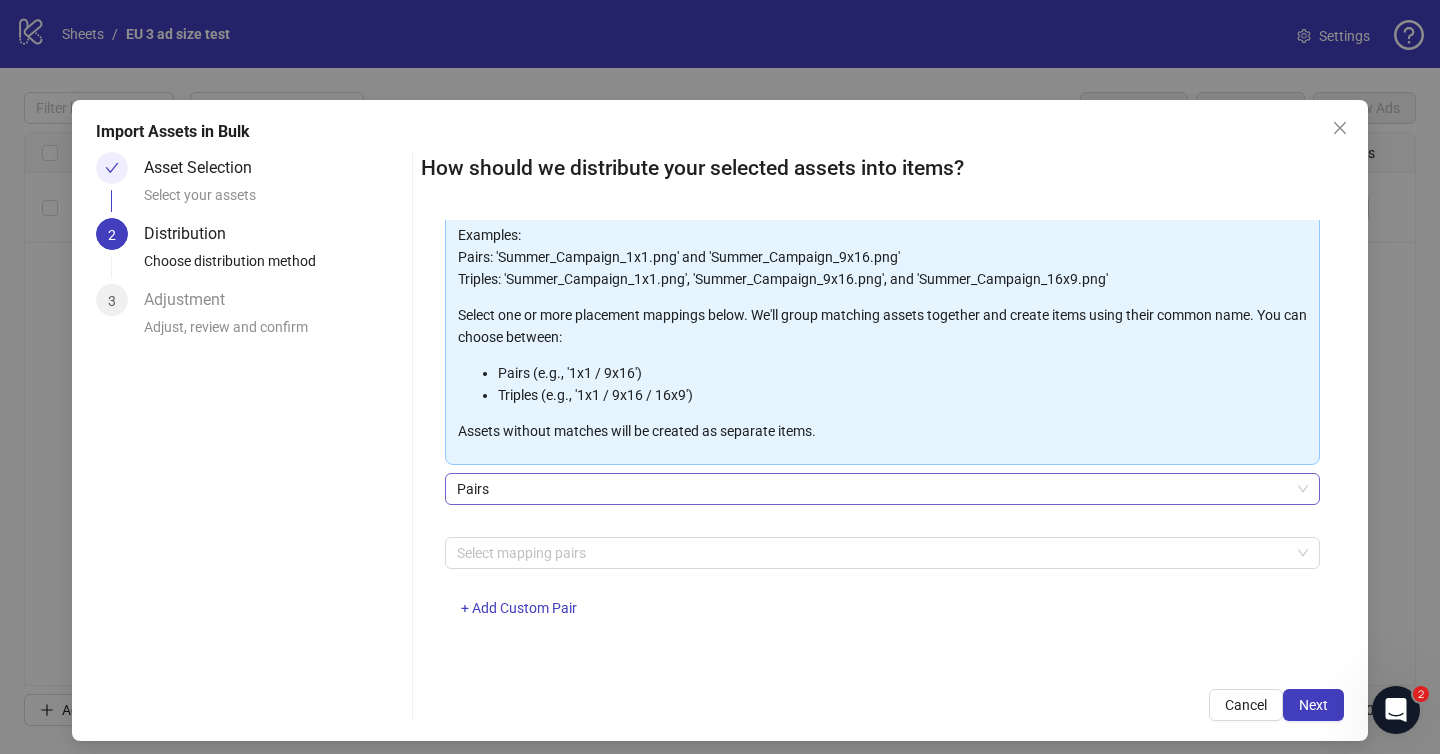 click on "Pairs" at bounding box center [882, 489] 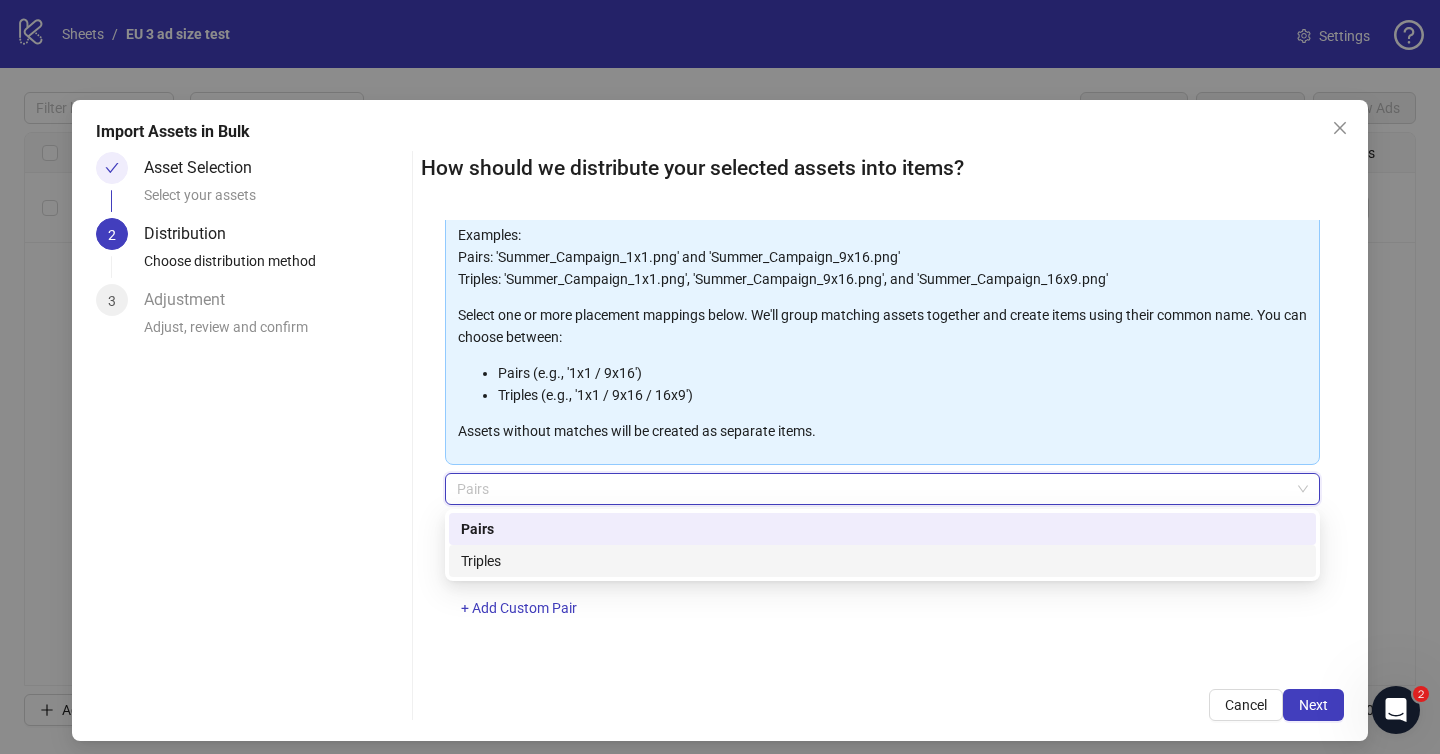 click on "Triples" at bounding box center (882, 561) 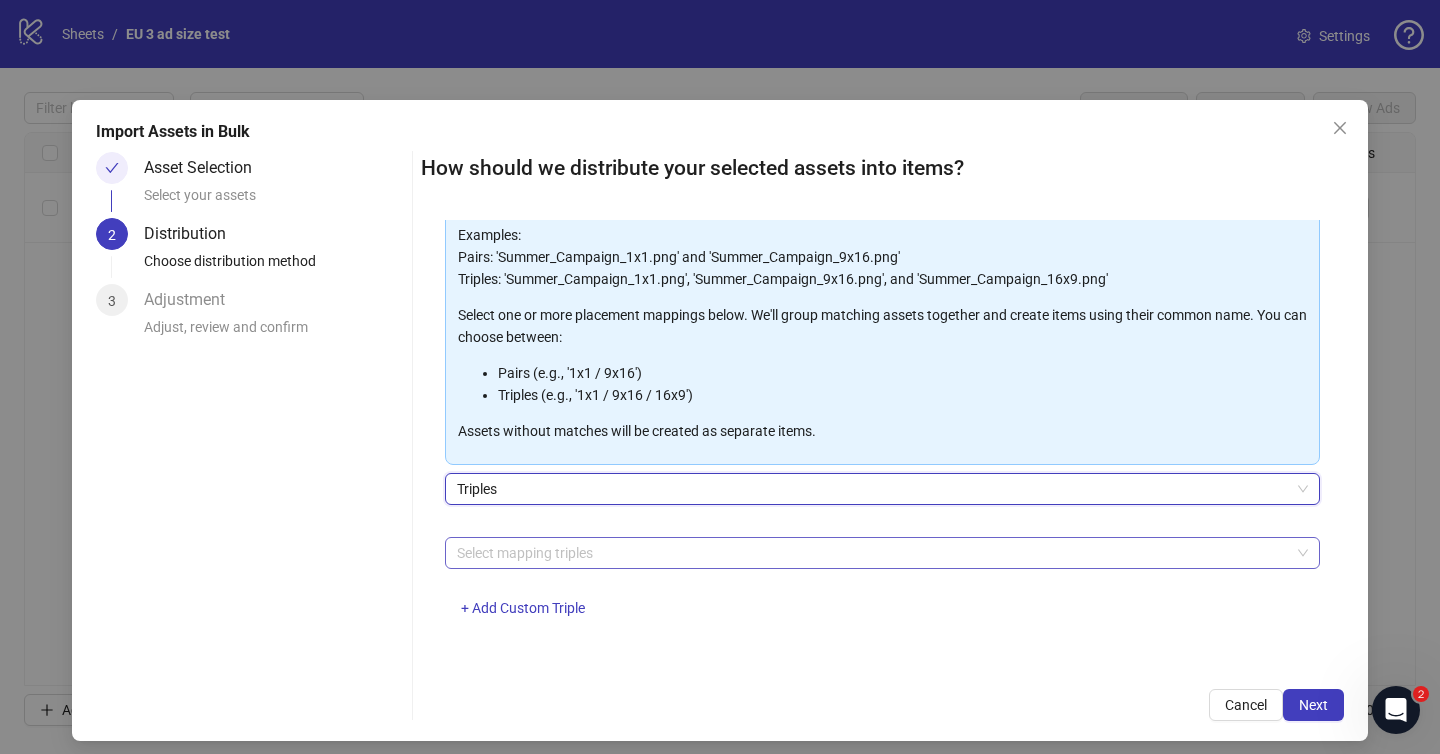 click at bounding box center (872, 553) 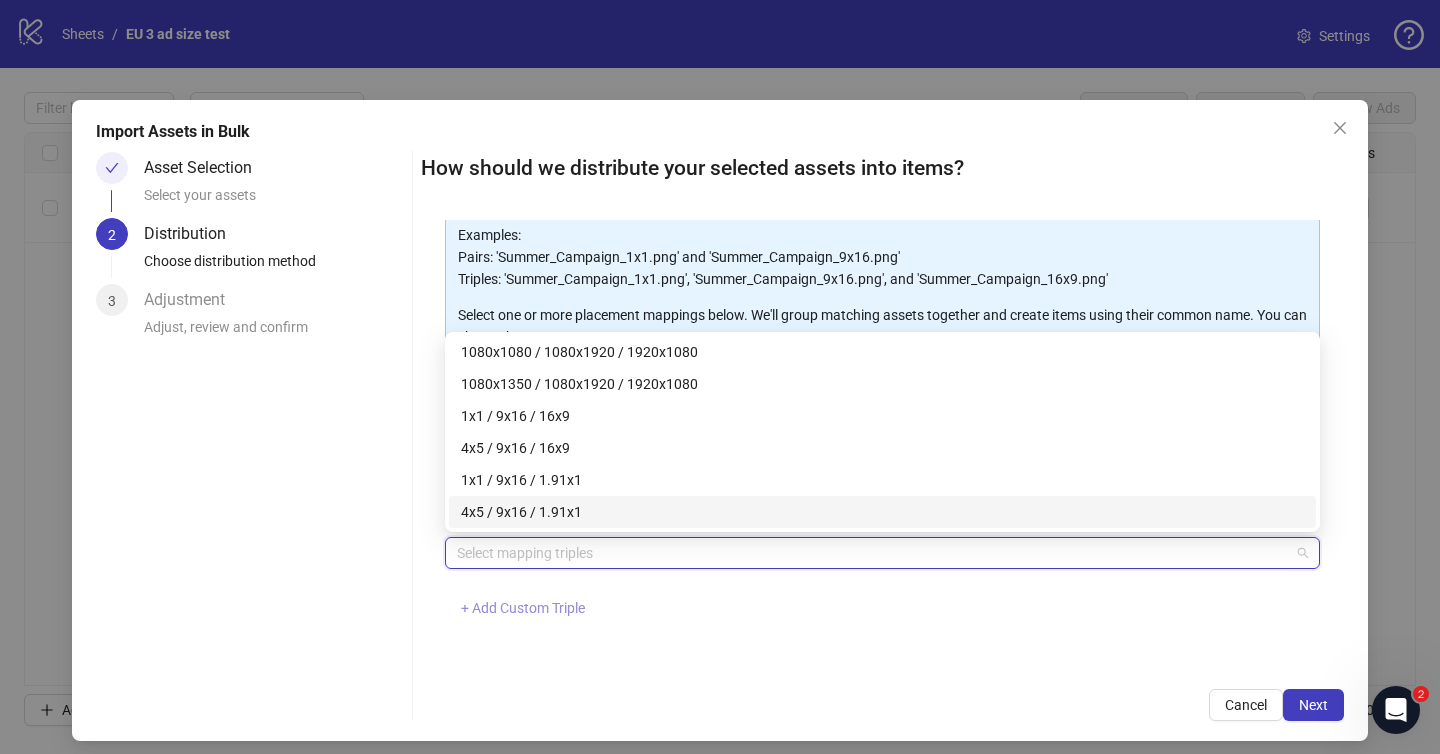 click on "+ Add Custom Triple" at bounding box center (523, 608) 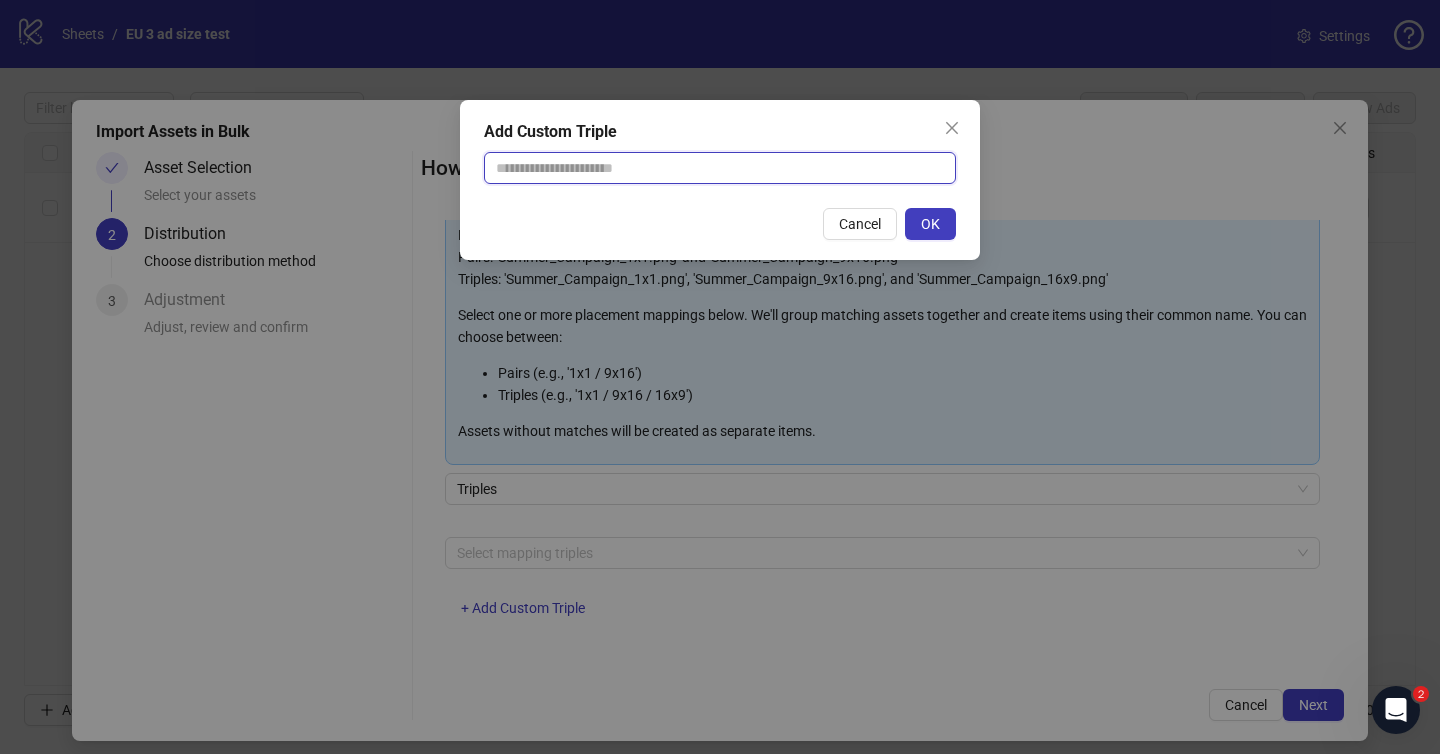 click at bounding box center [720, 168] 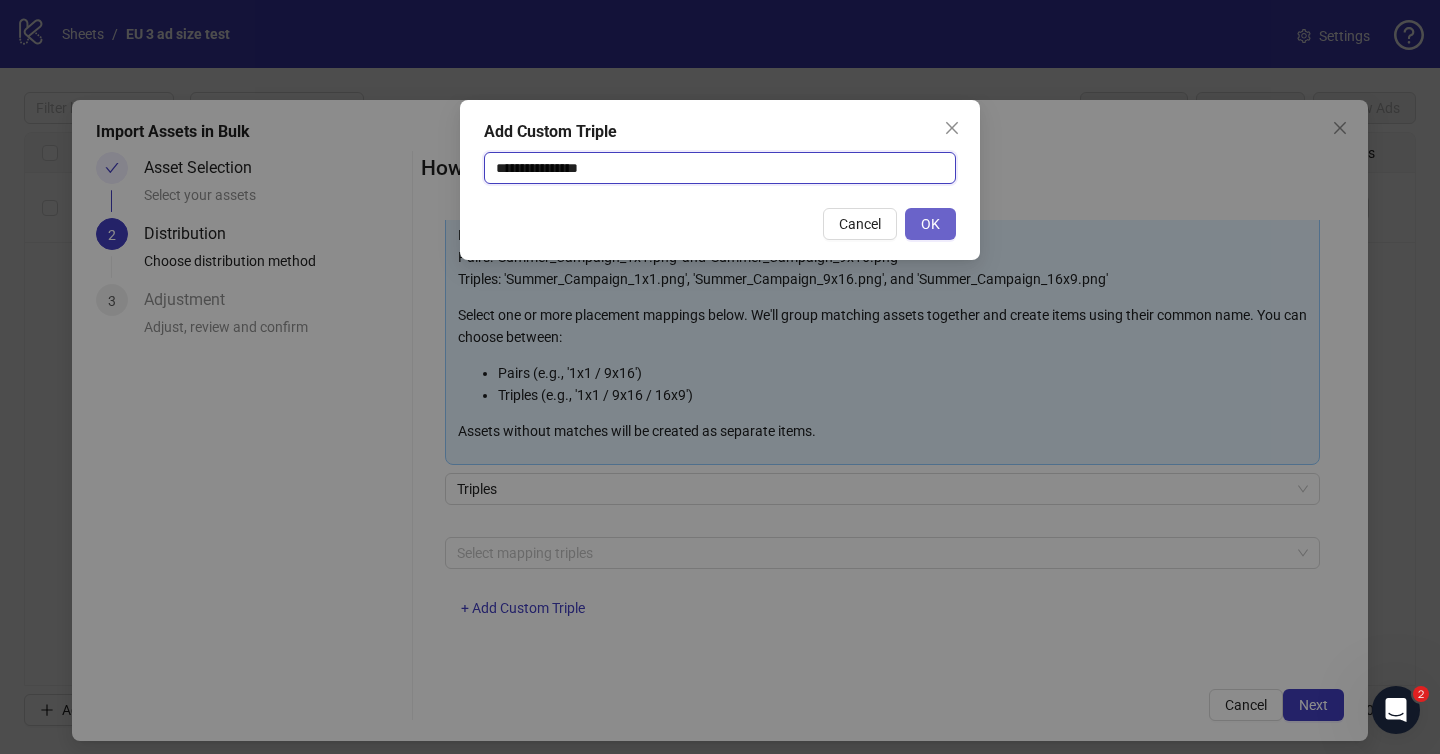 type on "**********" 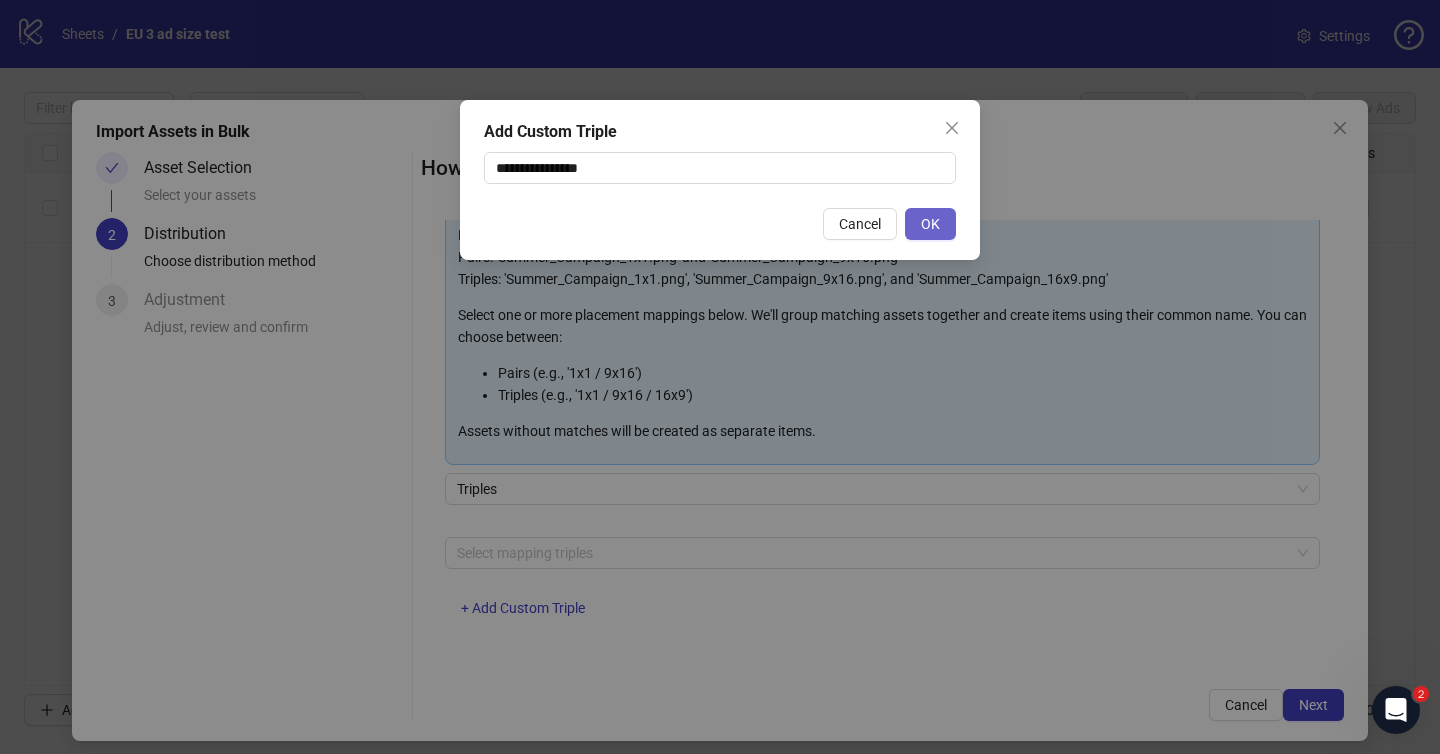 click on "OK" at bounding box center (930, 224) 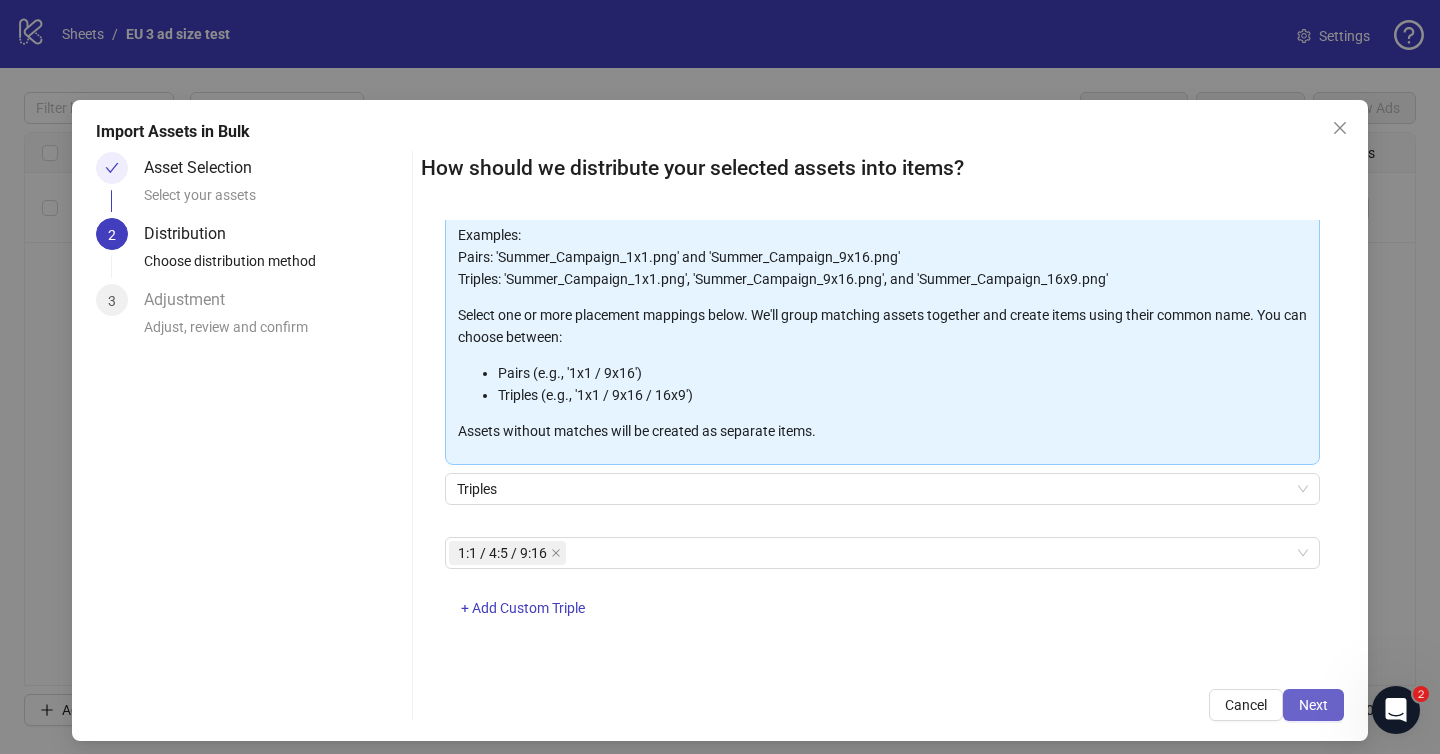 click on "Next" at bounding box center (1313, 705) 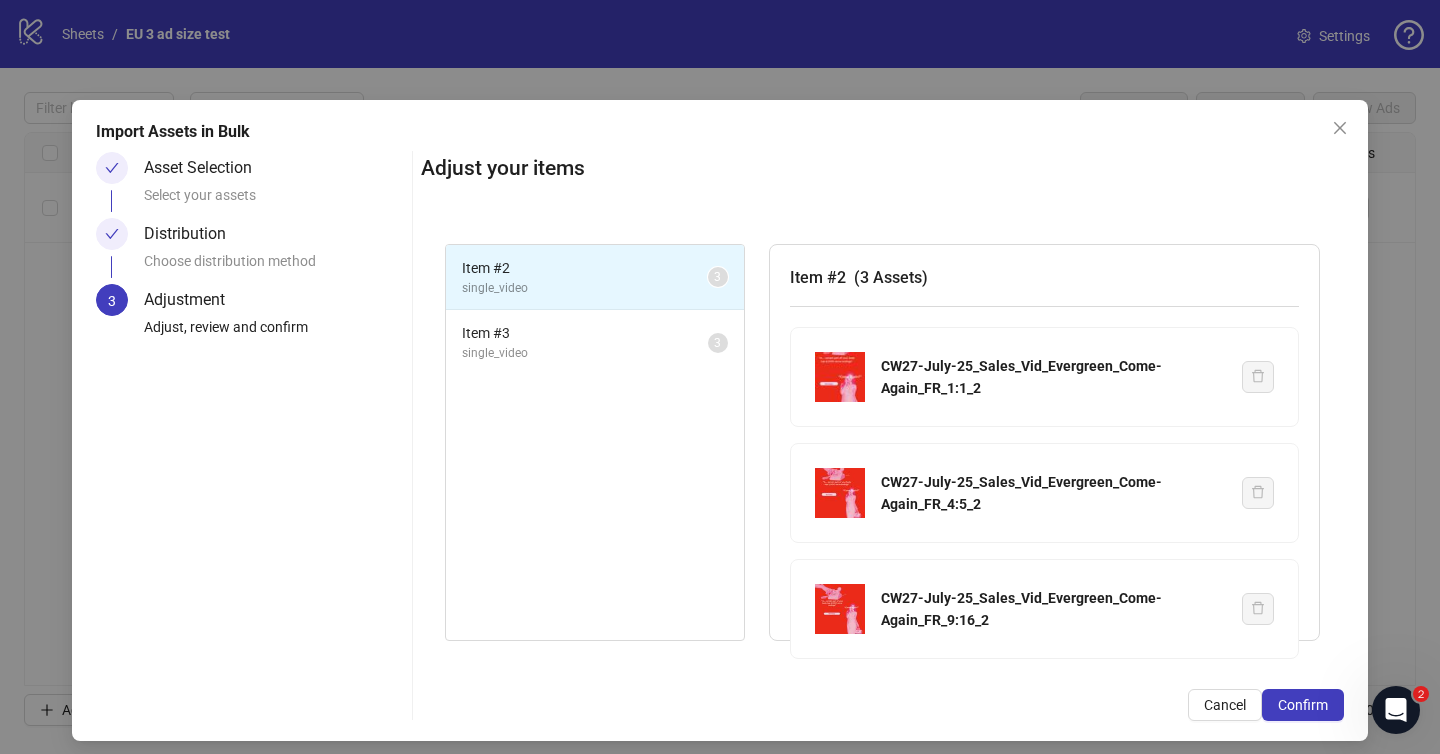 scroll, scrollTop: 10, scrollLeft: 0, axis: vertical 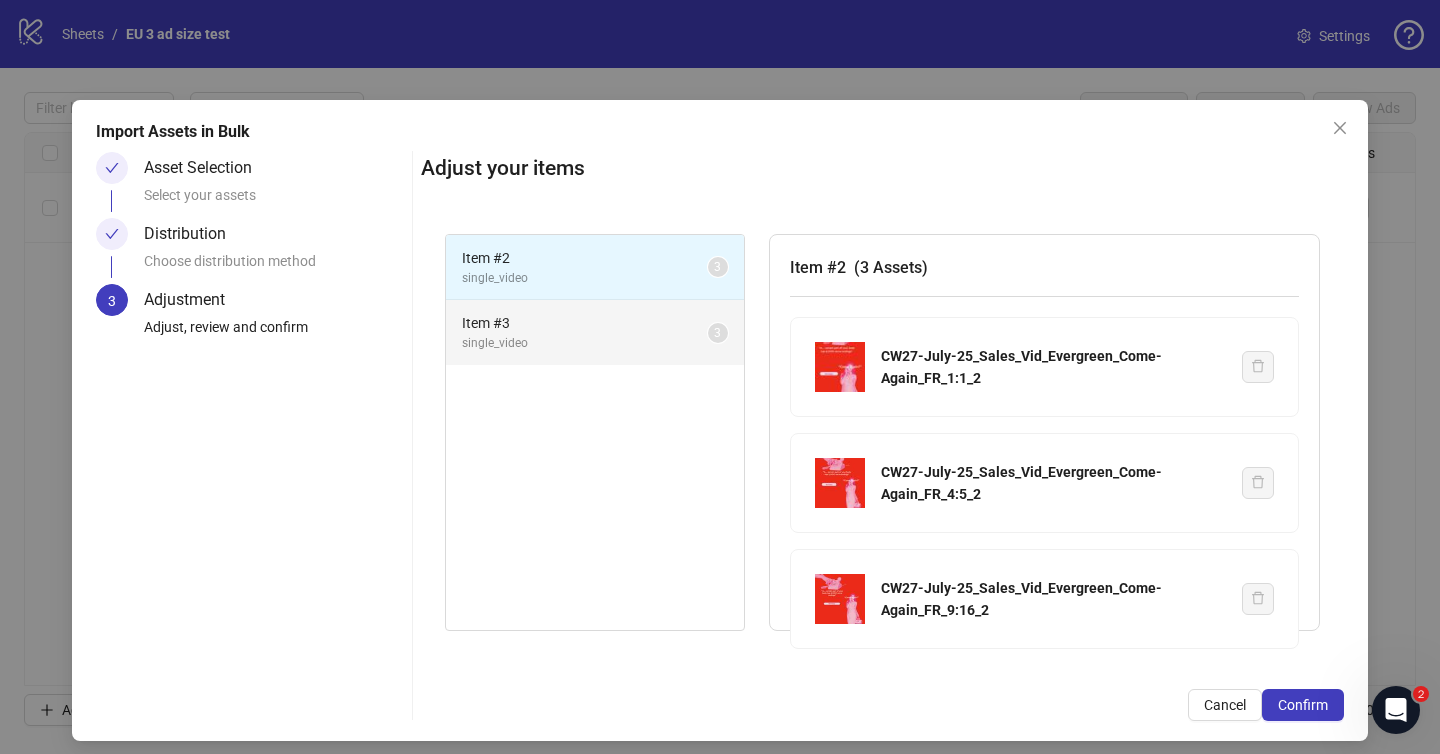click on "single_video" at bounding box center (585, 343) 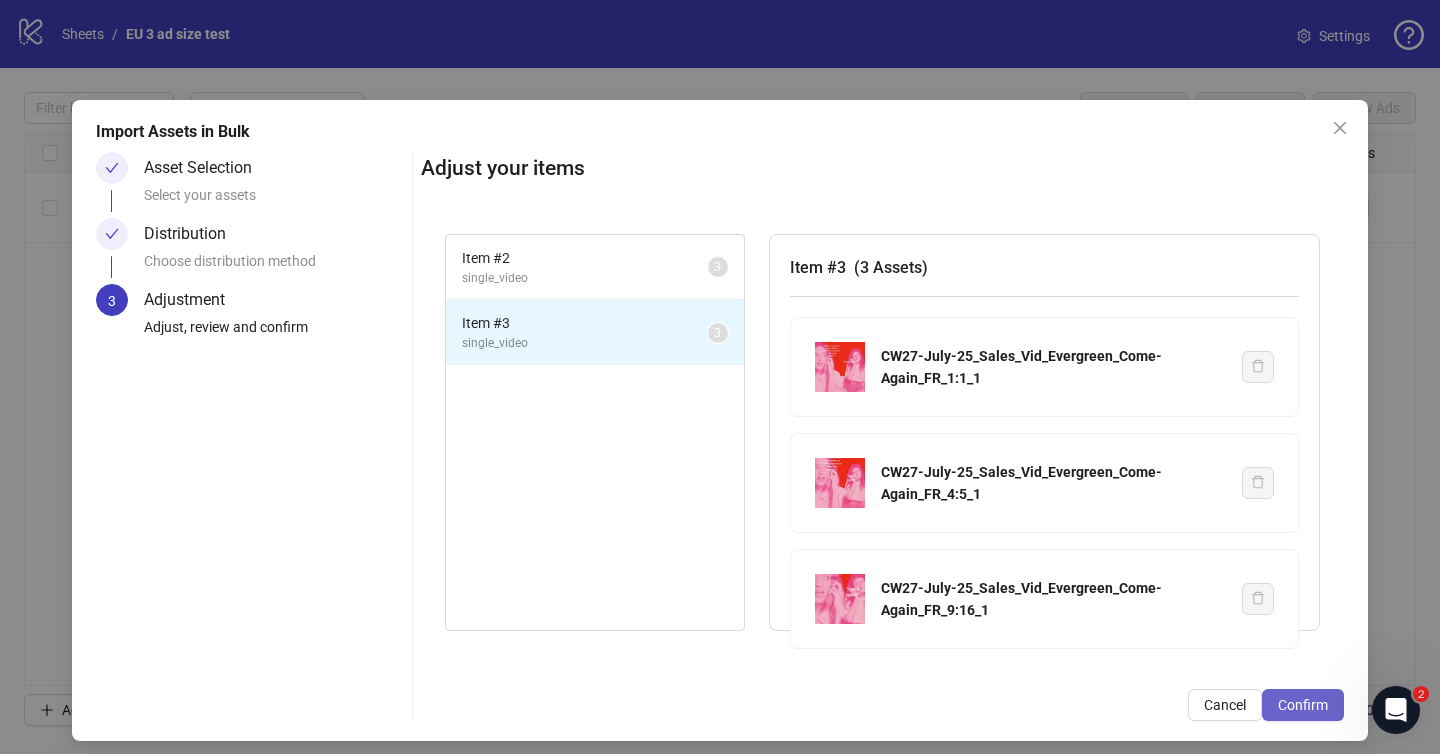 click on "Confirm" at bounding box center [1303, 705] 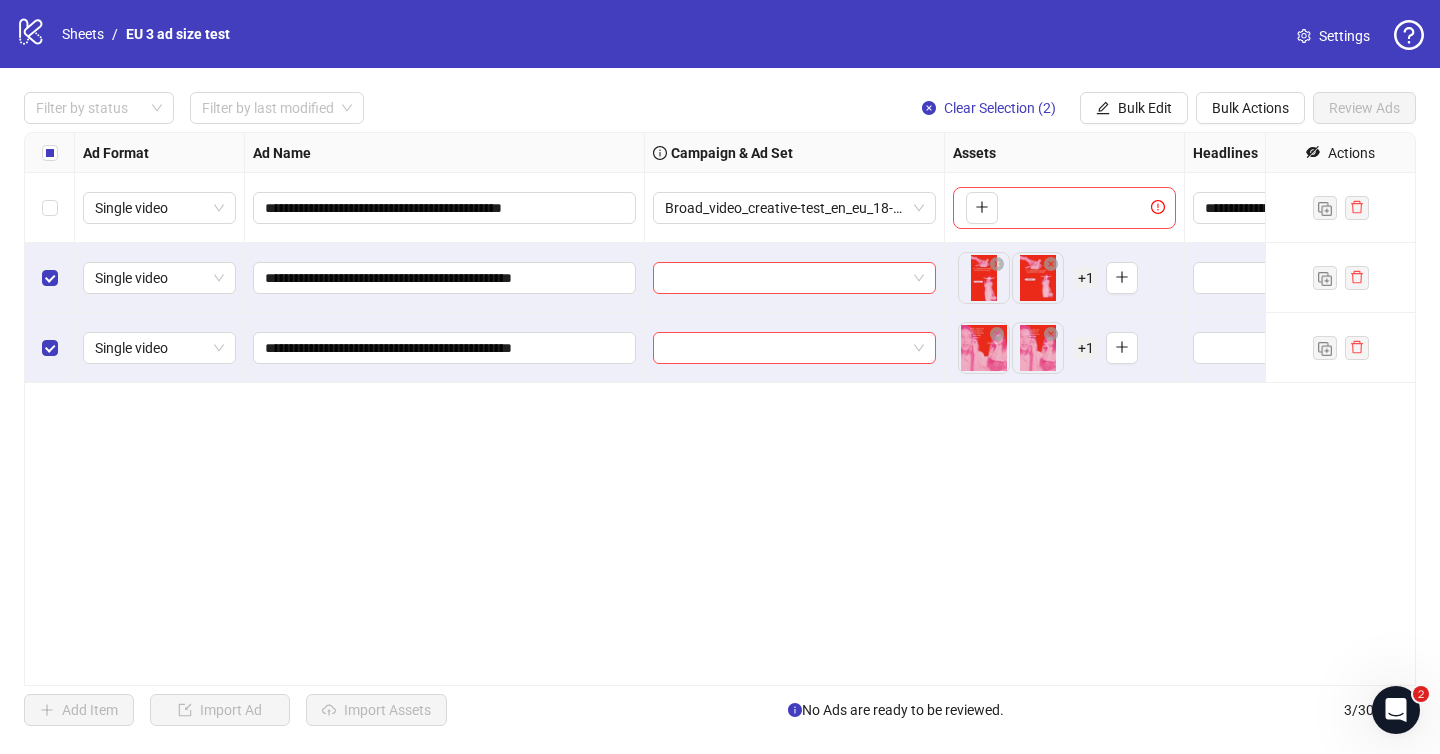 scroll, scrollTop: 0, scrollLeft: 17, axis: horizontal 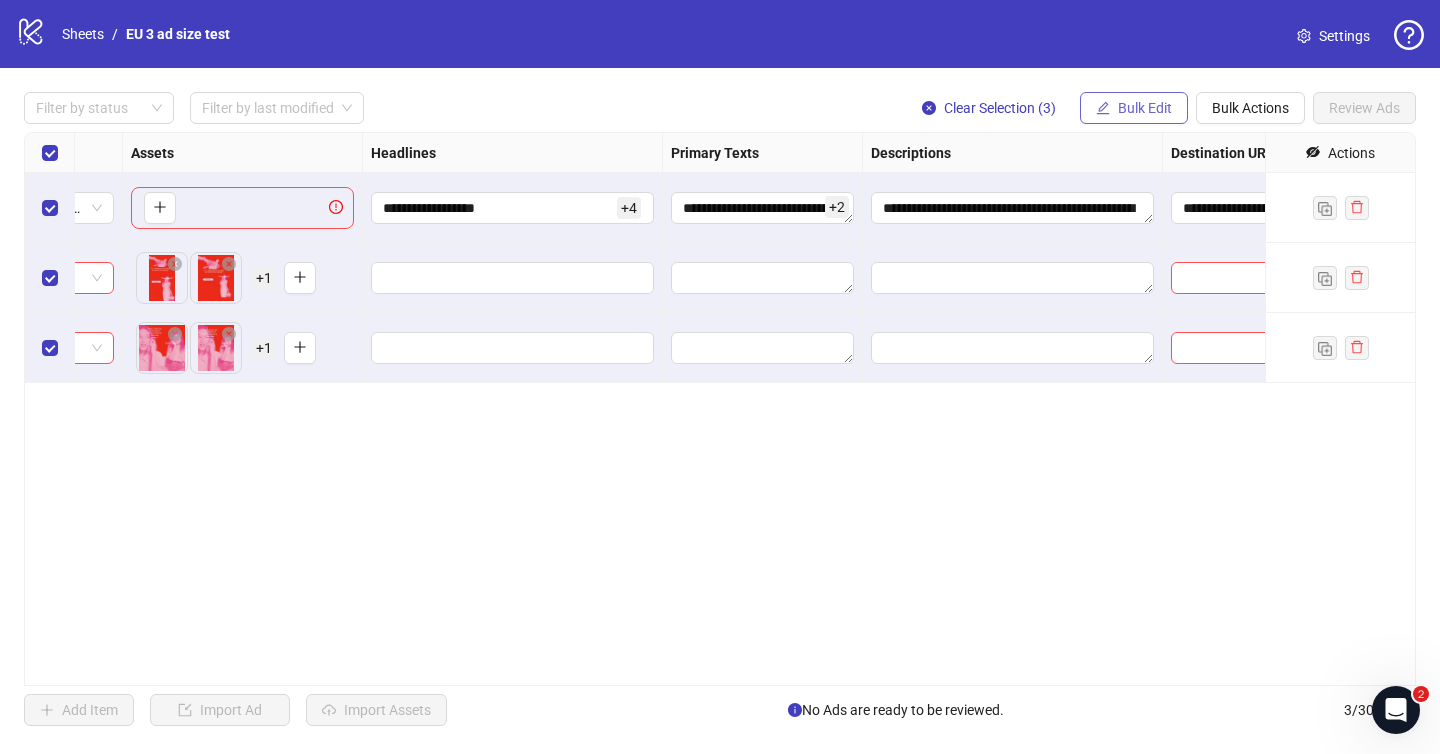 click on "Bulk Edit" at bounding box center (1145, 108) 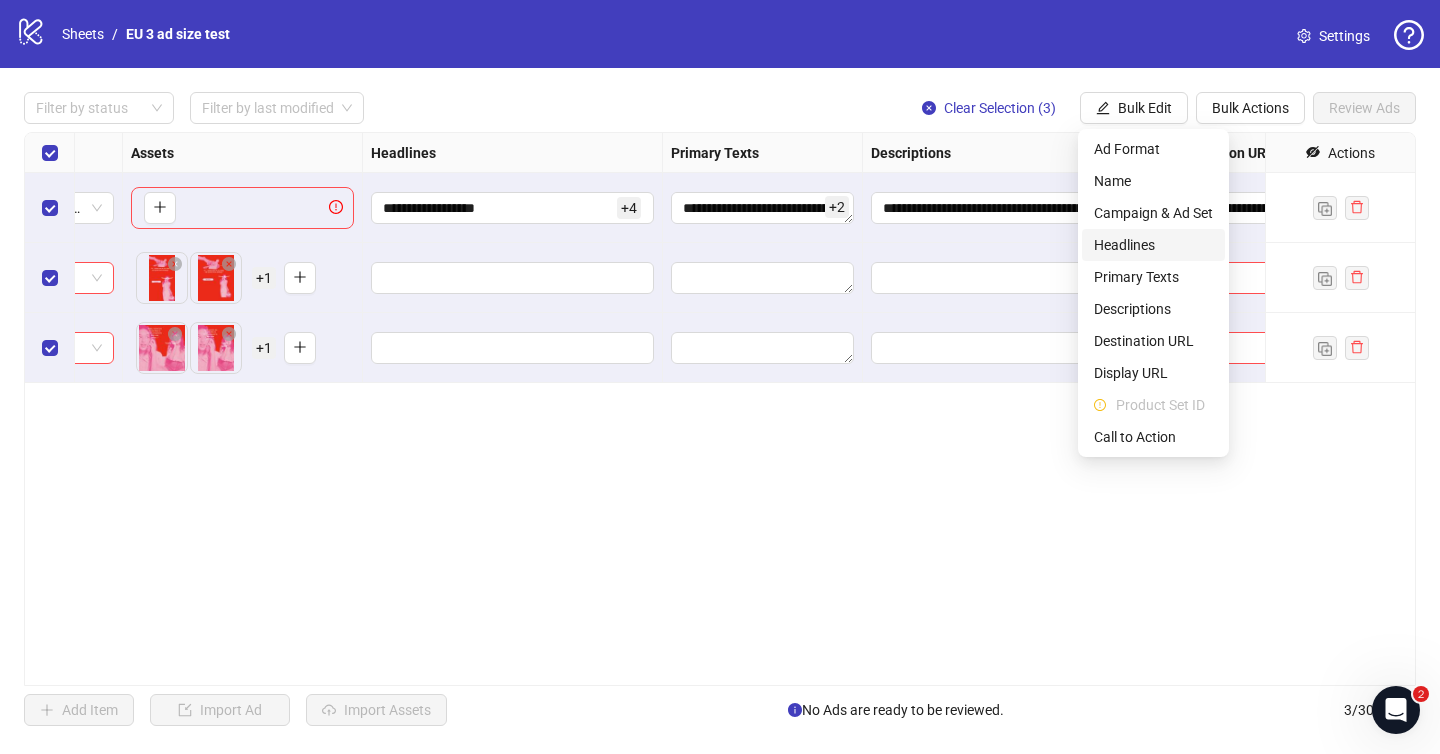 click on "Headlines" at bounding box center [1153, 245] 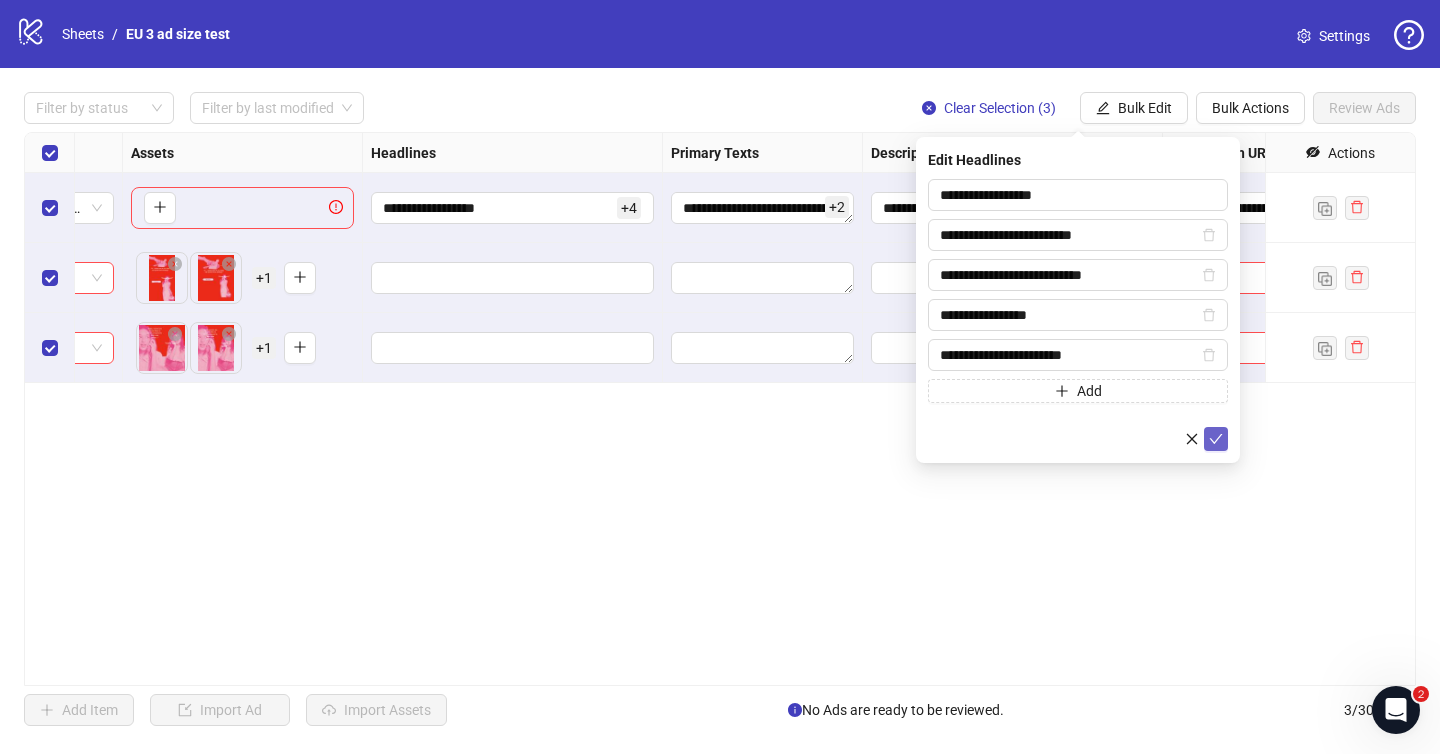 click 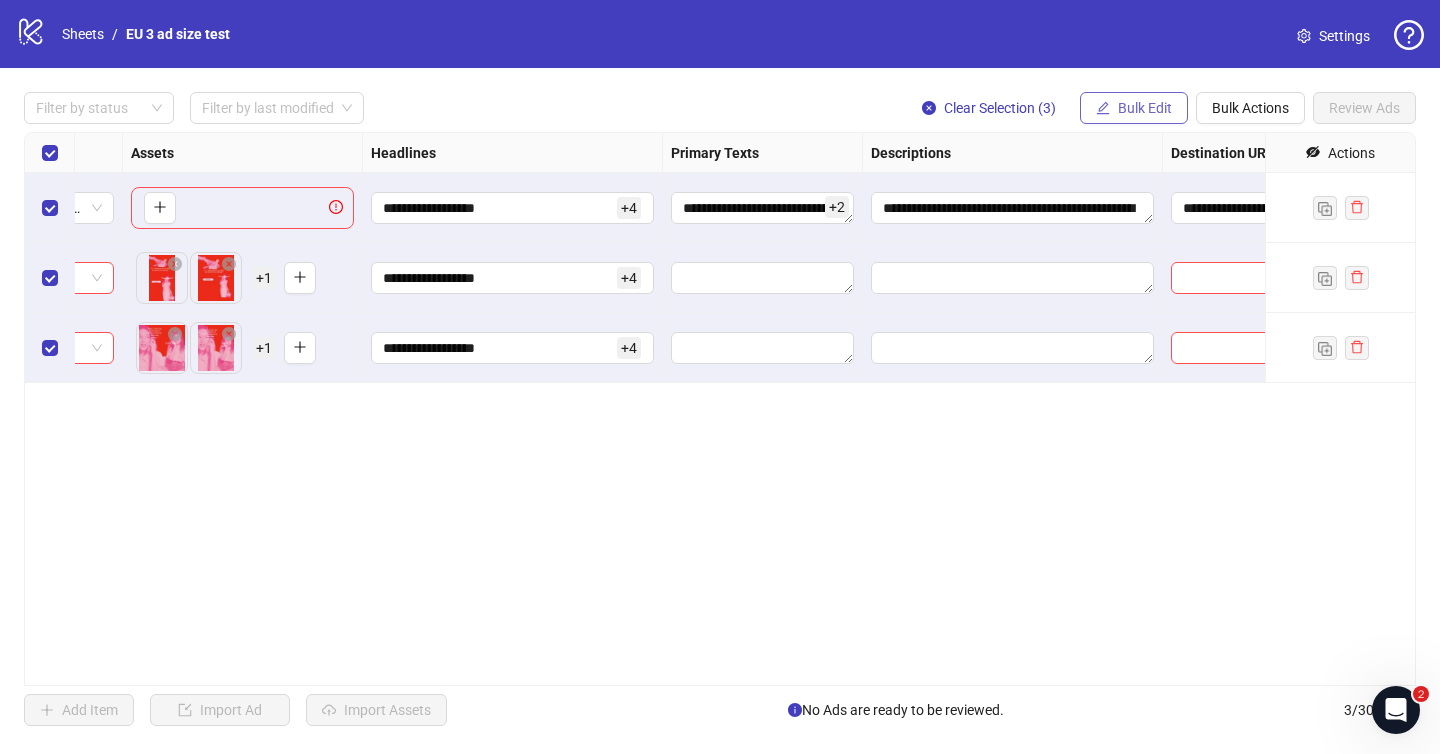 click on "Bulk Edit" at bounding box center [1145, 108] 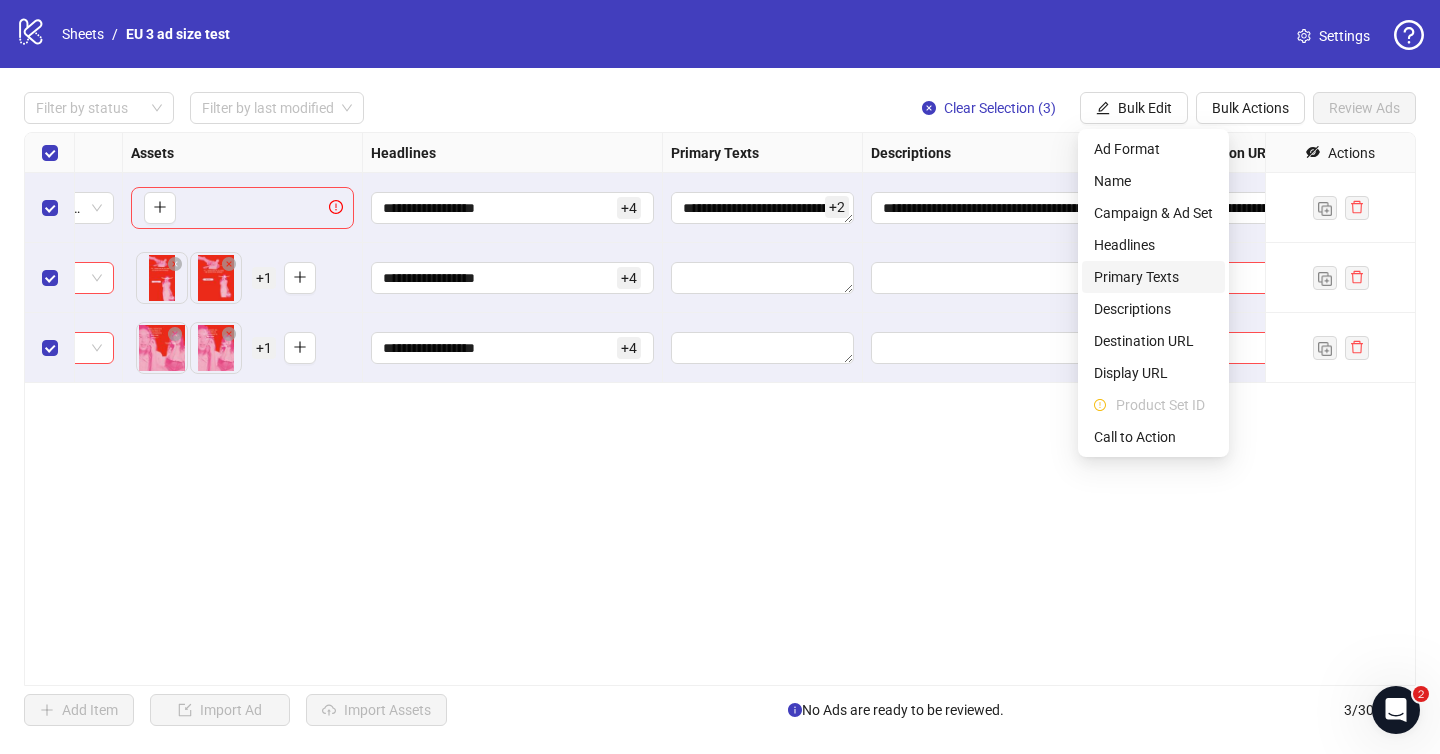 click on "Primary Texts" at bounding box center [1153, 277] 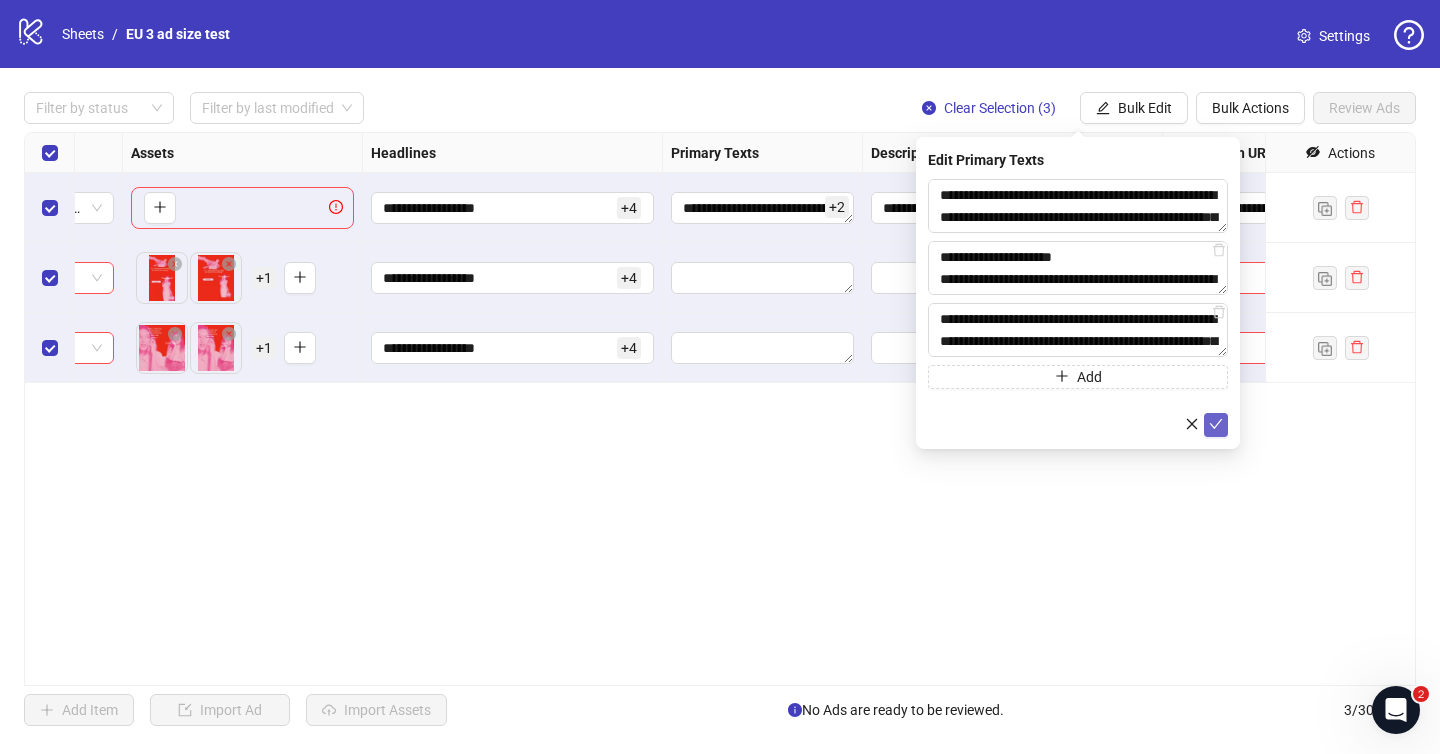 click at bounding box center [1216, 425] 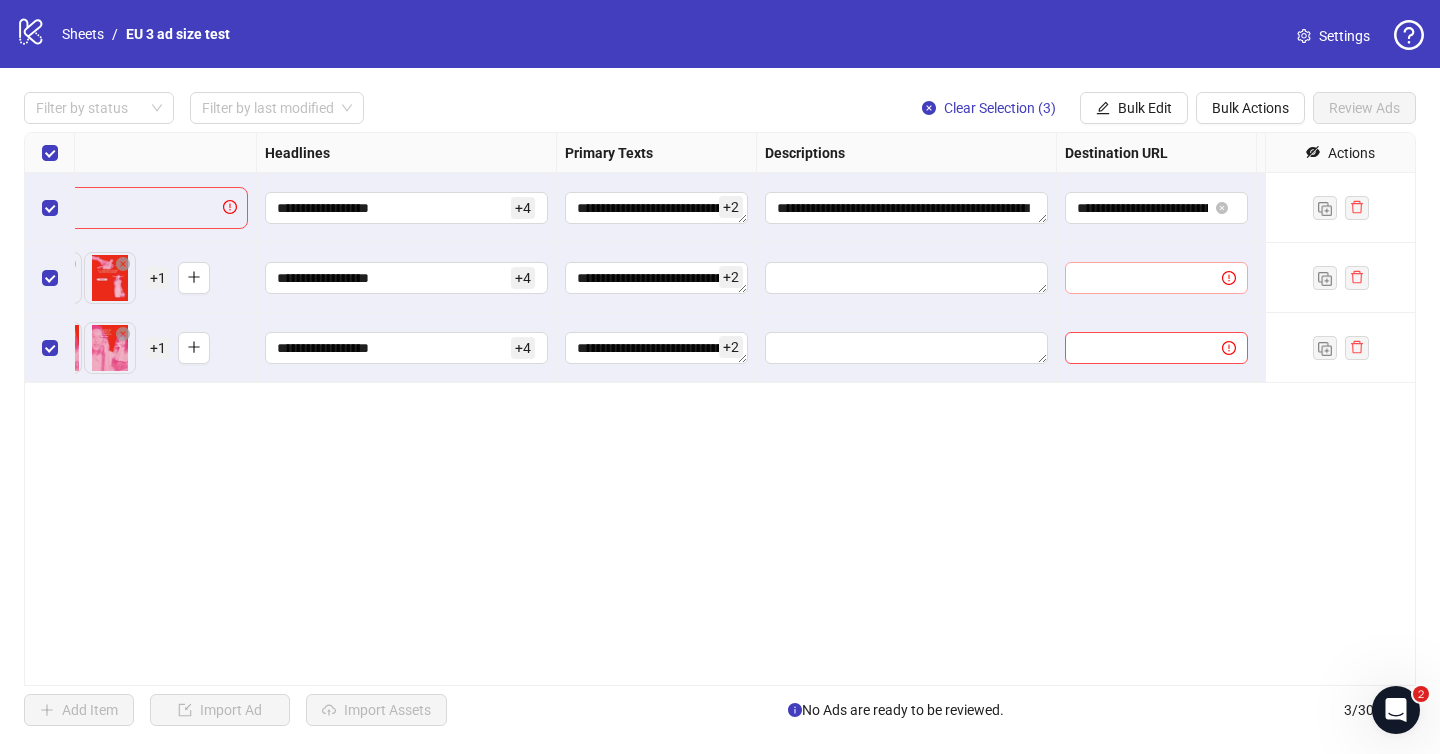 scroll, scrollTop: 0, scrollLeft: 986, axis: horizontal 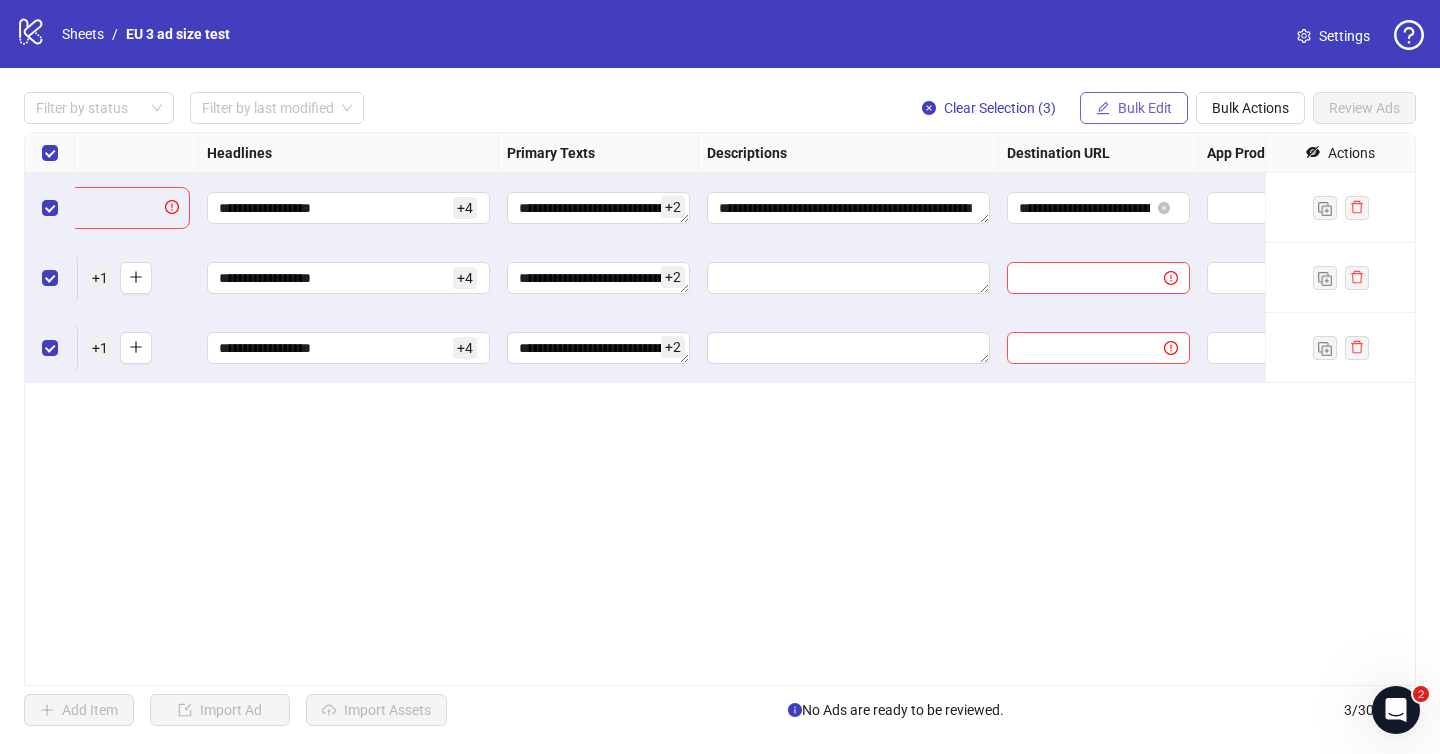 click on "Bulk Edit" at bounding box center (1145, 108) 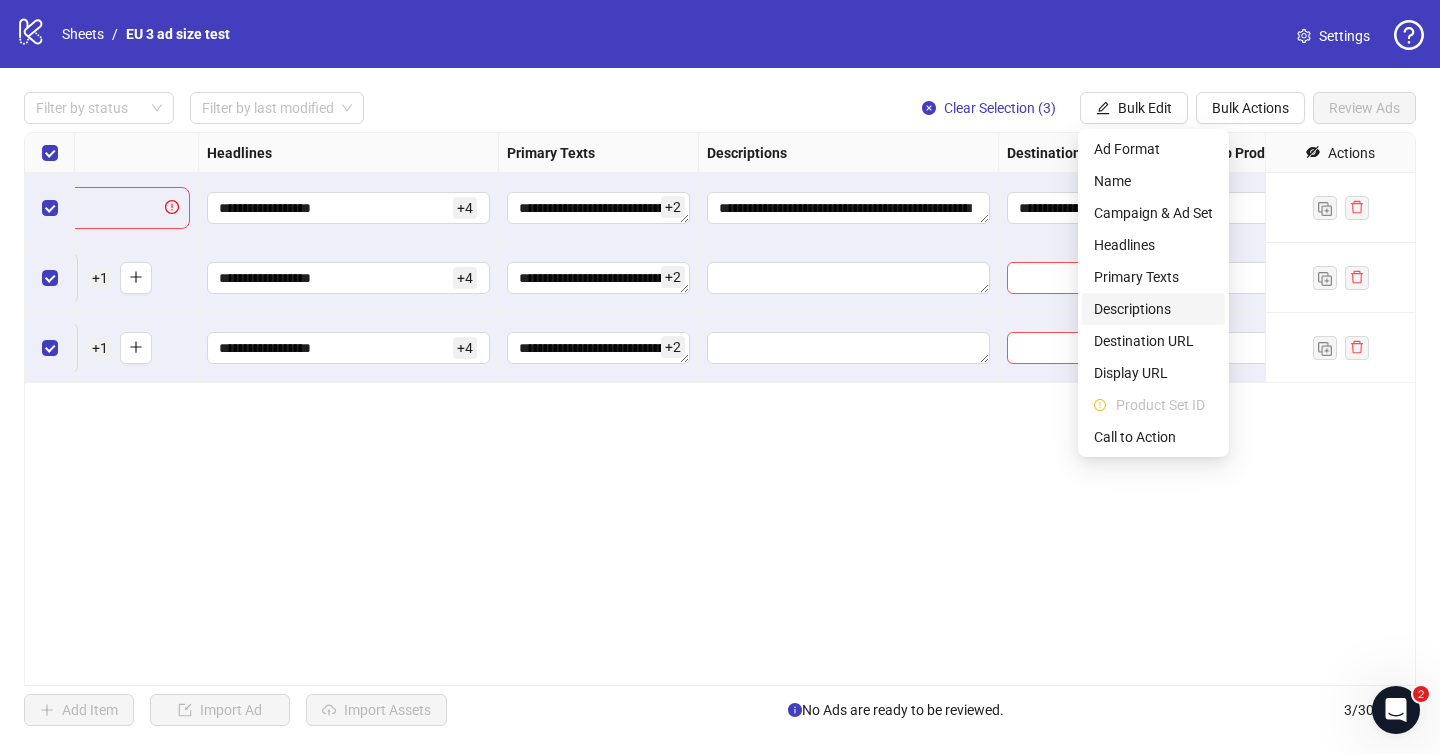 click on "Descriptions" at bounding box center (1153, 309) 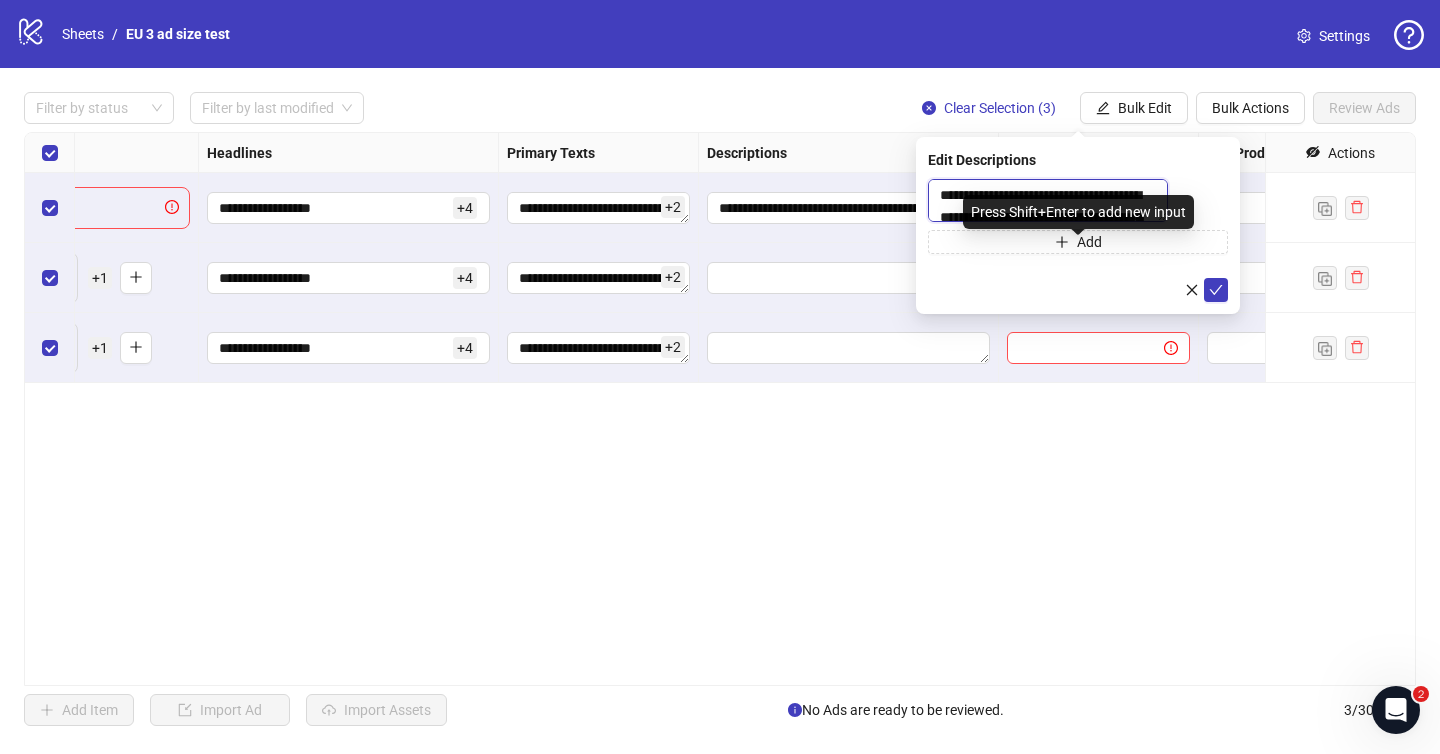 click on "**********" at bounding box center [1048, 200] 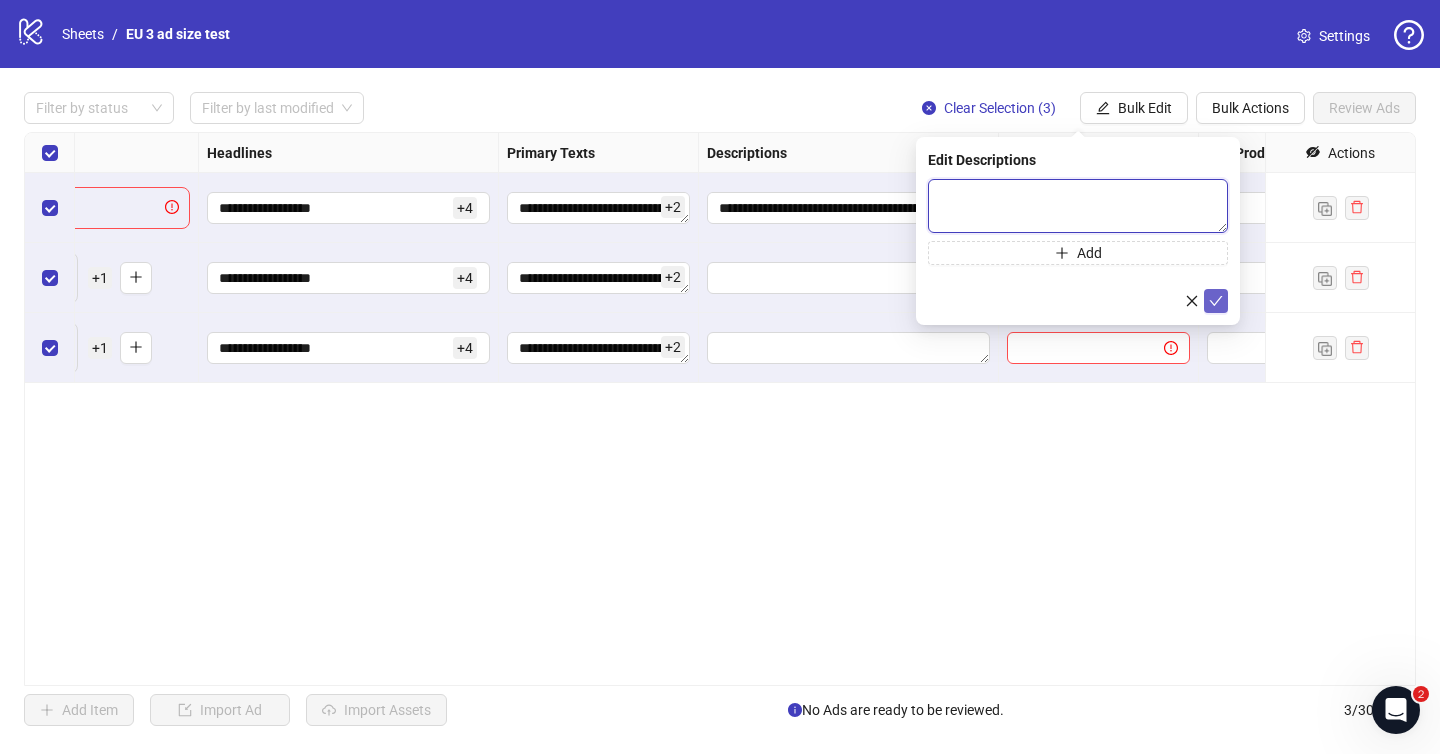 type 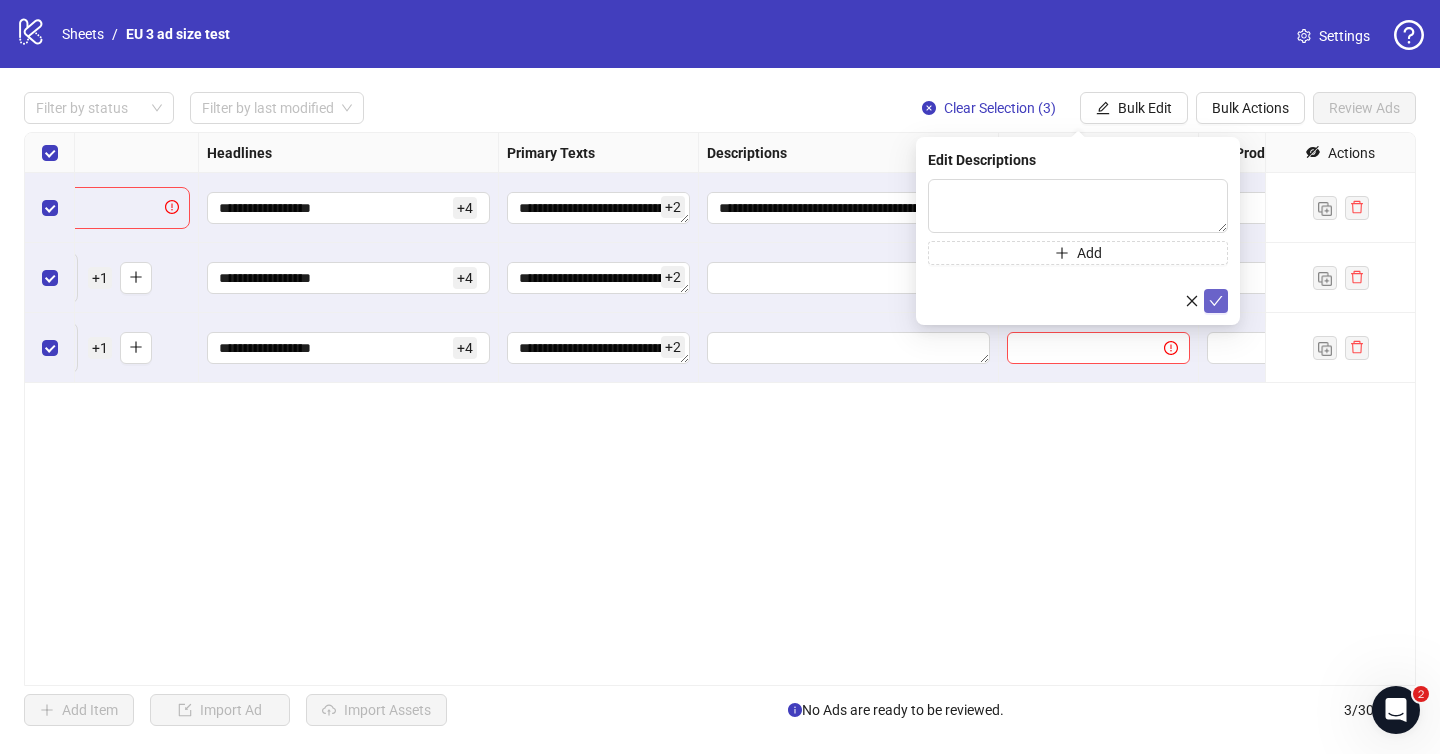 click 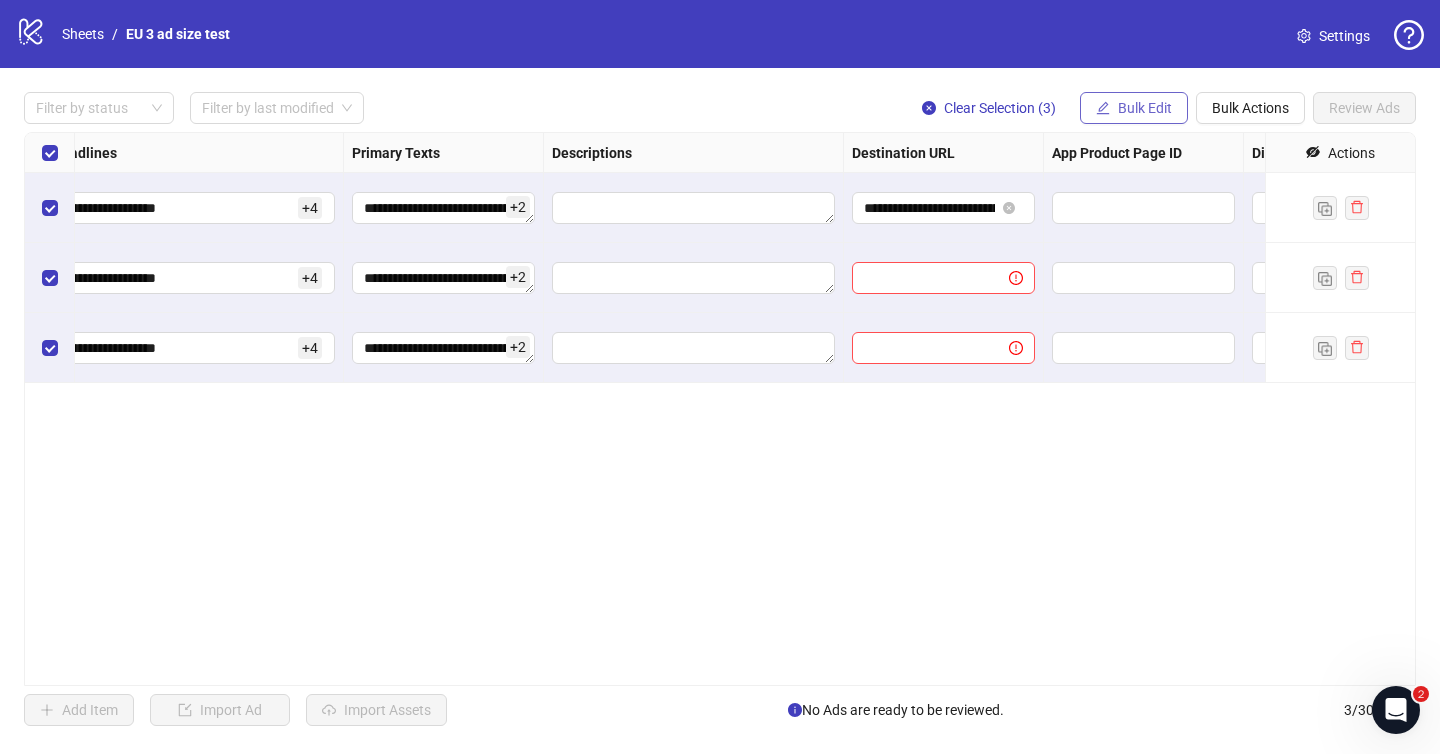 scroll, scrollTop: 0, scrollLeft: 1196, axis: horizontal 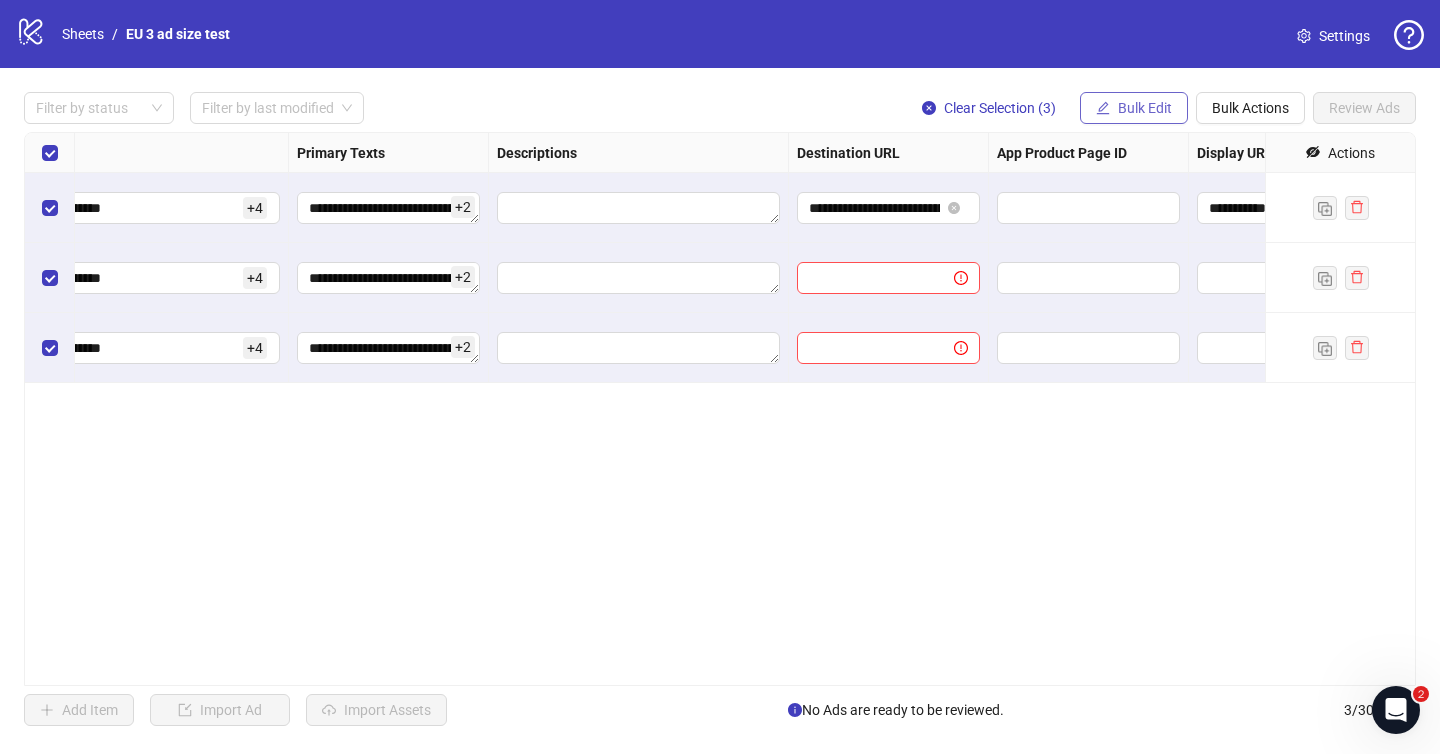 click on "Bulk Edit" at bounding box center [1145, 108] 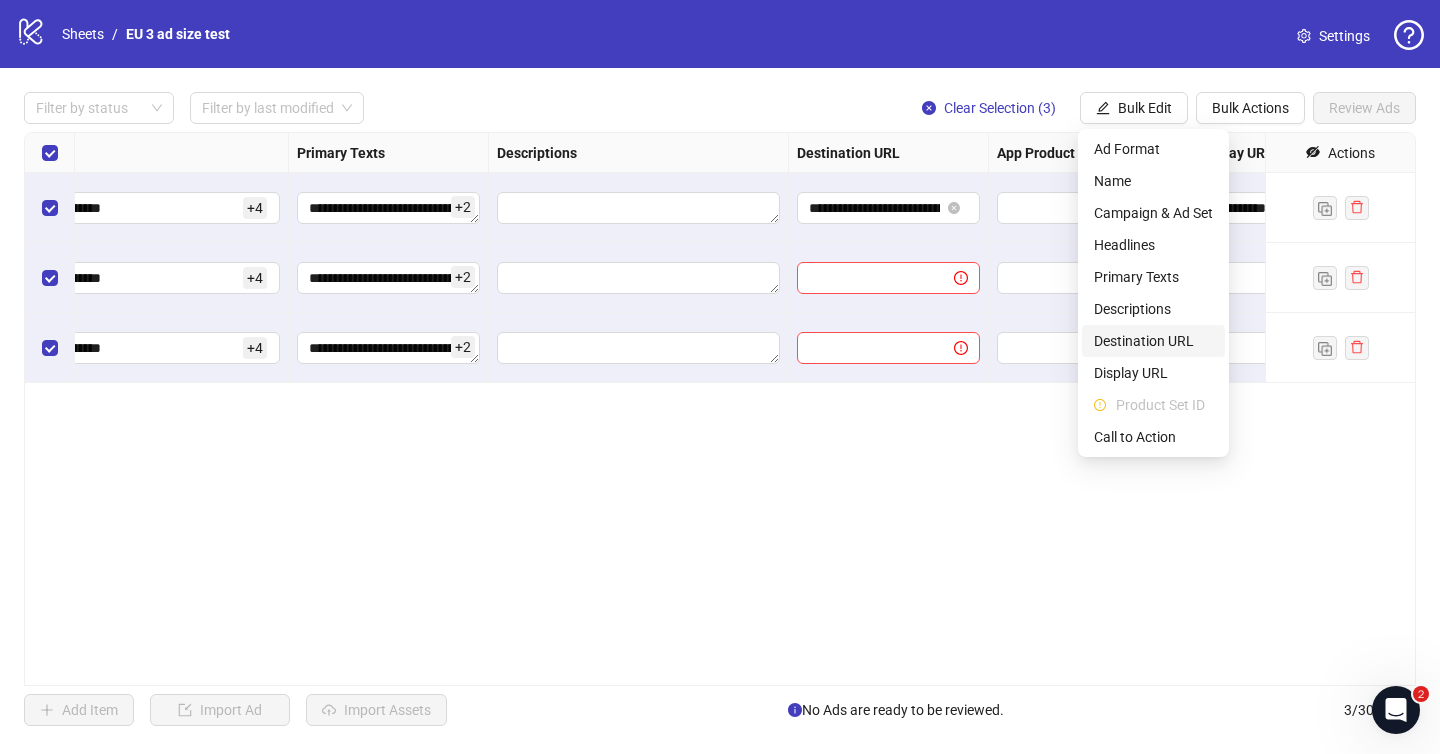 click on "Destination URL" at bounding box center (1153, 341) 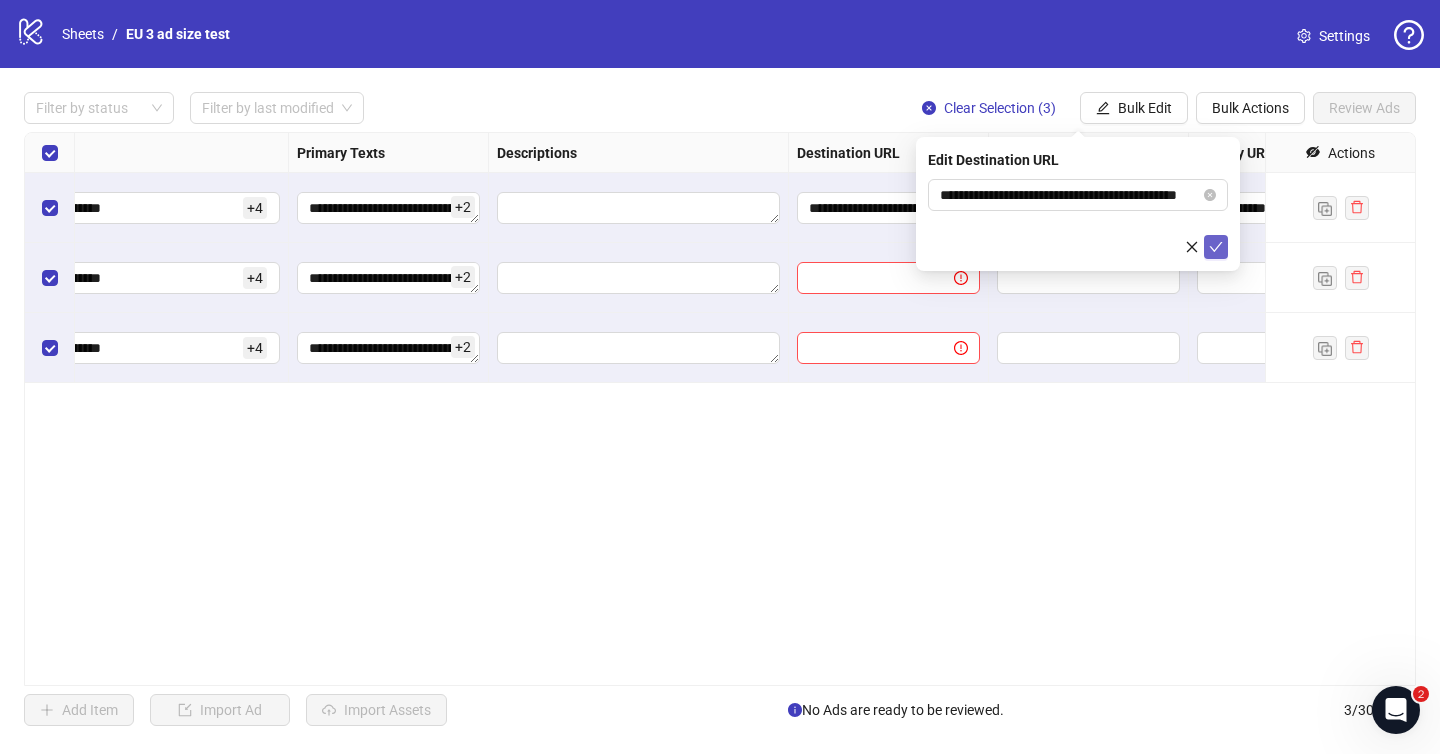 click 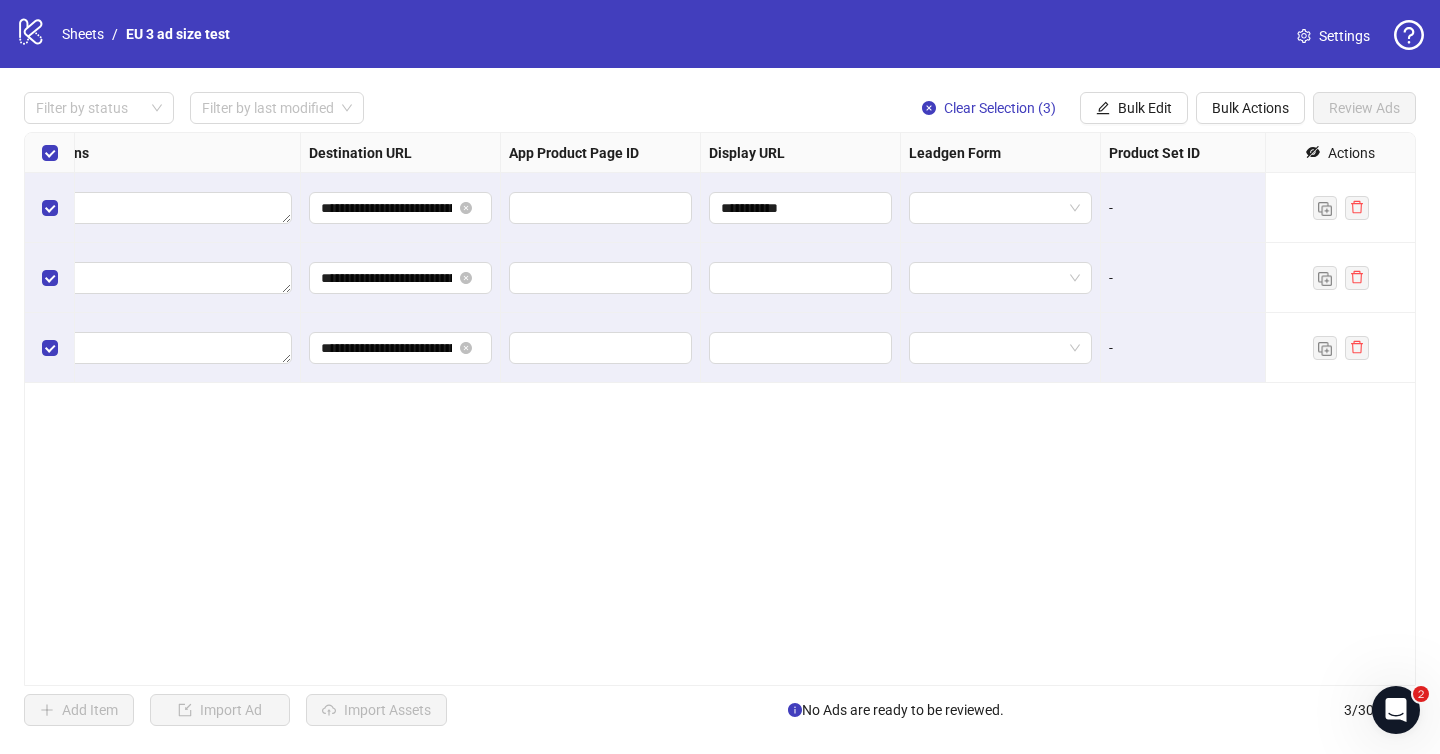 scroll, scrollTop: 0, scrollLeft: 1880, axis: horizontal 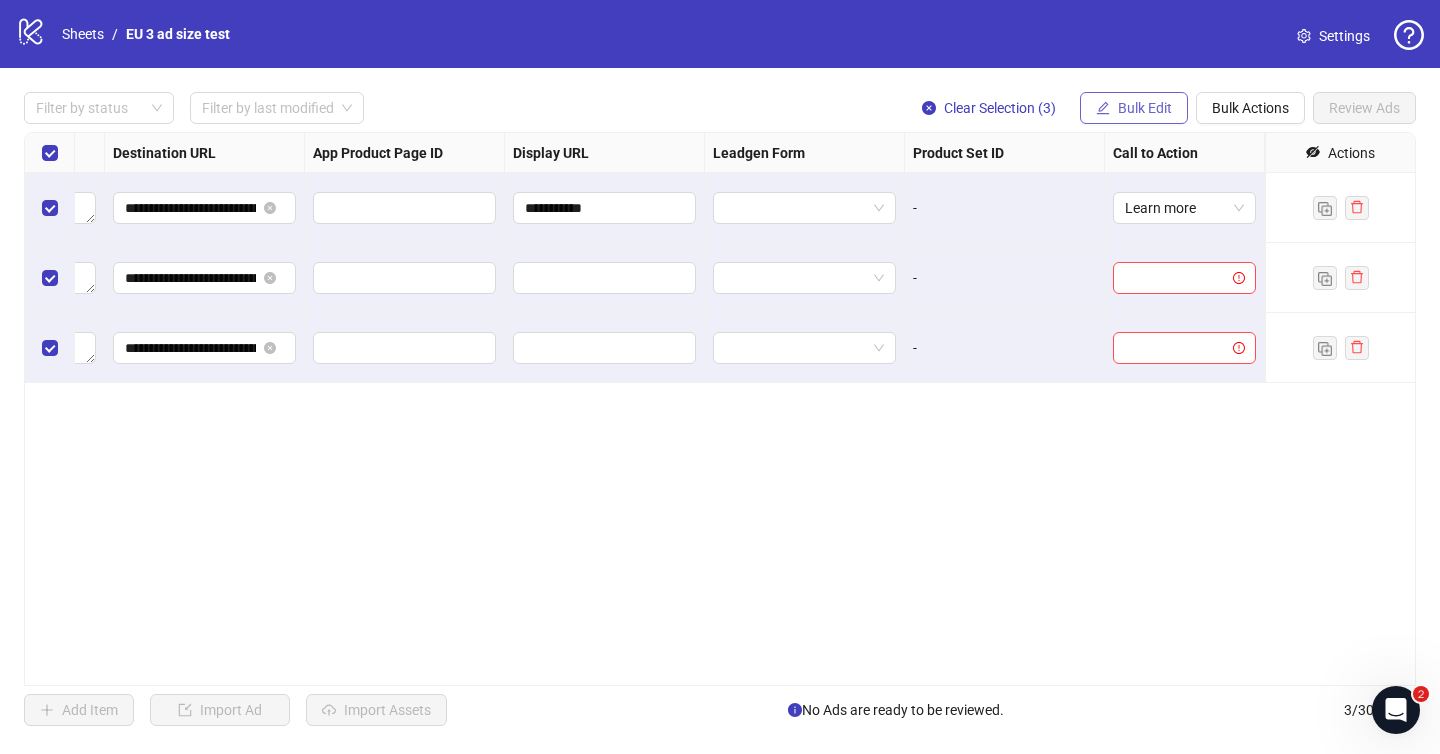 click on "Bulk Edit" at bounding box center [1145, 108] 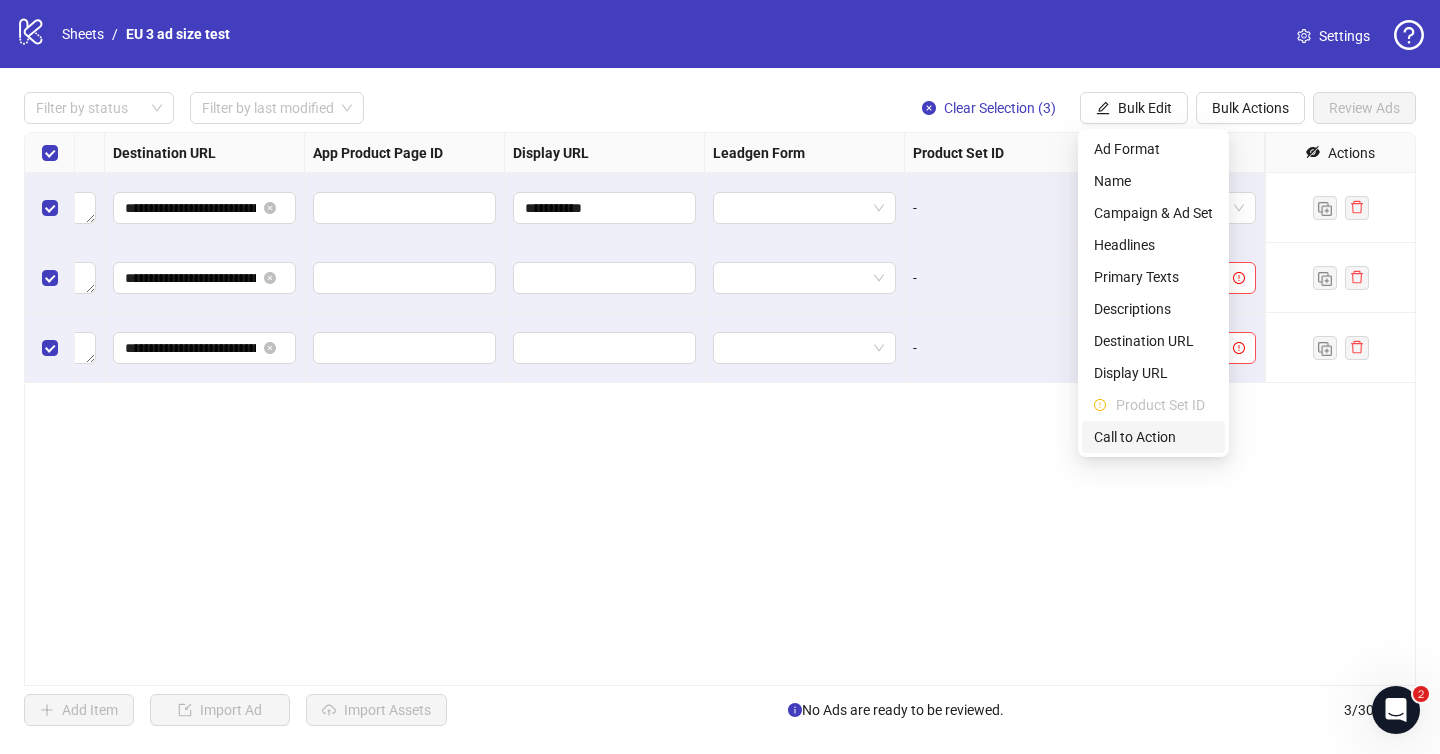 click on "Call to Action" at bounding box center [1153, 437] 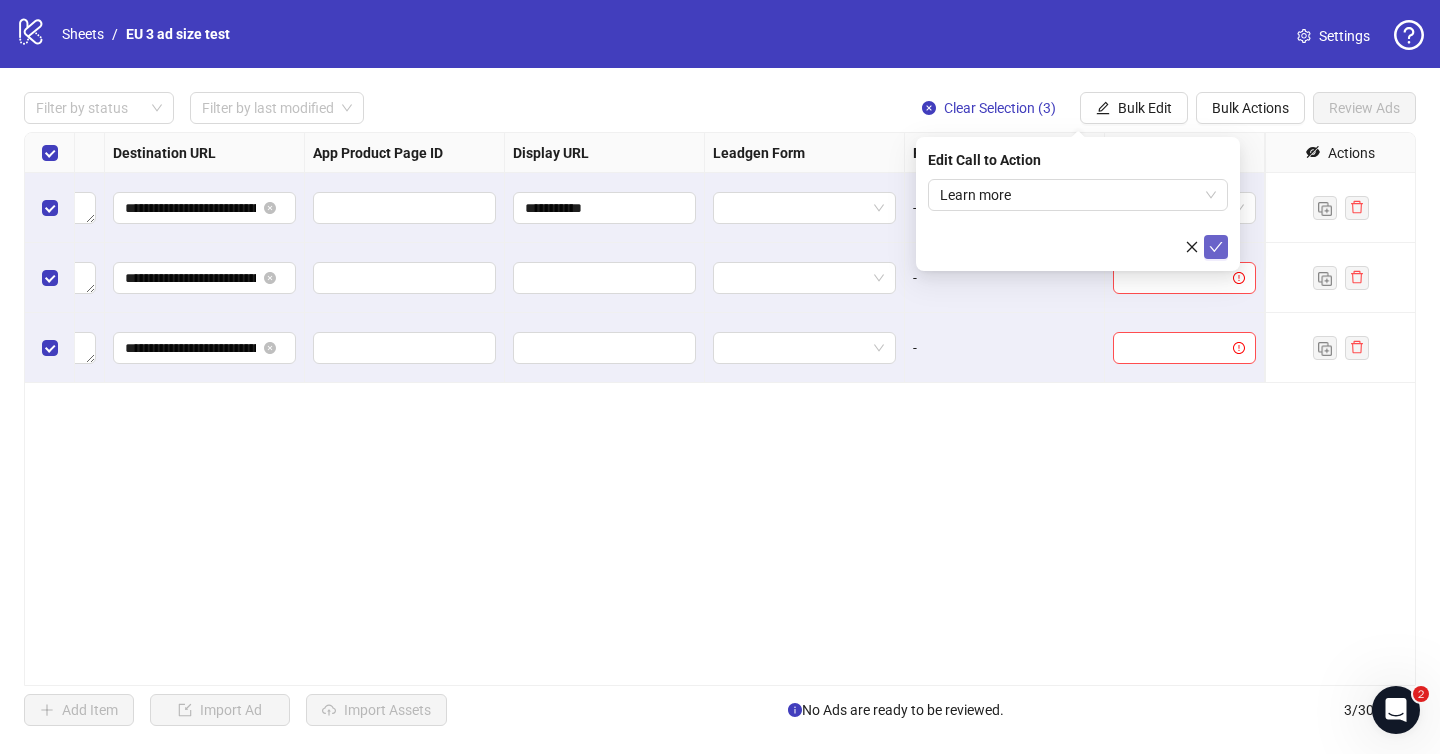 click 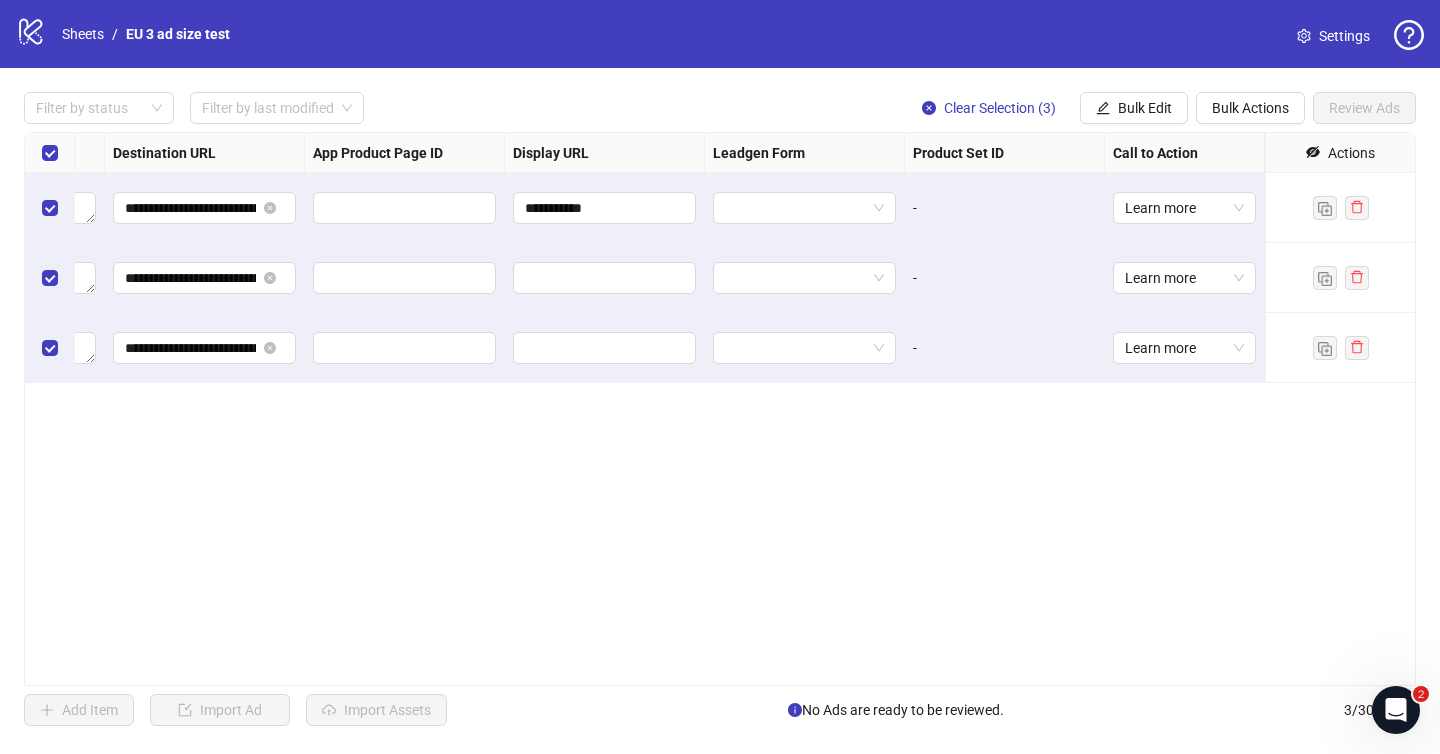 click on "**********" at bounding box center [720, 409] 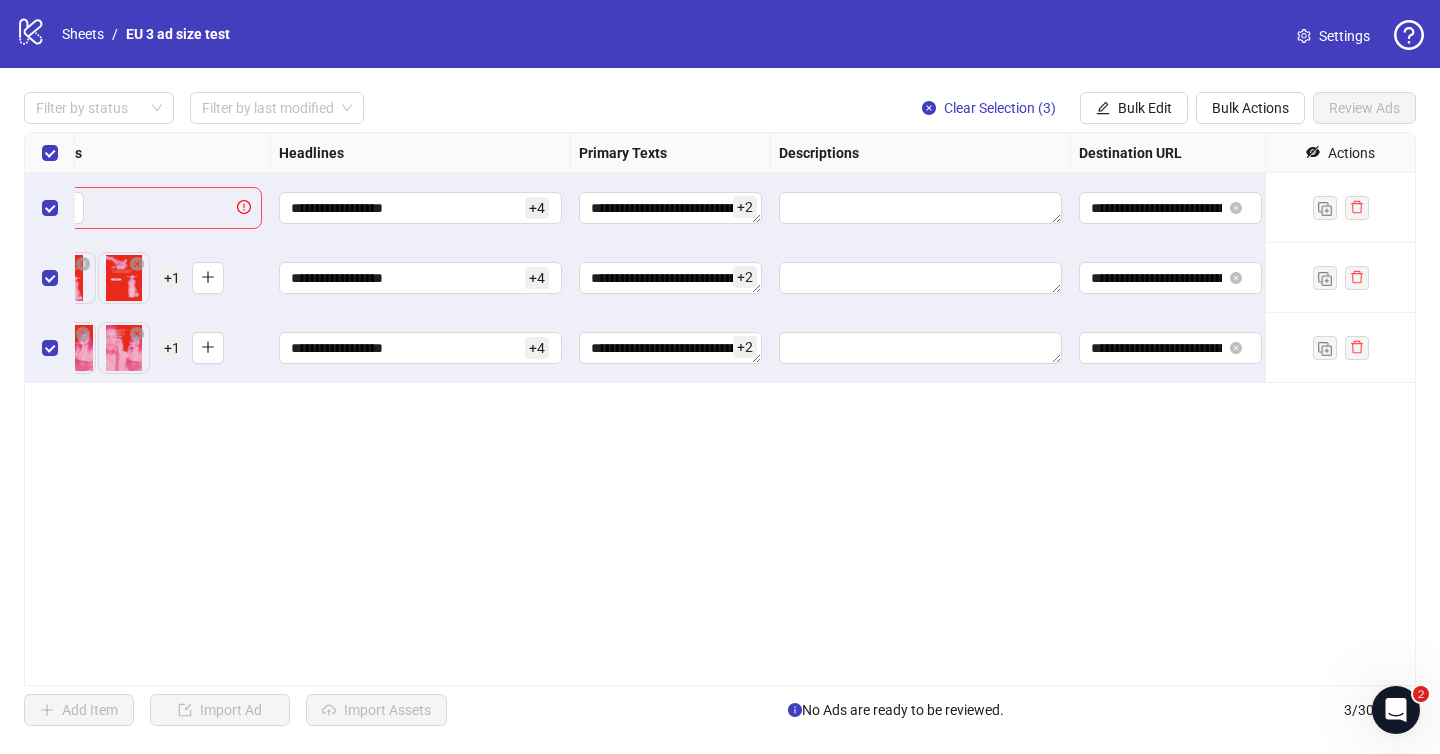 scroll, scrollTop: 0, scrollLeft: 0, axis: both 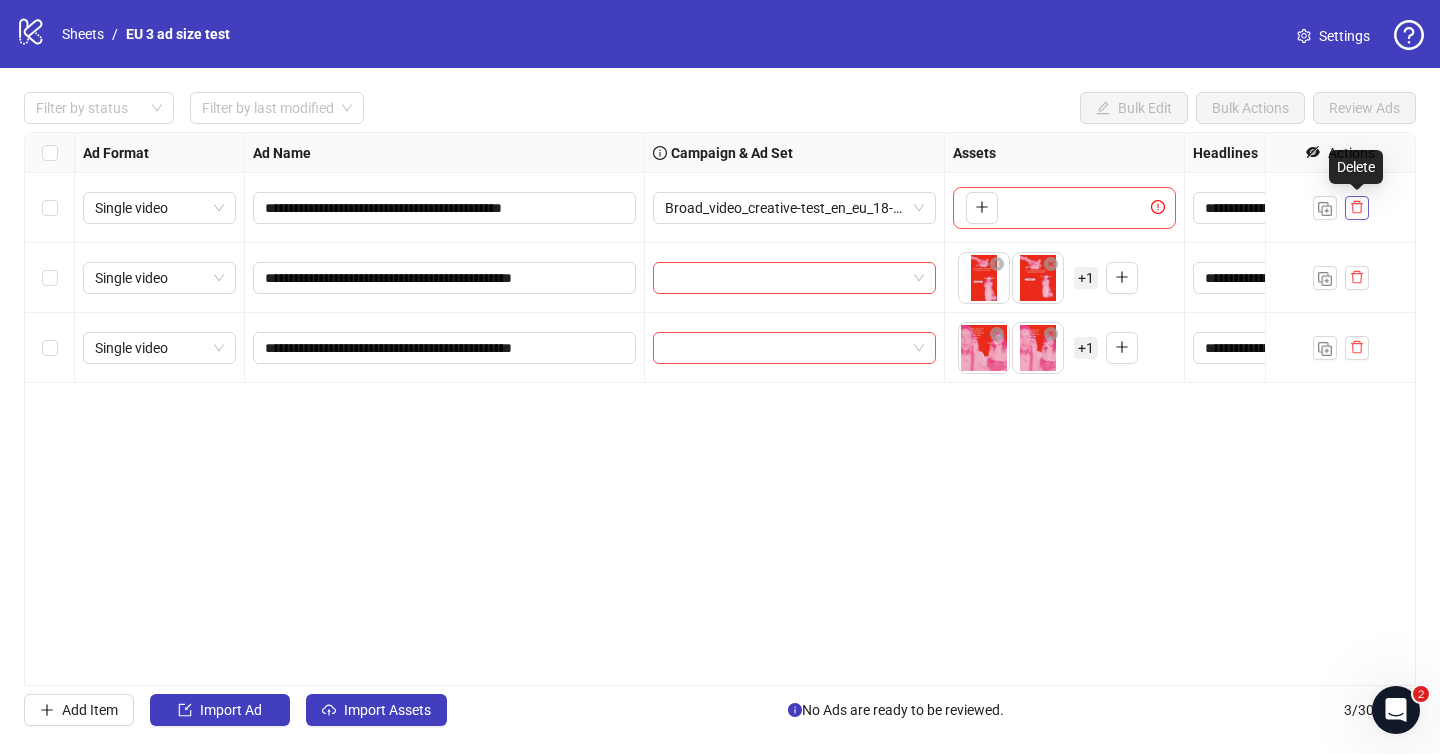 click 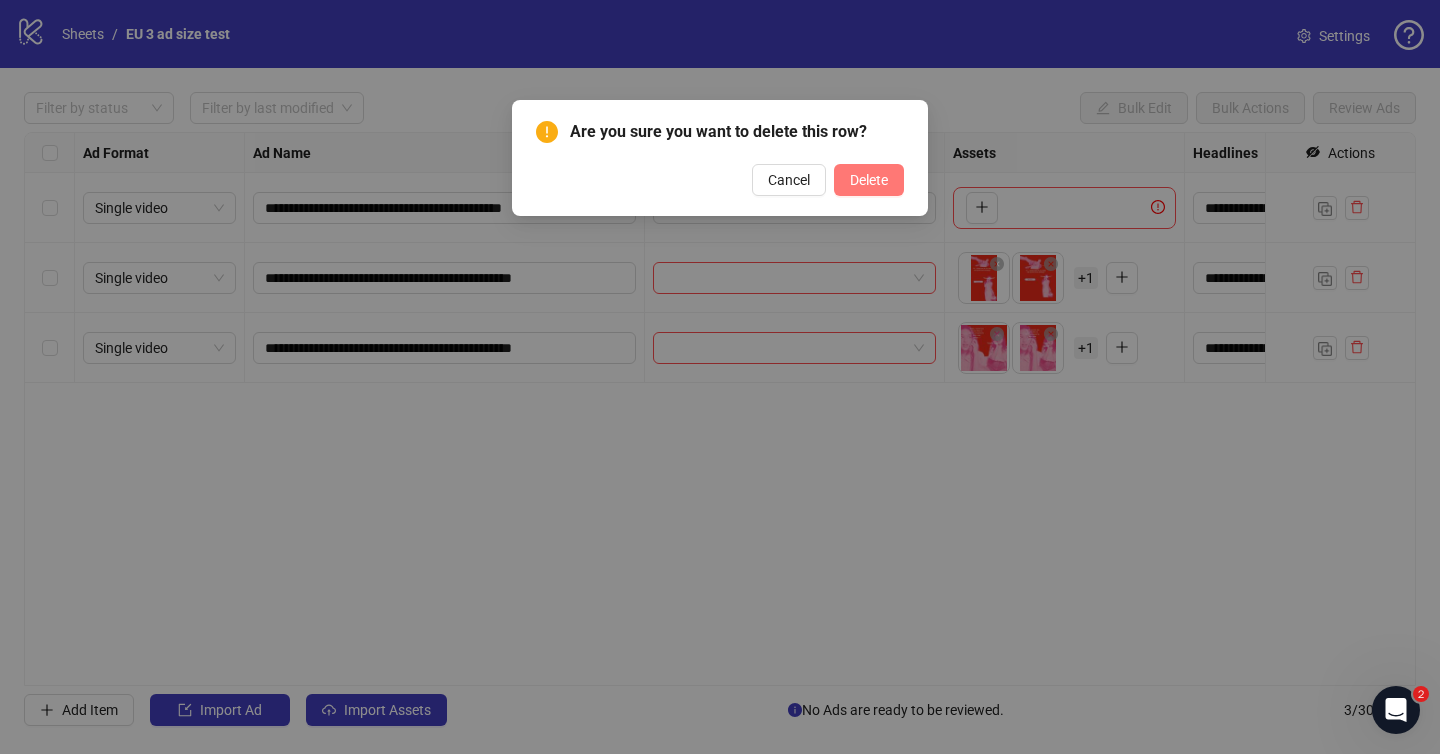 click on "Delete" at bounding box center (869, 180) 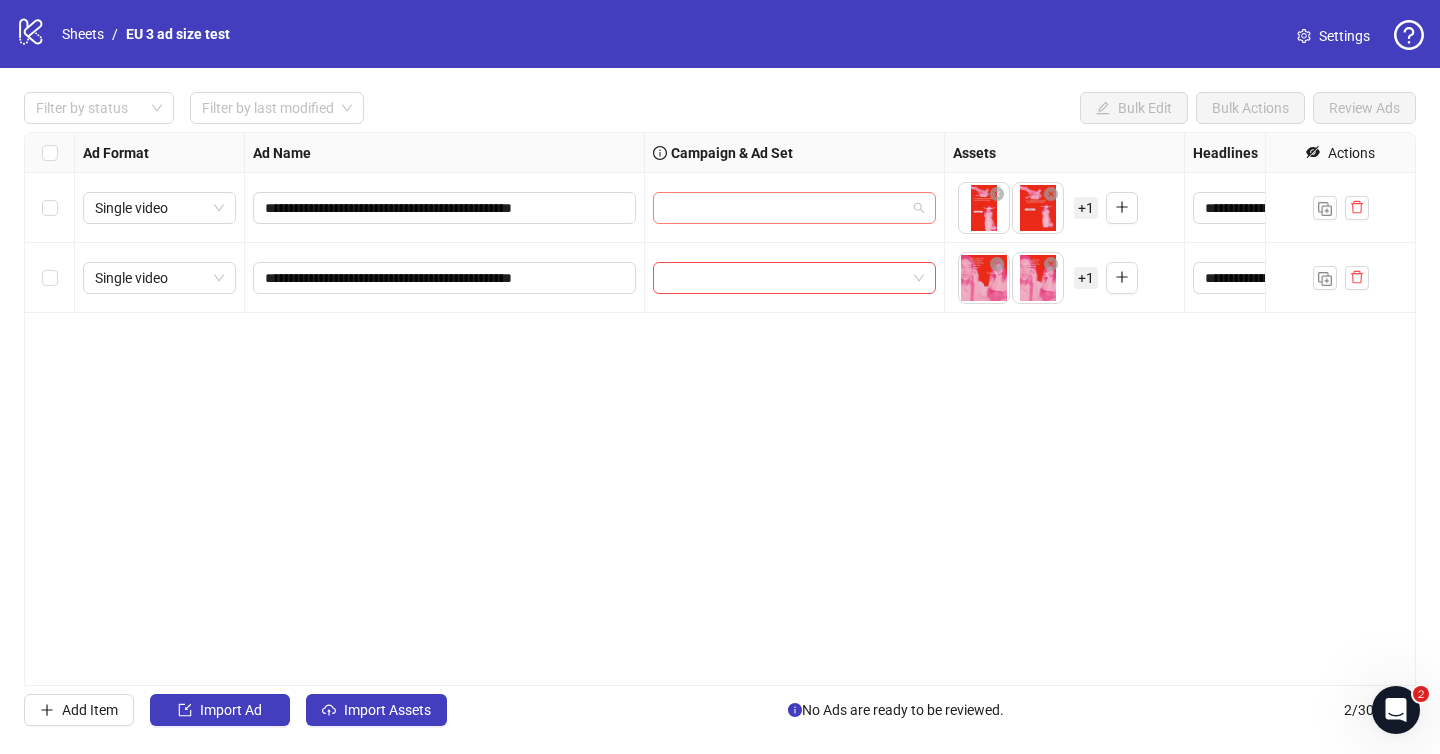 click at bounding box center (785, 208) 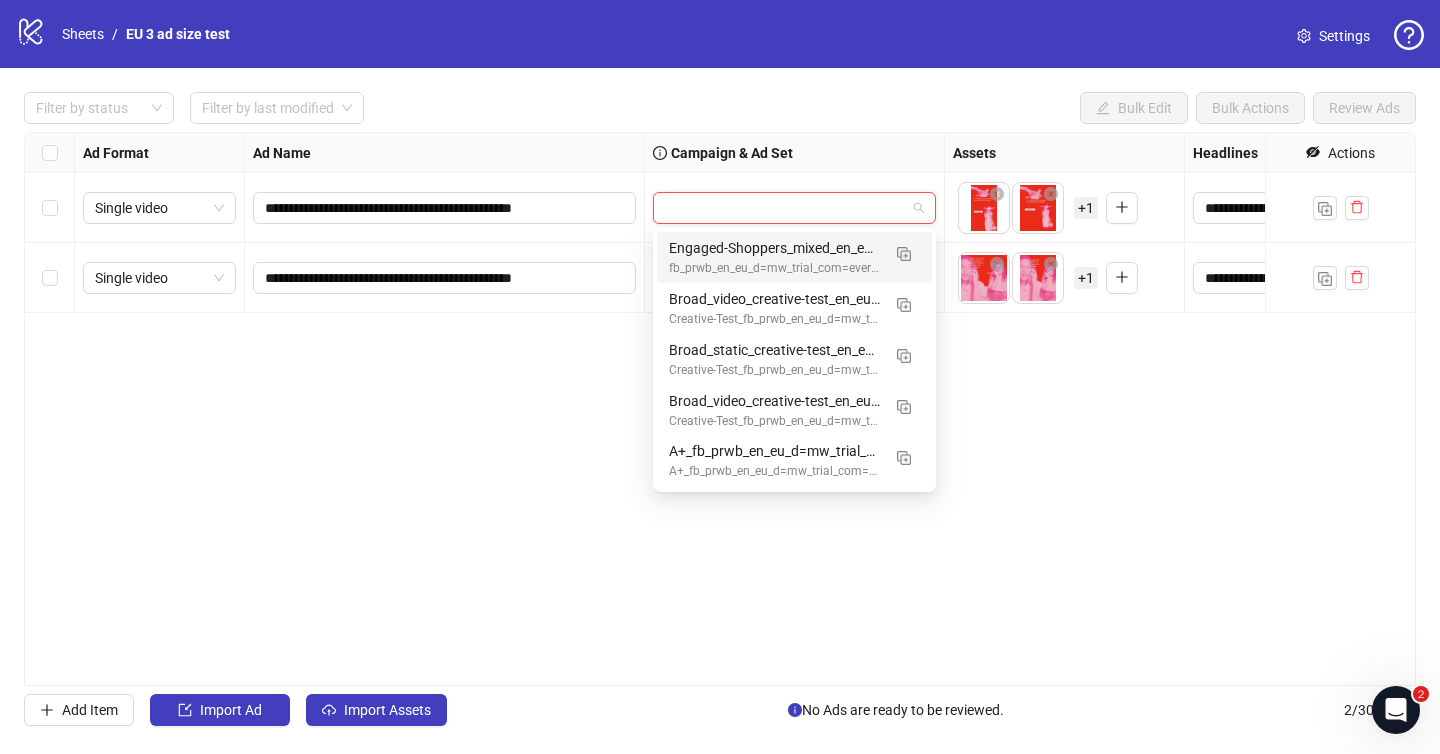 click on "Engaged-Shoppers_mixed_en_eu_18-65=mw_trial_com=010725" at bounding box center (774, 248) 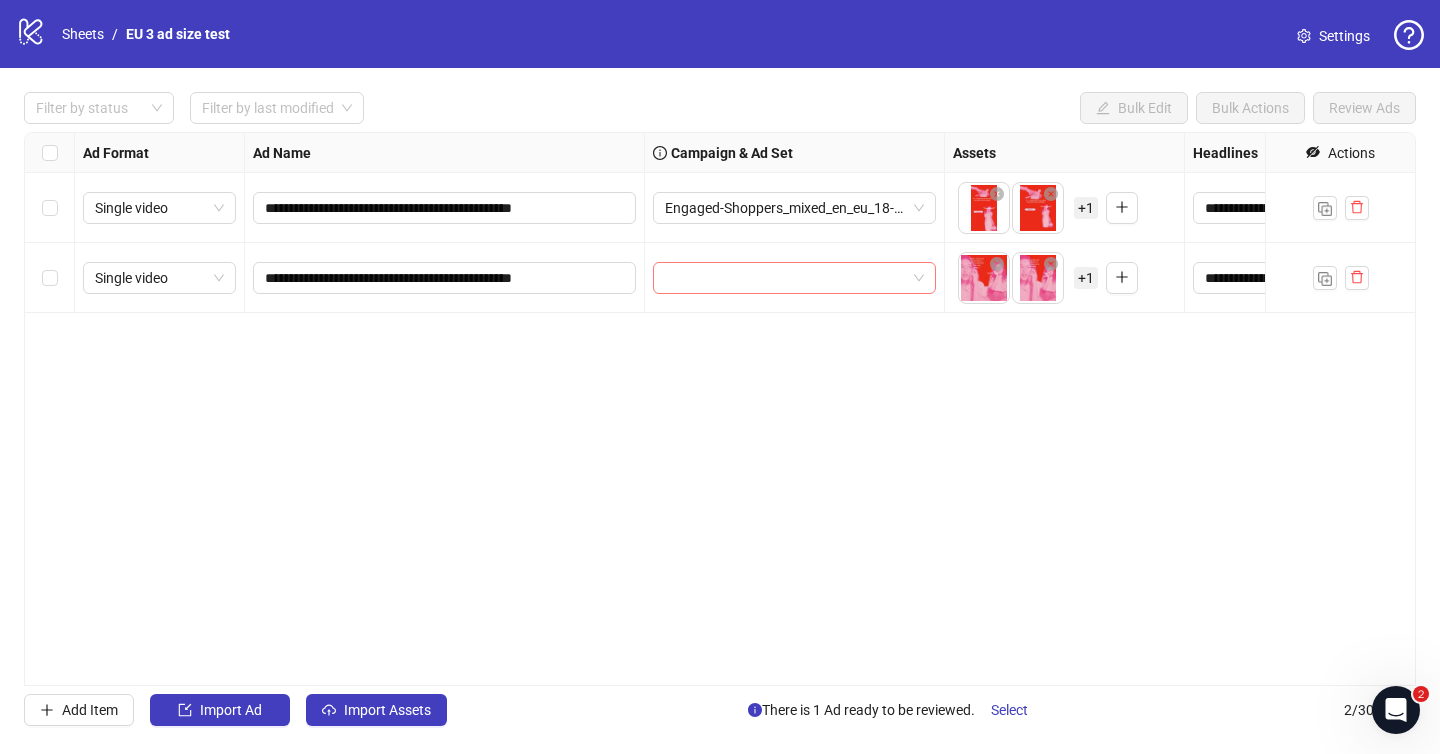click at bounding box center [785, 278] 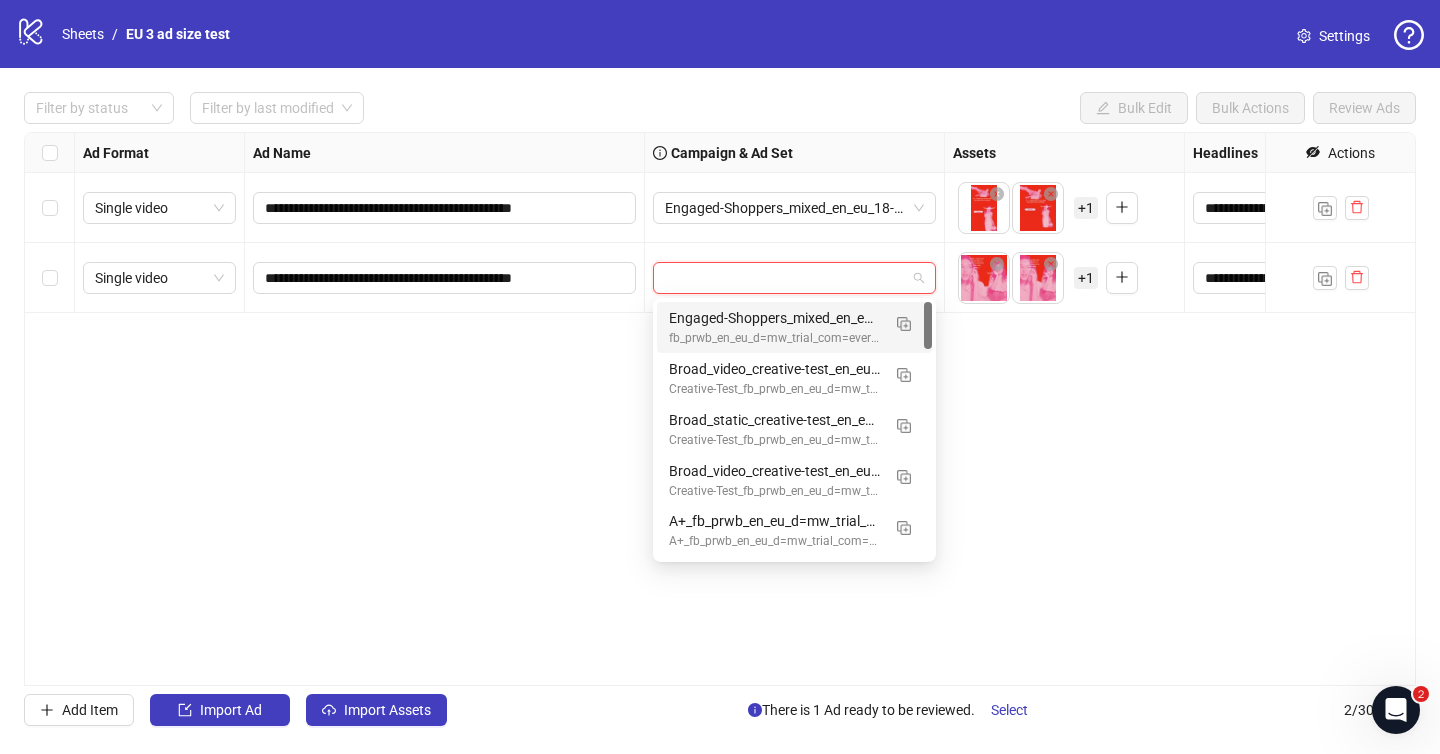 click on "fb_prwb_en_eu_d=mw_trial_com=evergreen_250325" at bounding box center (774, 338) 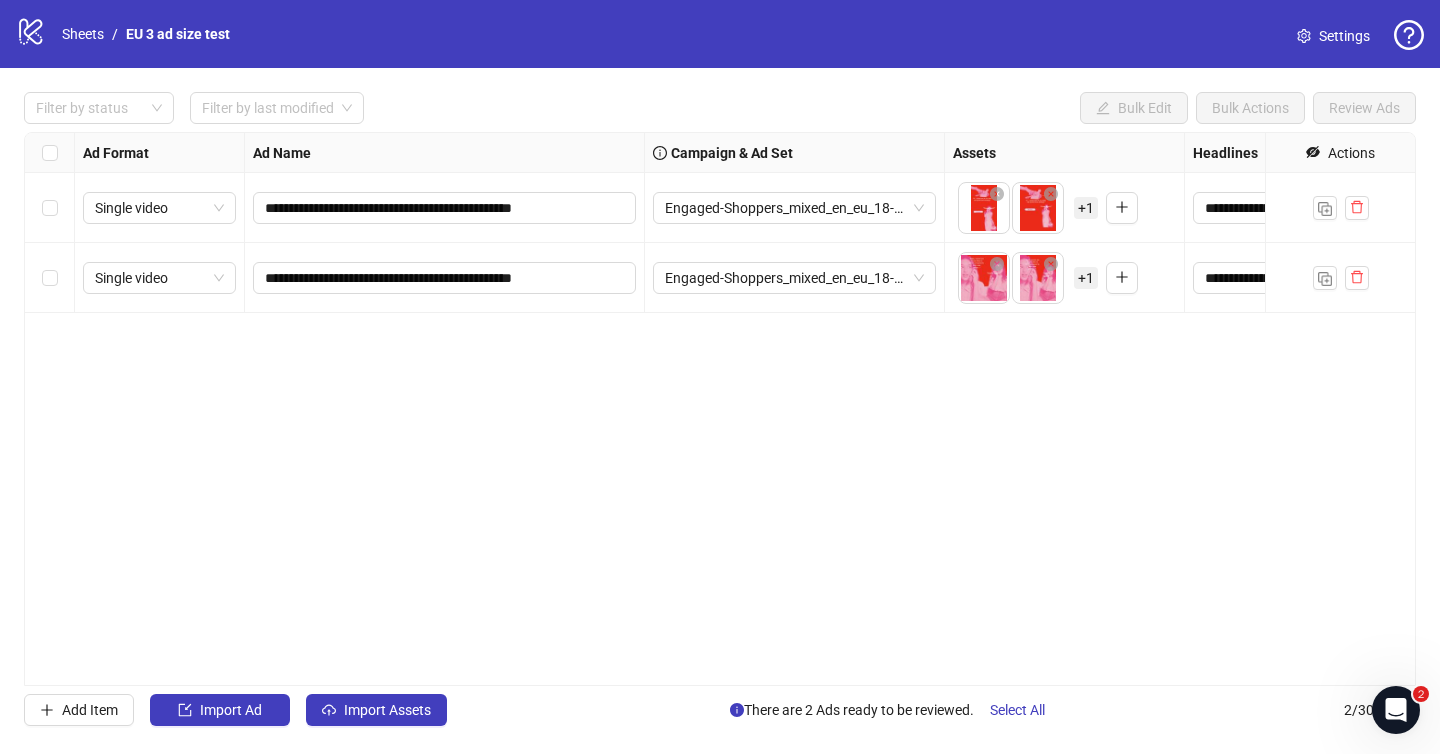 click on "**********" at bounding box center (720, 409) 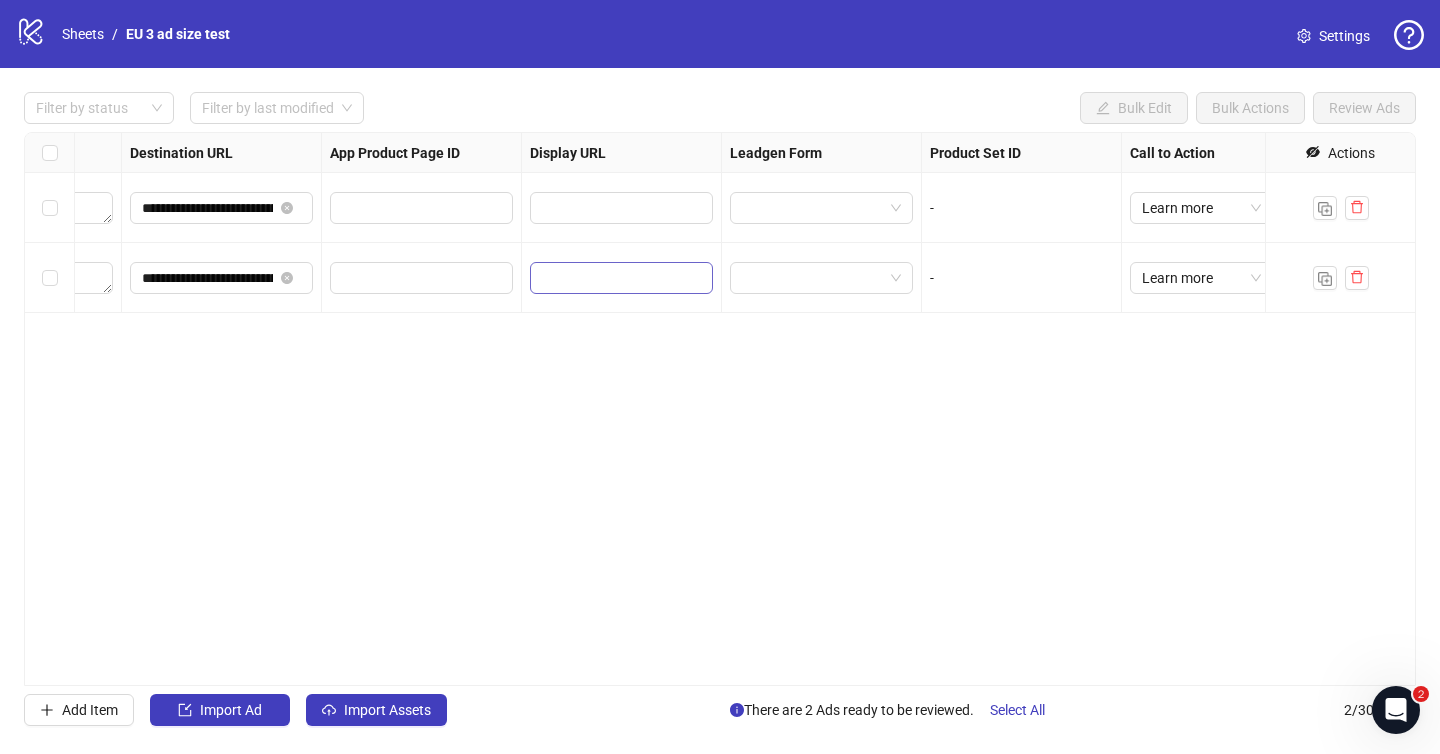 scroll, scrollTop: 0, scrollLeft: 1871, axis: horizontal 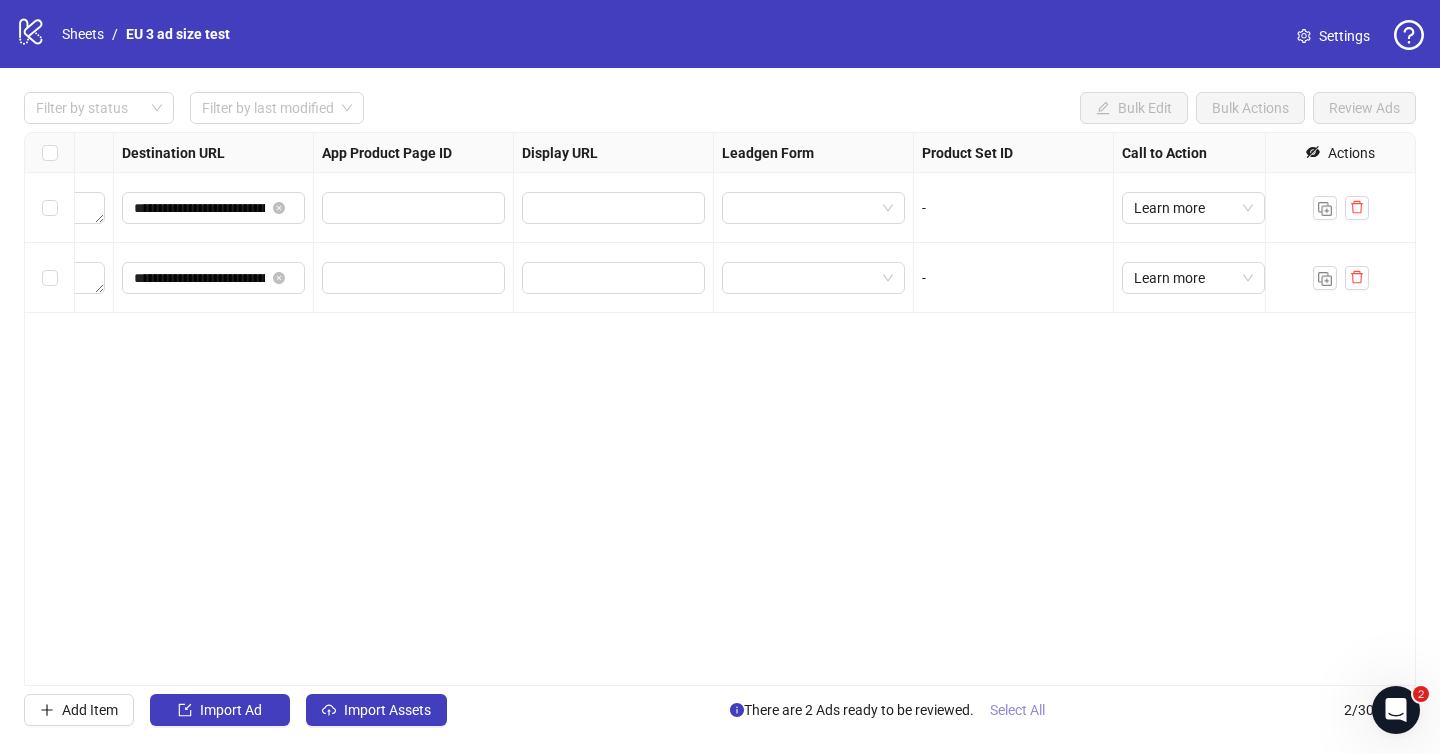 click on "Select All" at bounding box center [1017, 710] 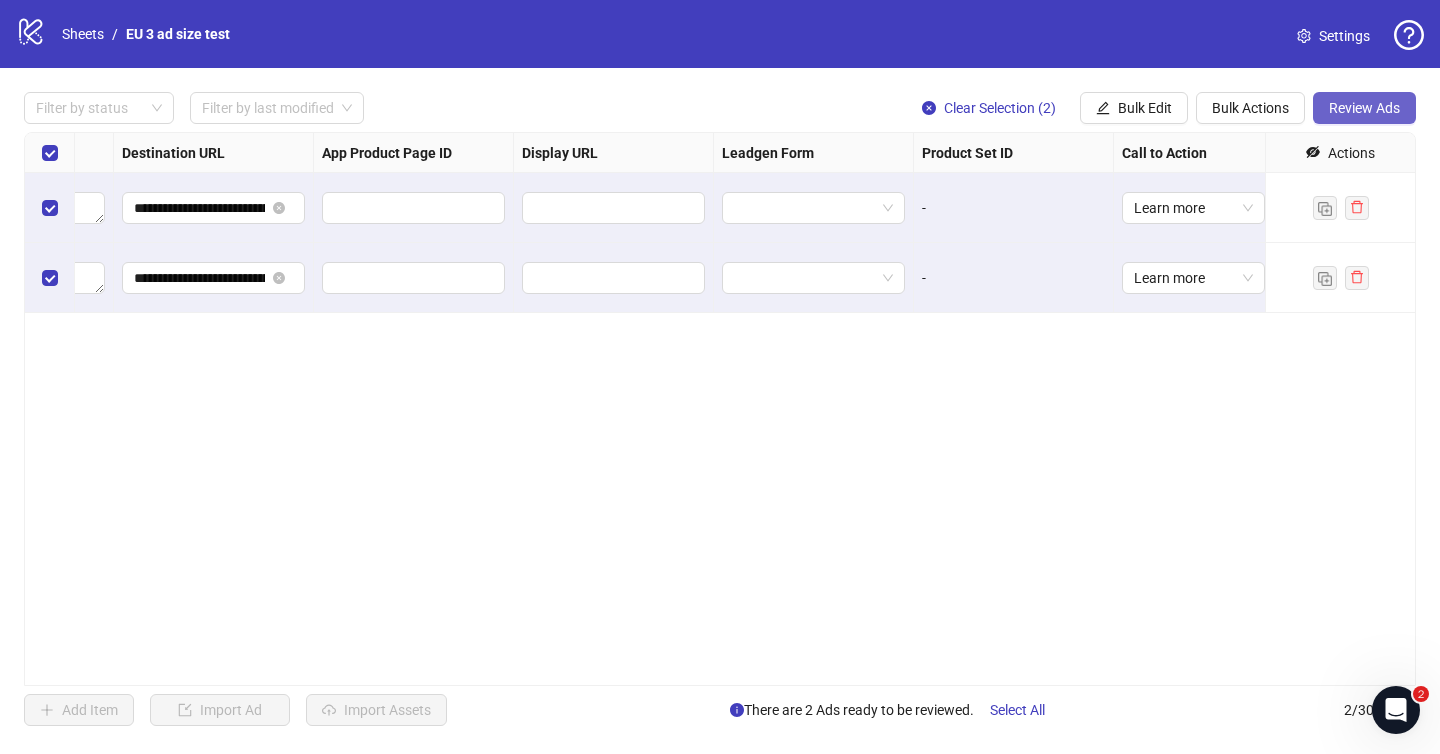 click on "Review Ads" at bounding box center (1364, 108) 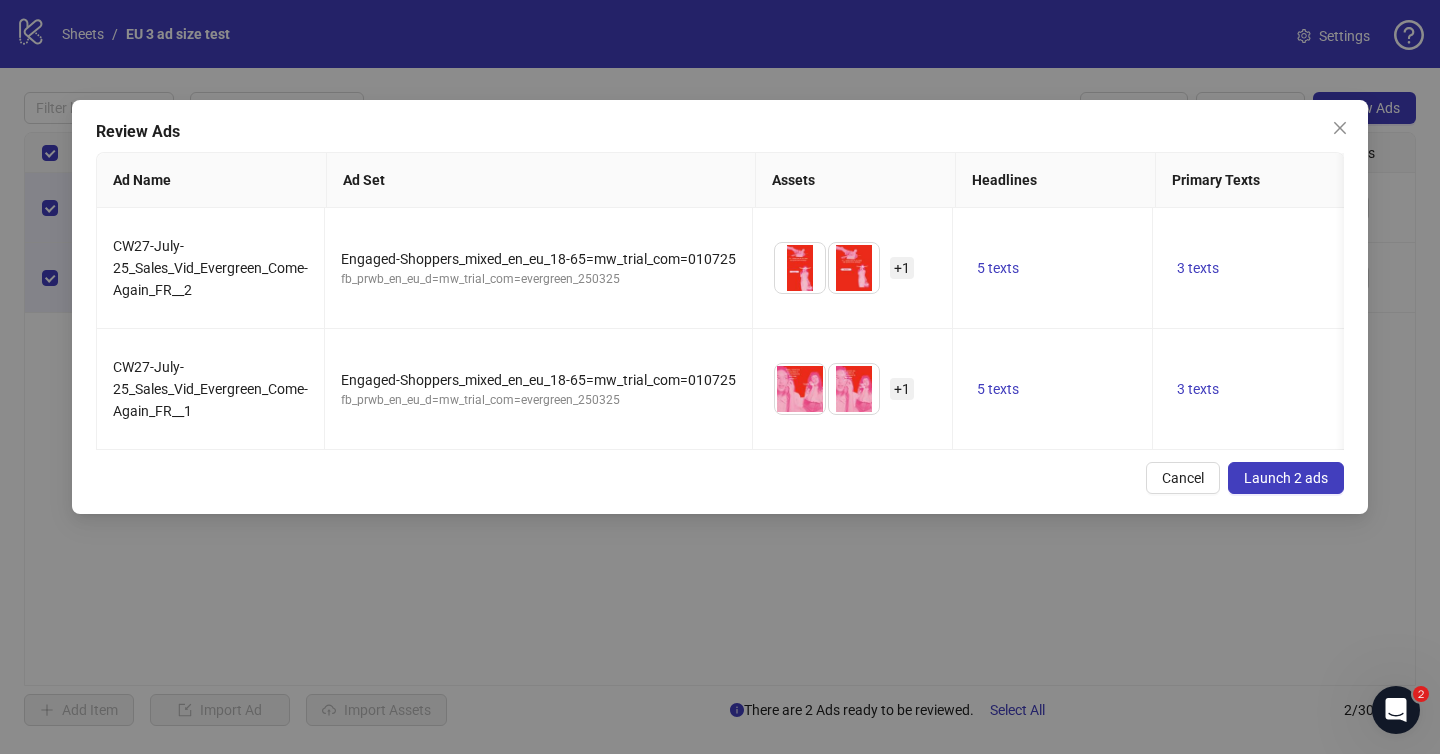 click on "Launch 2 ads" at bounding box center [1286, 478] 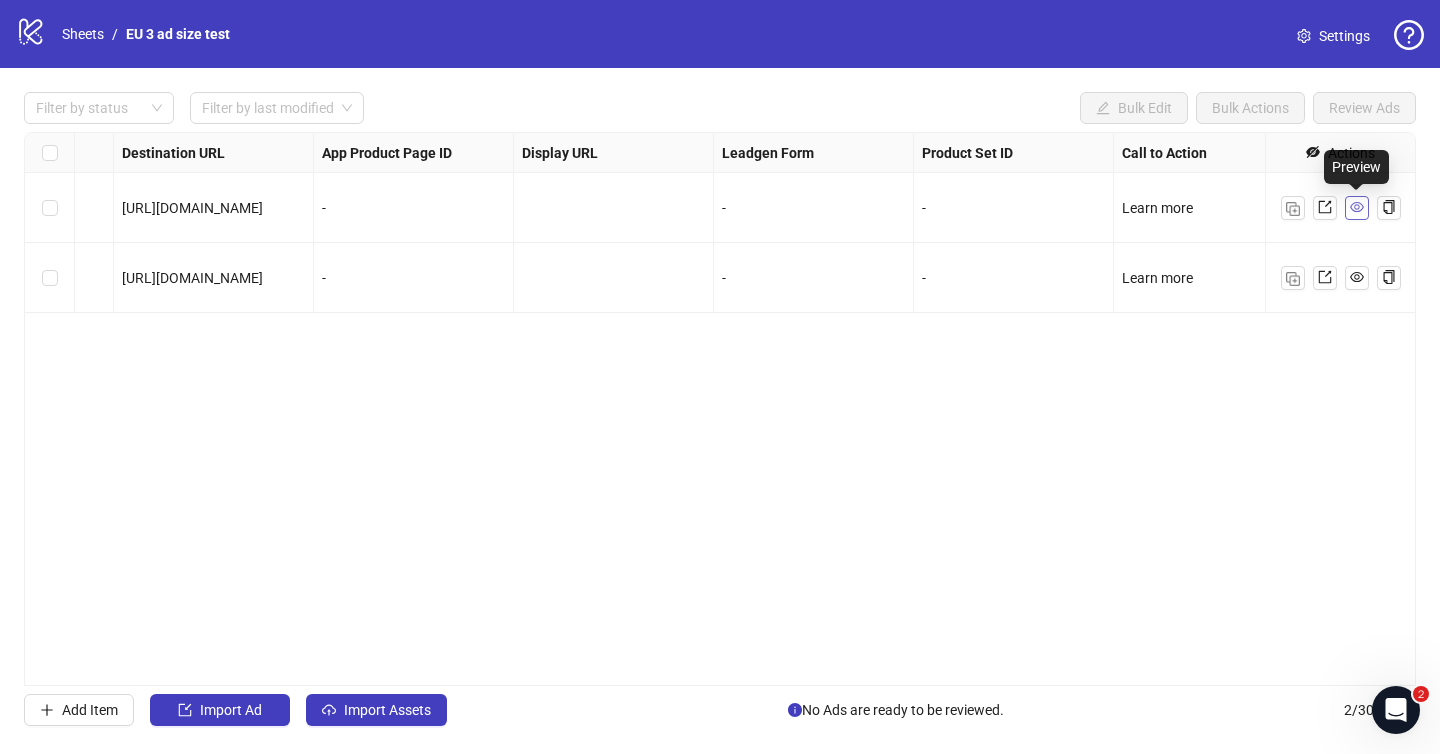 click at bounding box center (1357, 208) 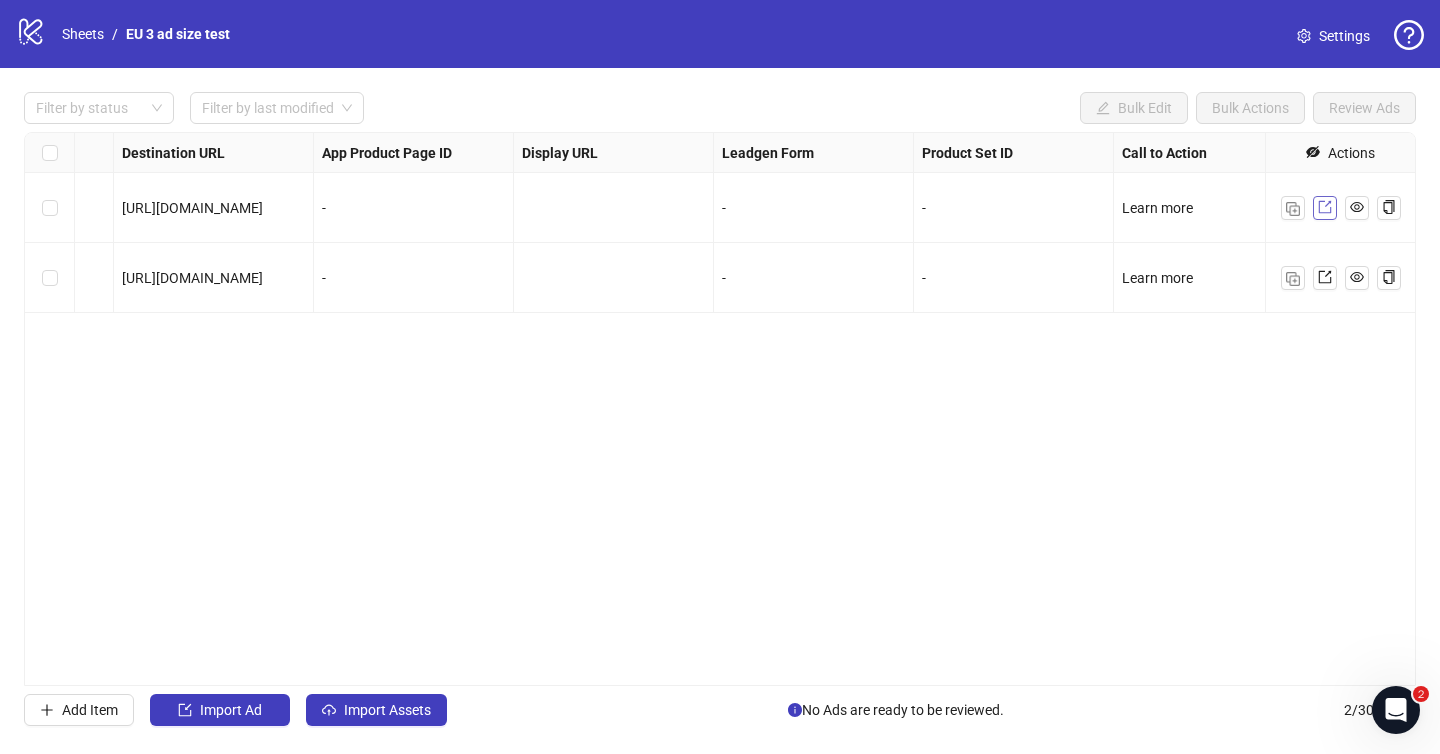 click 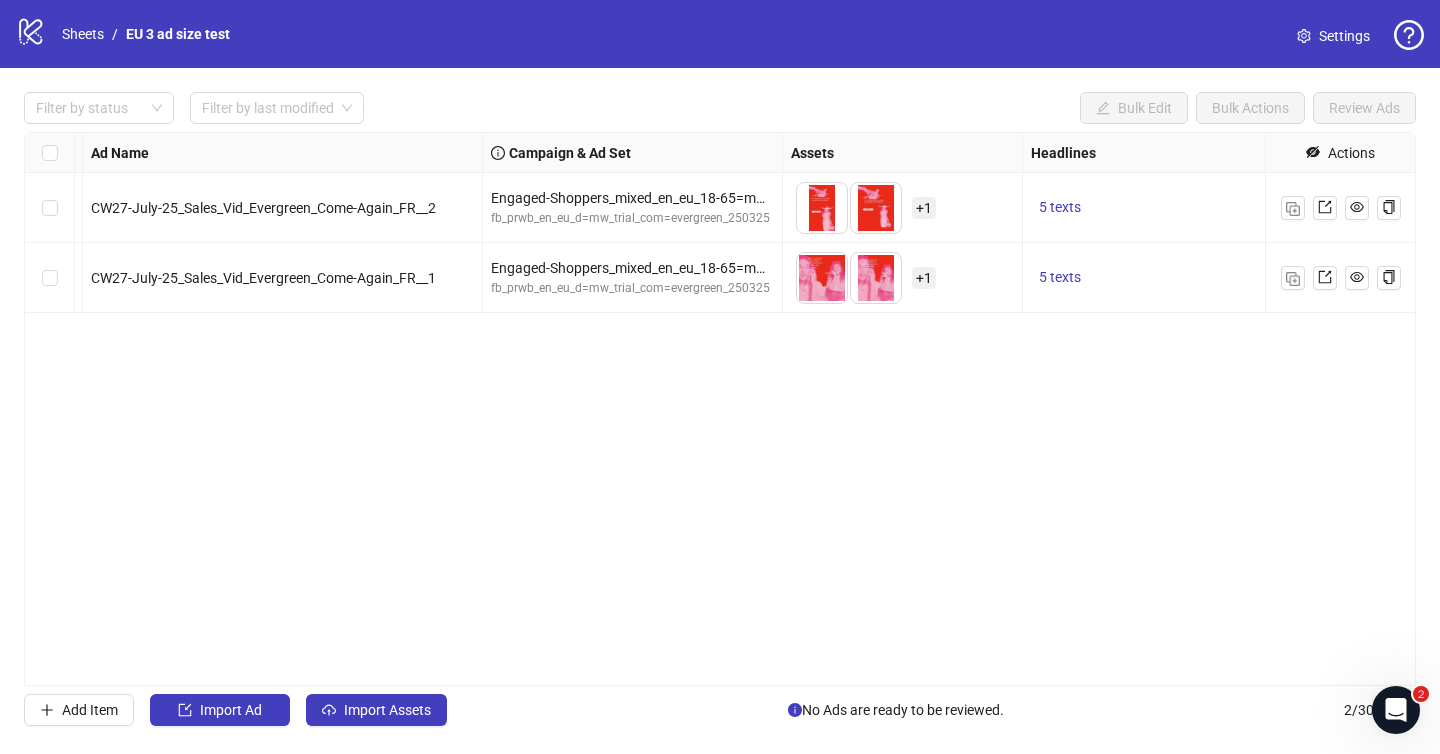 scroll, scrollTop: 0, scrollLeft: 164, axis: horizontal 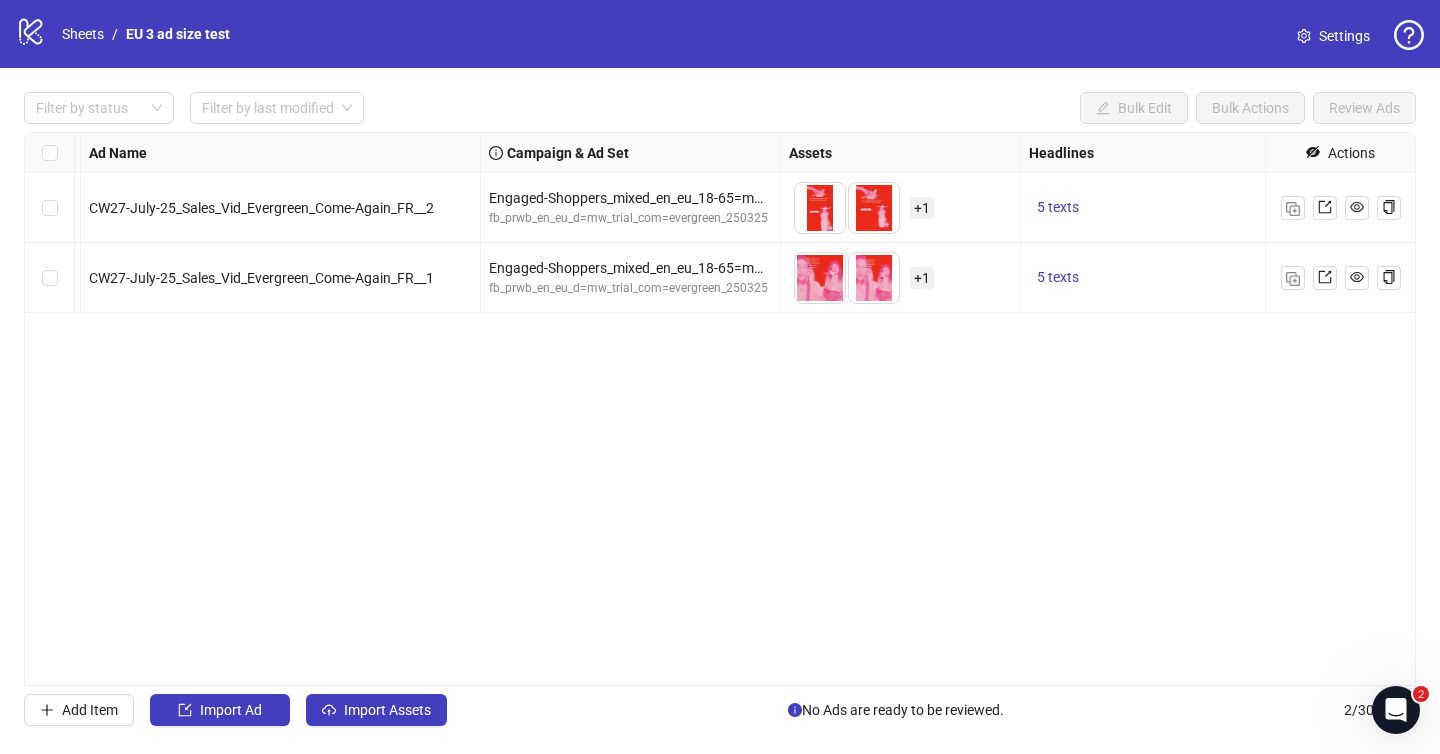 click on "+ 1" at bounding box center (922, 208) 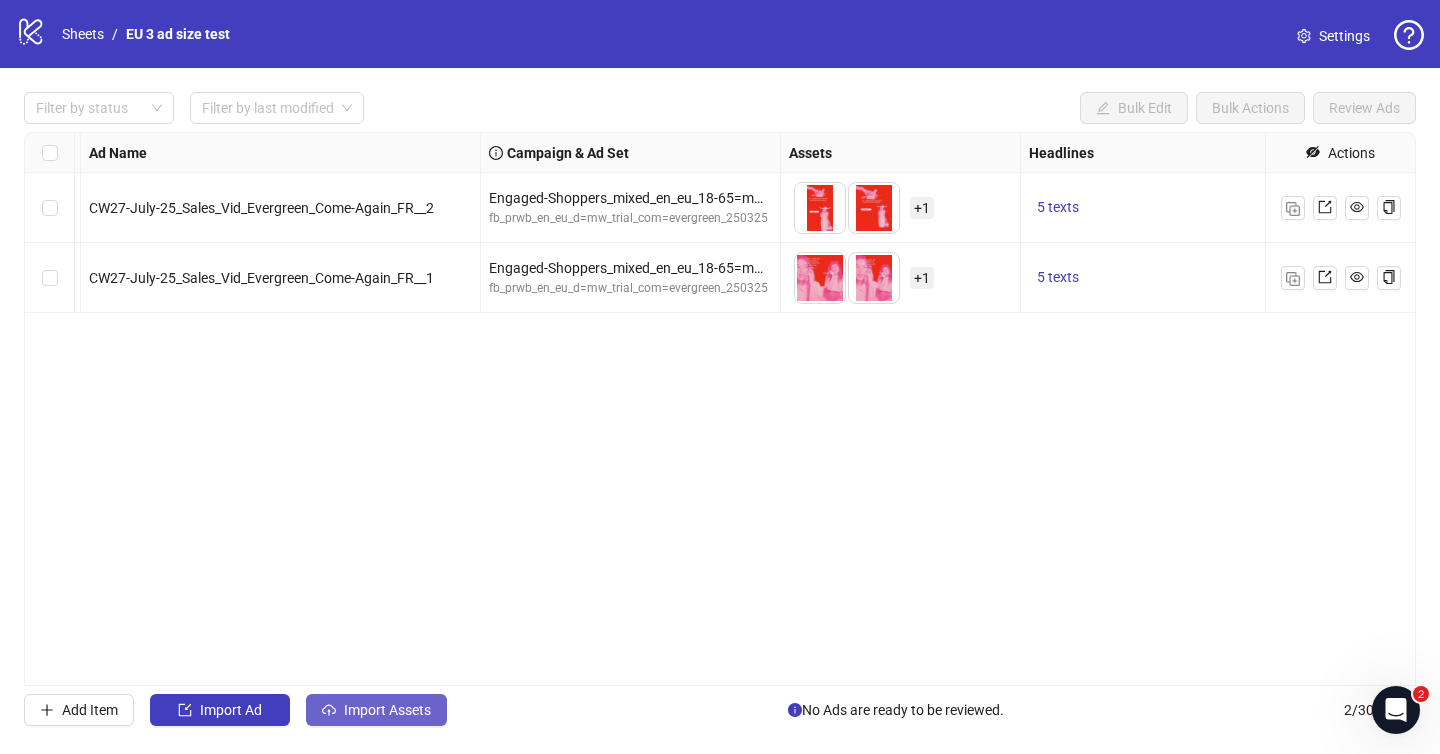 click on "Import Assets" at bounding box center [376, 710] 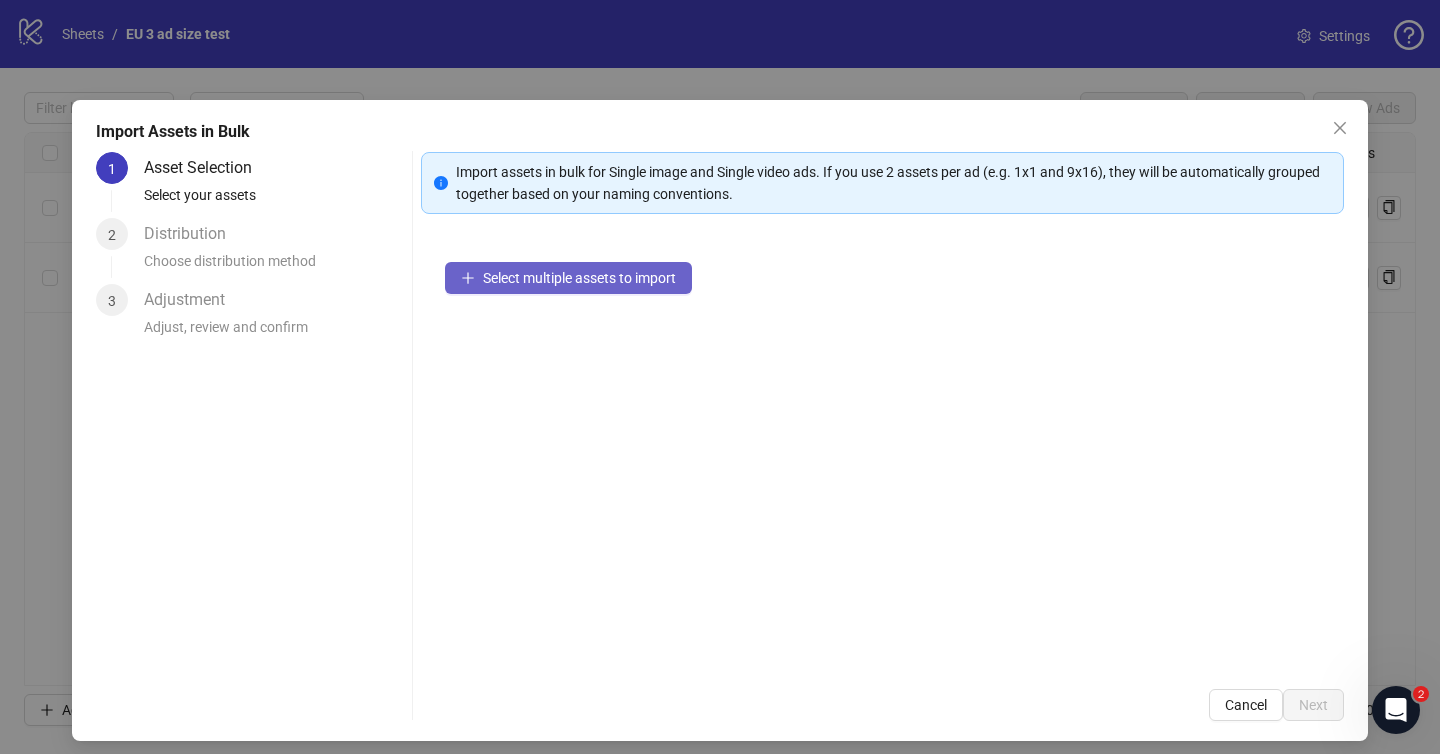 click on "Select multiple assets to import" at bounding box center (579, 278) 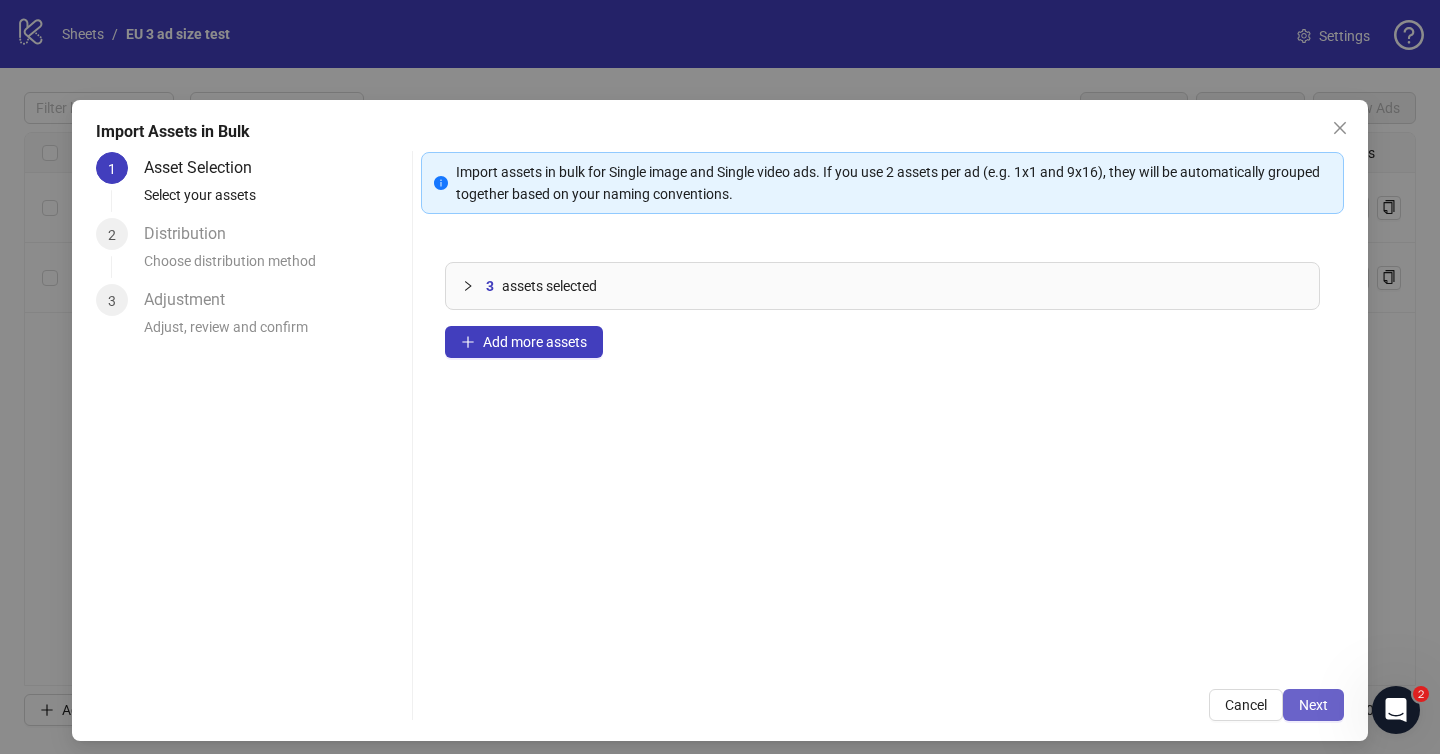 click on "Next" at bounding box center (1313, 705) 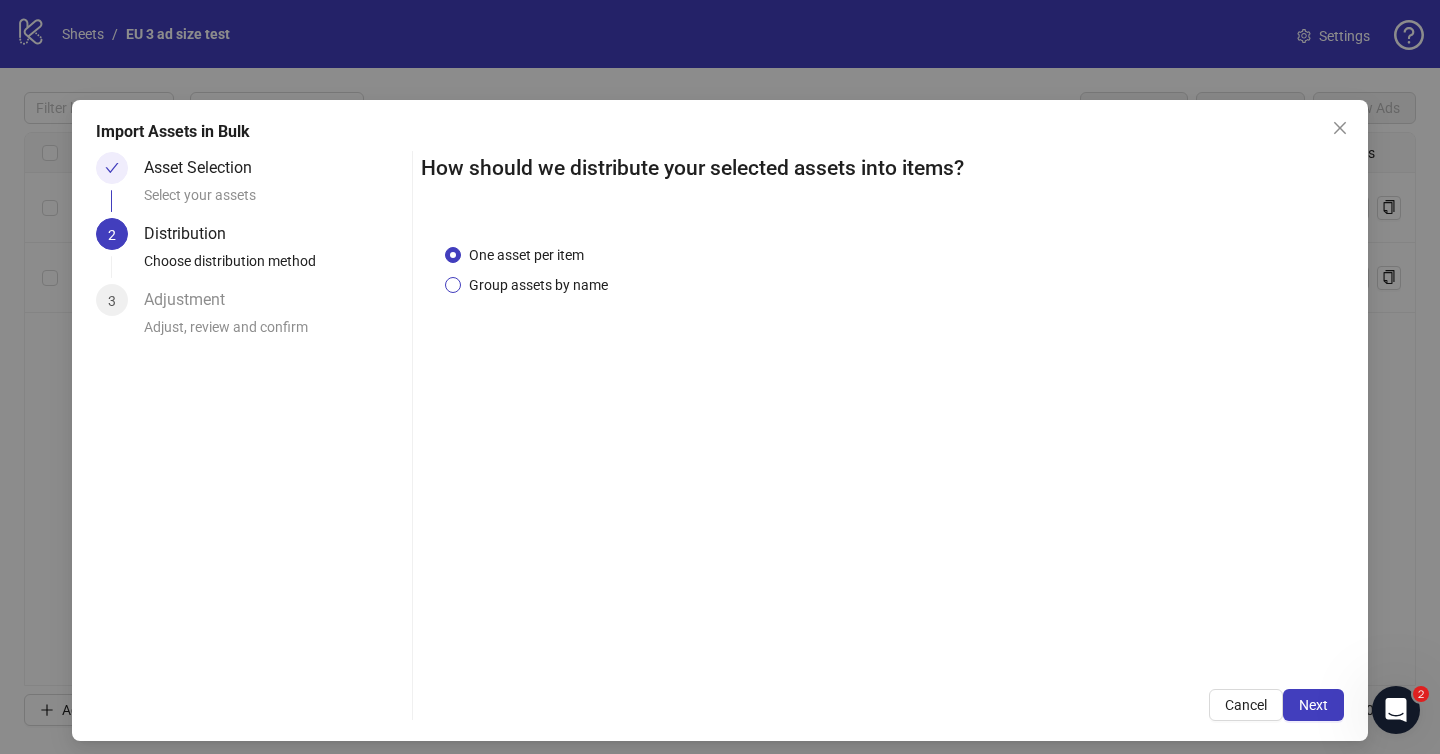 click on "Group assets by name" at bounding box center (538, 285) 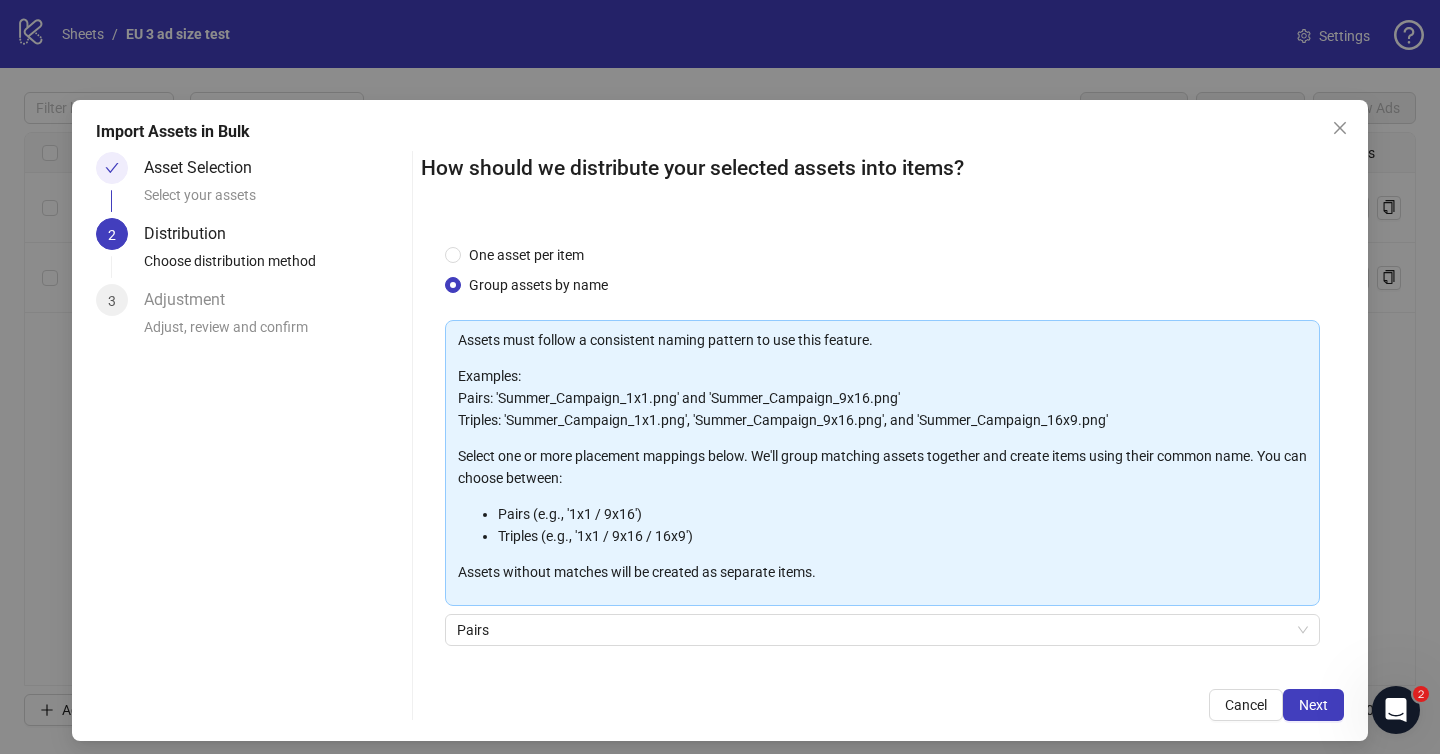scroll, scrollTop: 105, scrollLeft: 0, axis: vertical 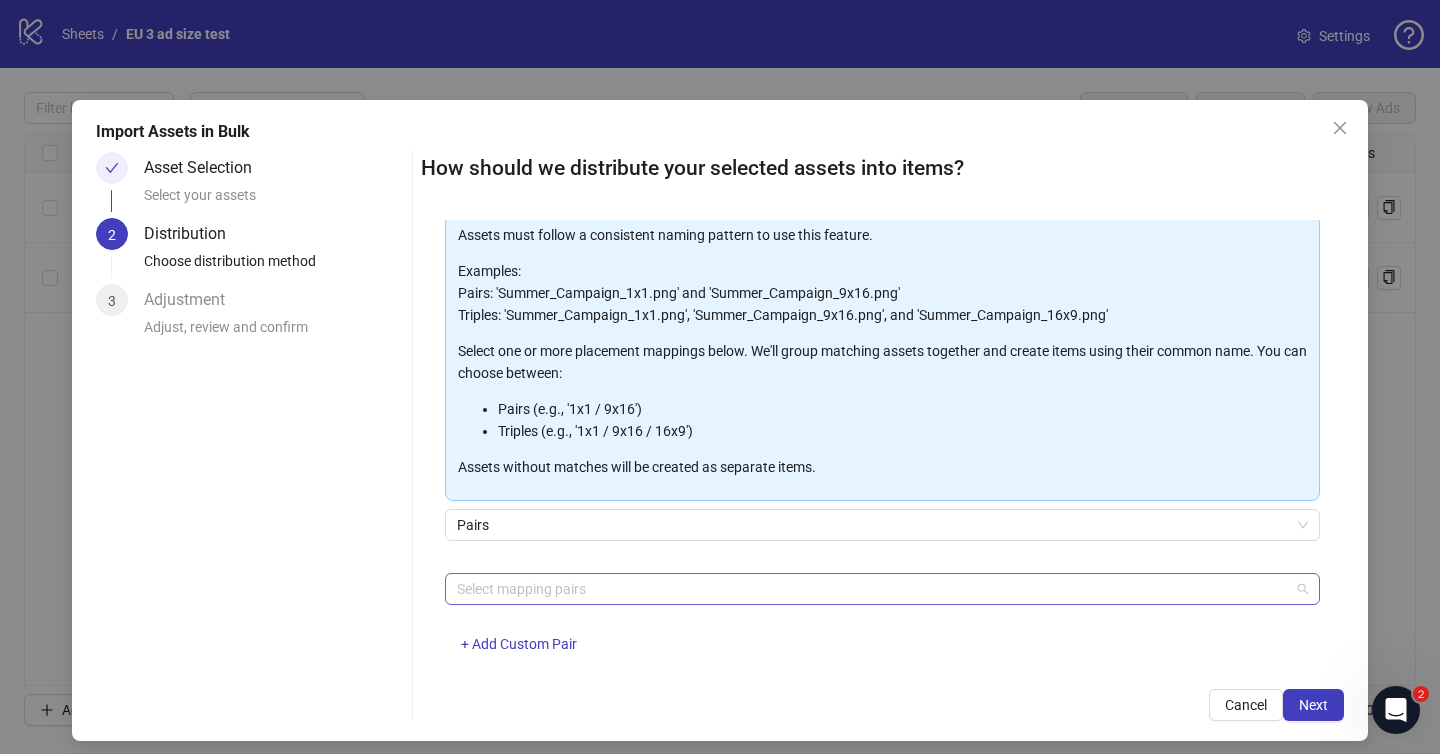 click at bounding box center [872, 589] 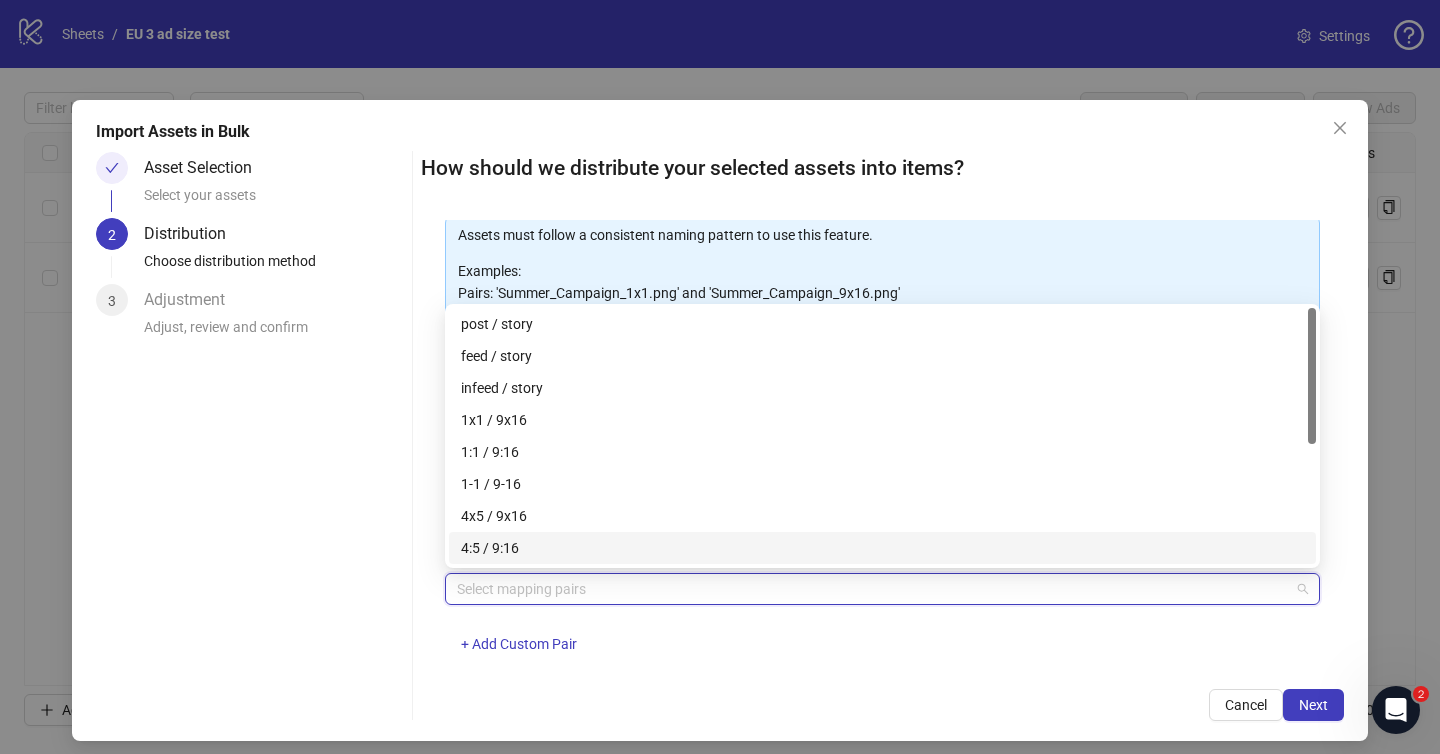click on "Select mapping pairs + Add Custom Pair" at bounding box center [882, 625] 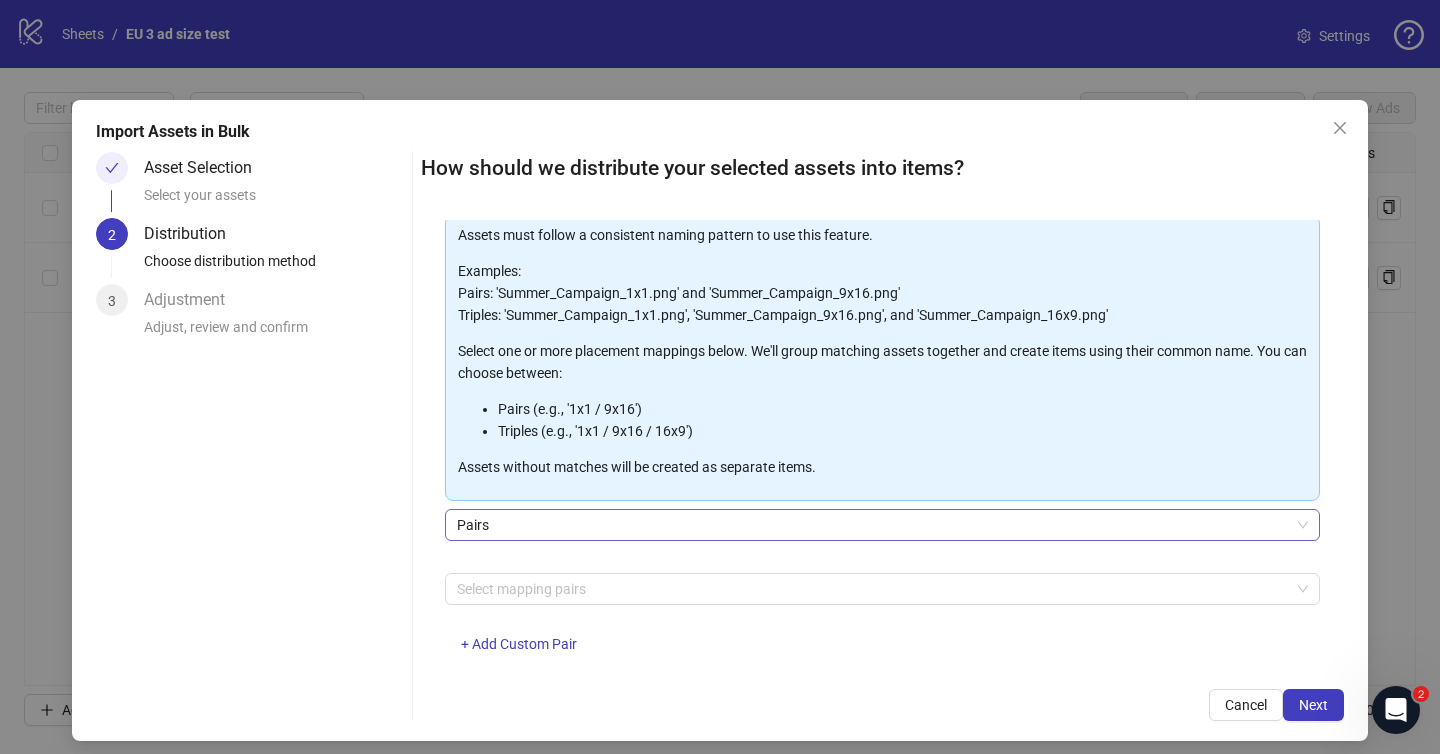 click on "Pairs" at bounding box center (882, 525) 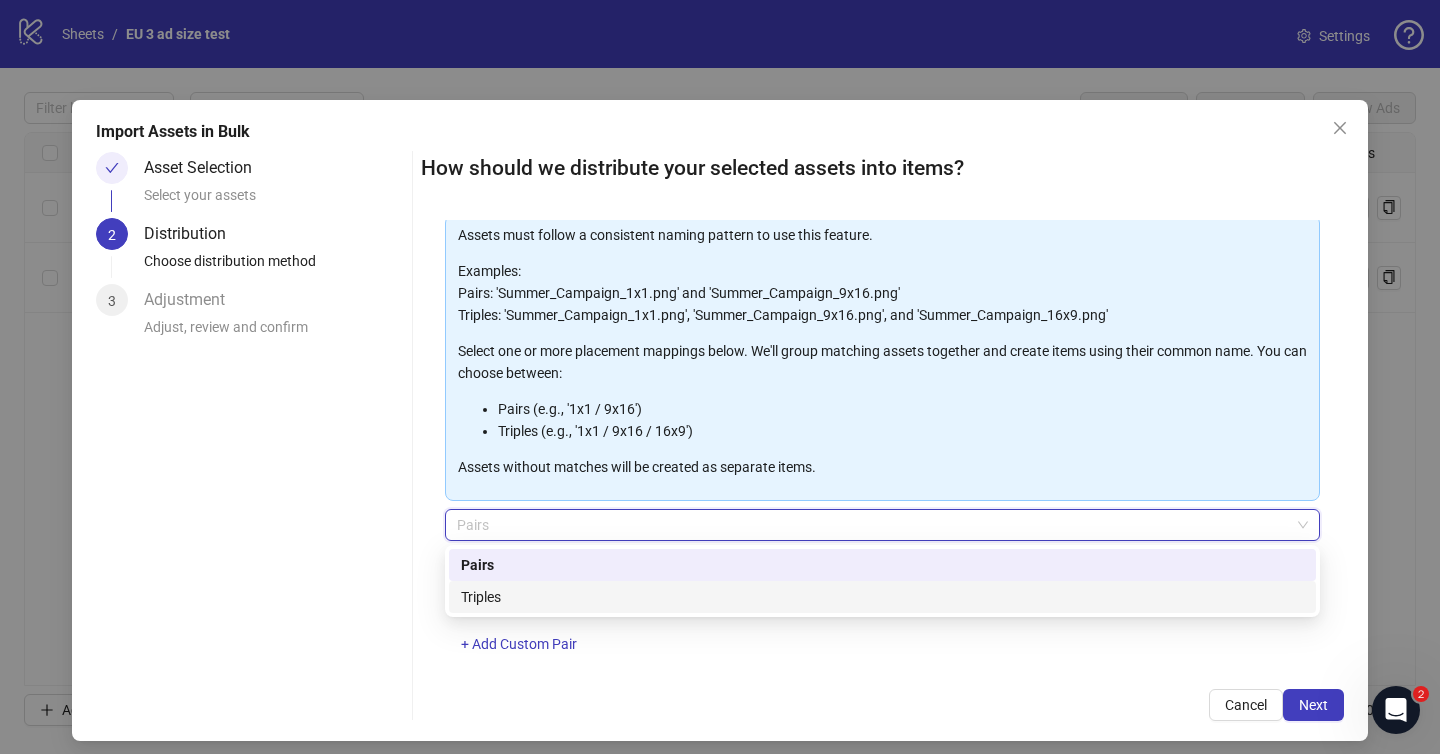 click on "Triples" at bounding box center [882, 597] 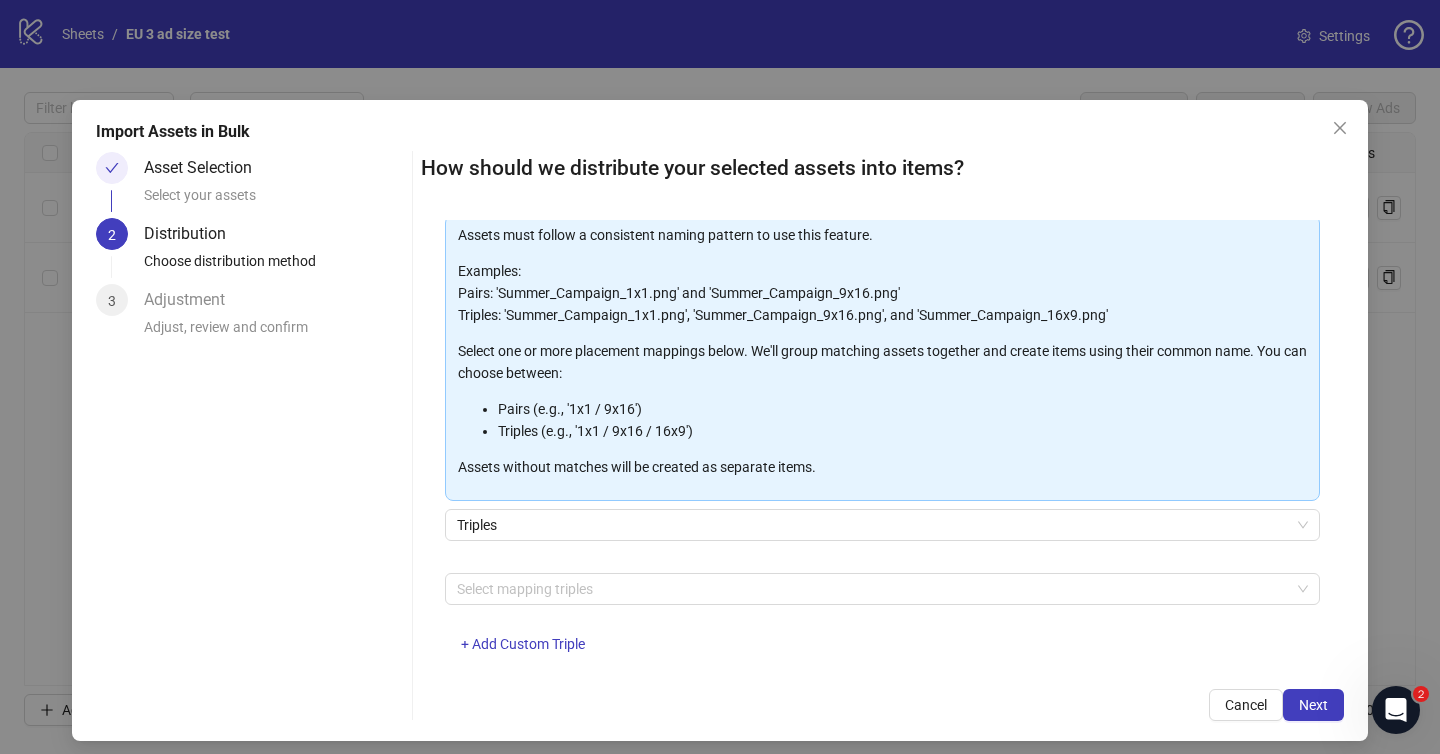 click on "Select mapping triples + Add Custom Triple" at bounding box center (882, 625) 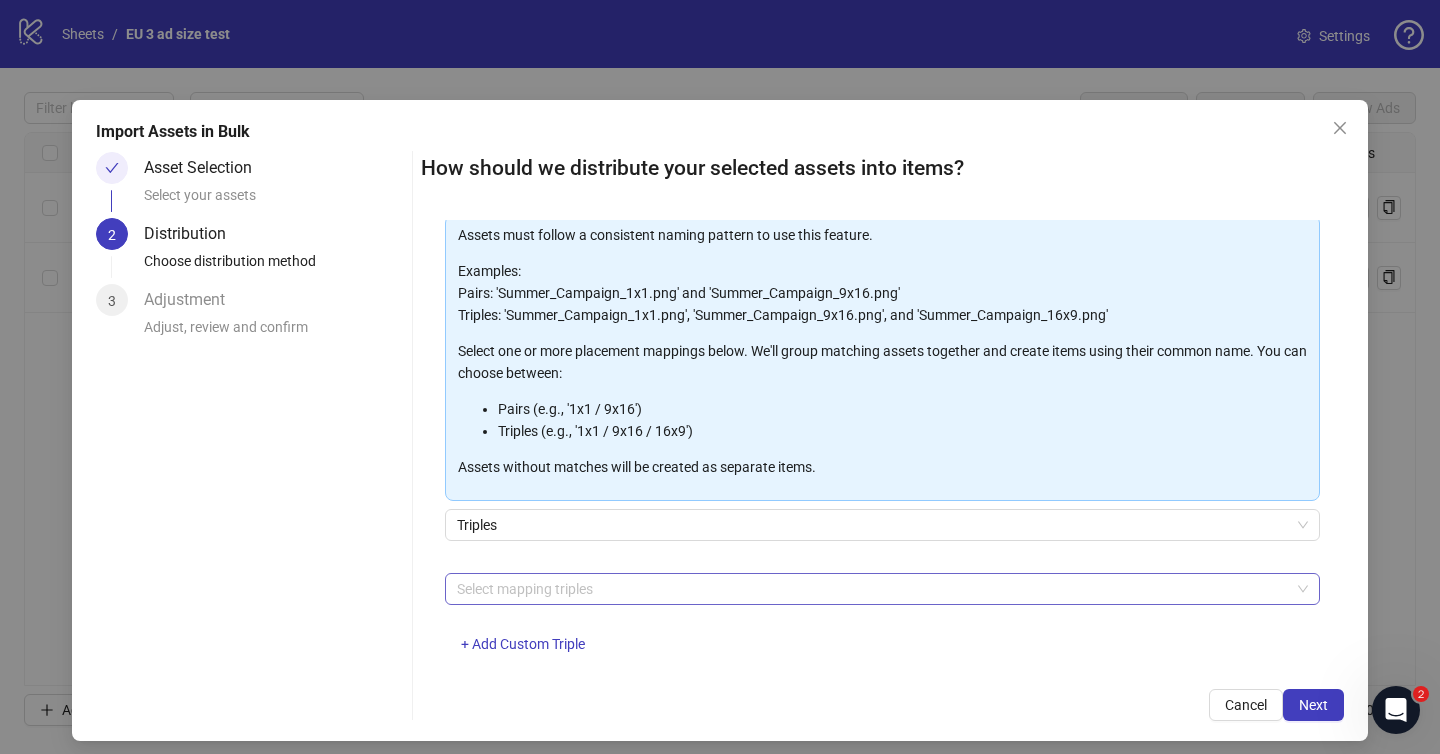 click at bounding box center (872, 589) 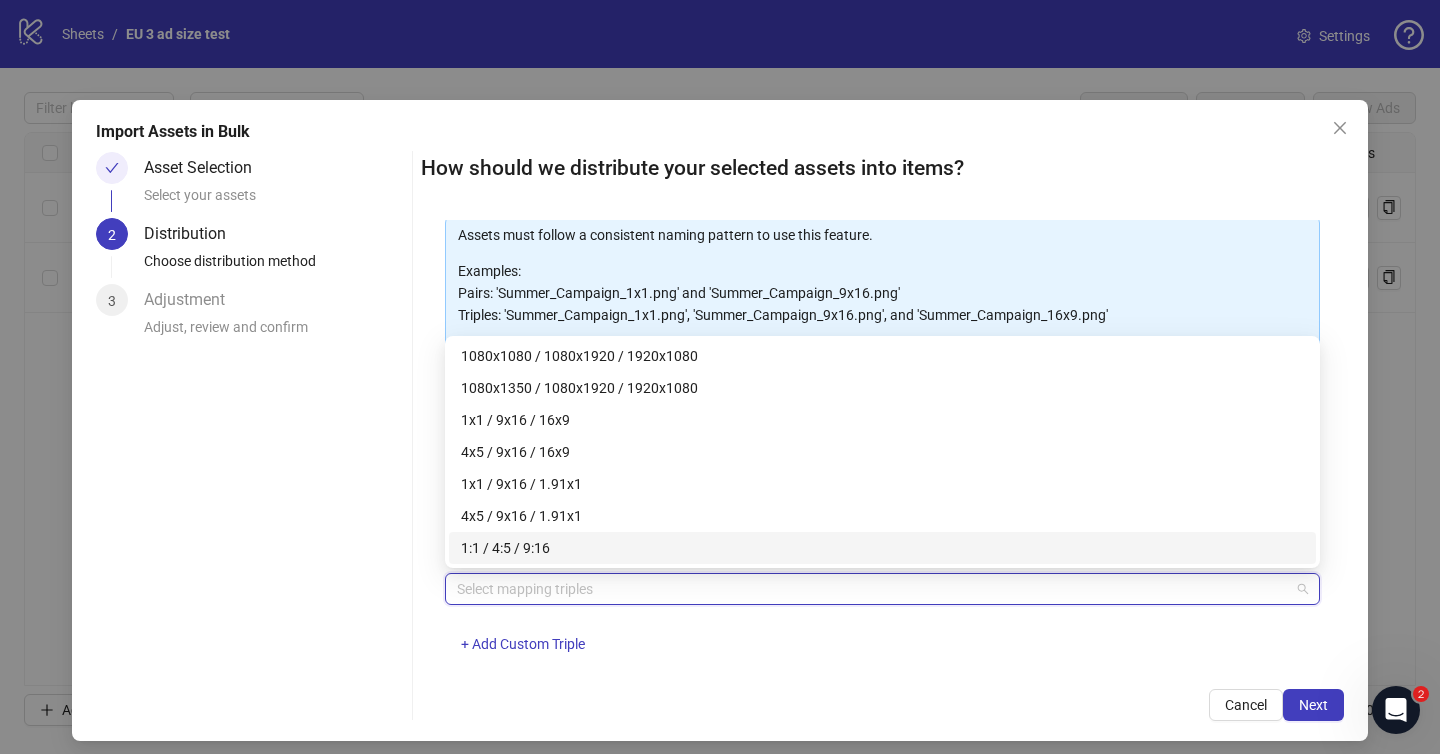 click on "1:1 / 4:5 / 9:16" at bounding box center [882, 548] 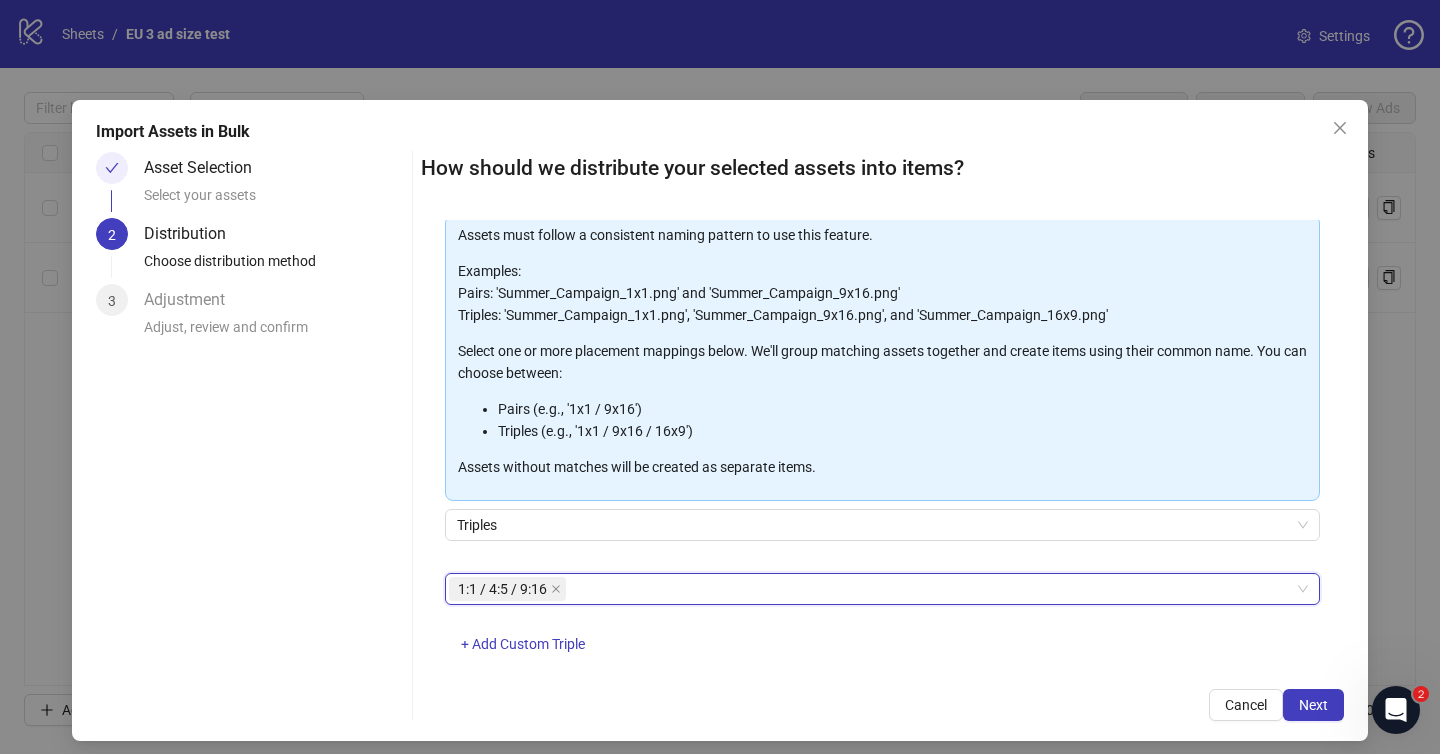 click on "How should we distribute your selected assets into items? One asset per item Group assets by name Assets must follow a consistent naming pattern to use this feature. Examples: Pairs: 'Summer_Campaign_1x1.png' and 'Summer_Campaign_9x16.png' Triples: 'Summer_Campaign_1x1.png', 'Summer_Campaign_9x16.png', and 'Summer_Campaign_16x9.png' Select one or more placement mappings below. We'll group matching assets together and create items using their common name. You can choose between: Pairs (e.g., '1x1 / 9x16') Triples (e.g., '1x1 / 9x16 / 16x9') Assets without matches will be created as separate items. Triples 1:1 / 4:5 / 9:16 1:1 / 4:5 / 9:16   + Add Custom Triple Cancel Next" at bounding box center [882, 436] 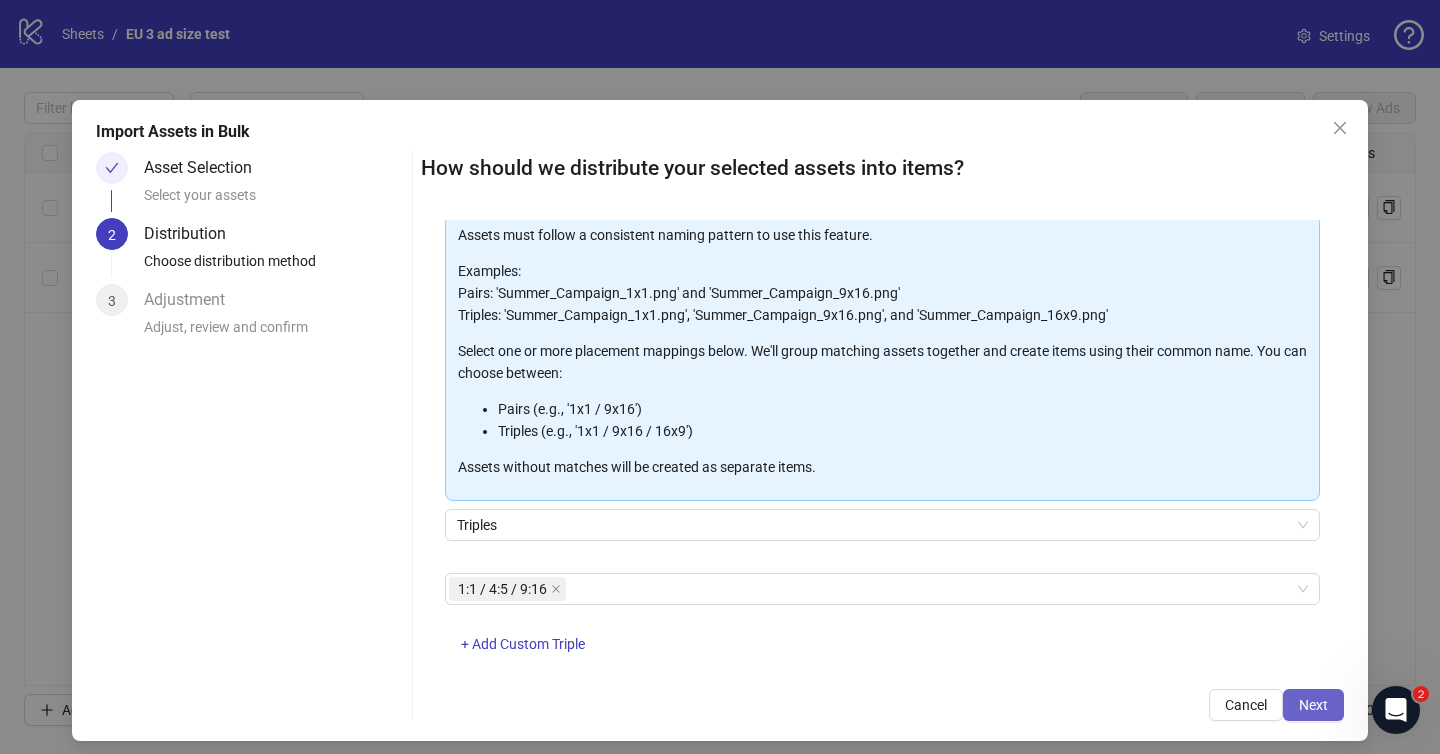 click on "Next" at bounding box center [1313, 705] 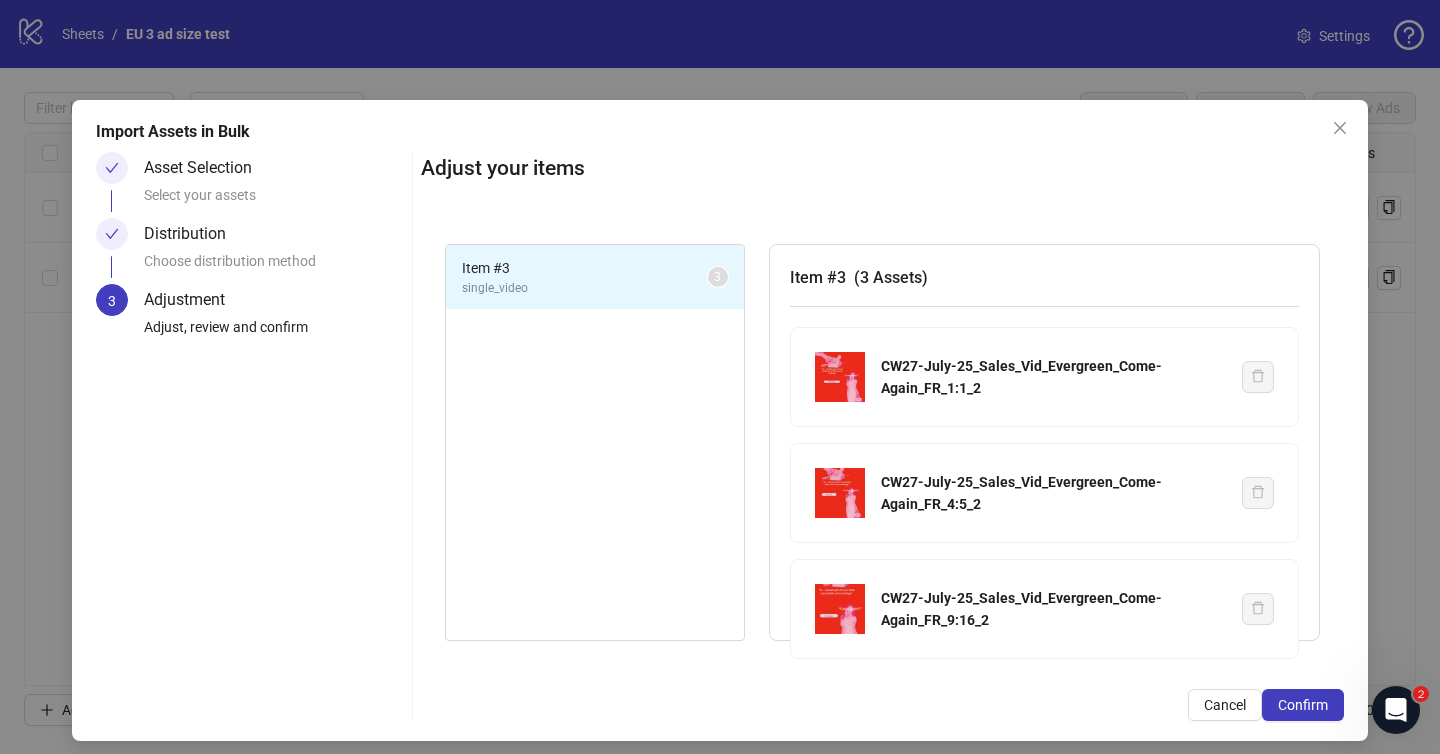 scroll, scrollTop: 10, scrollLeft: 0, axis: vertical 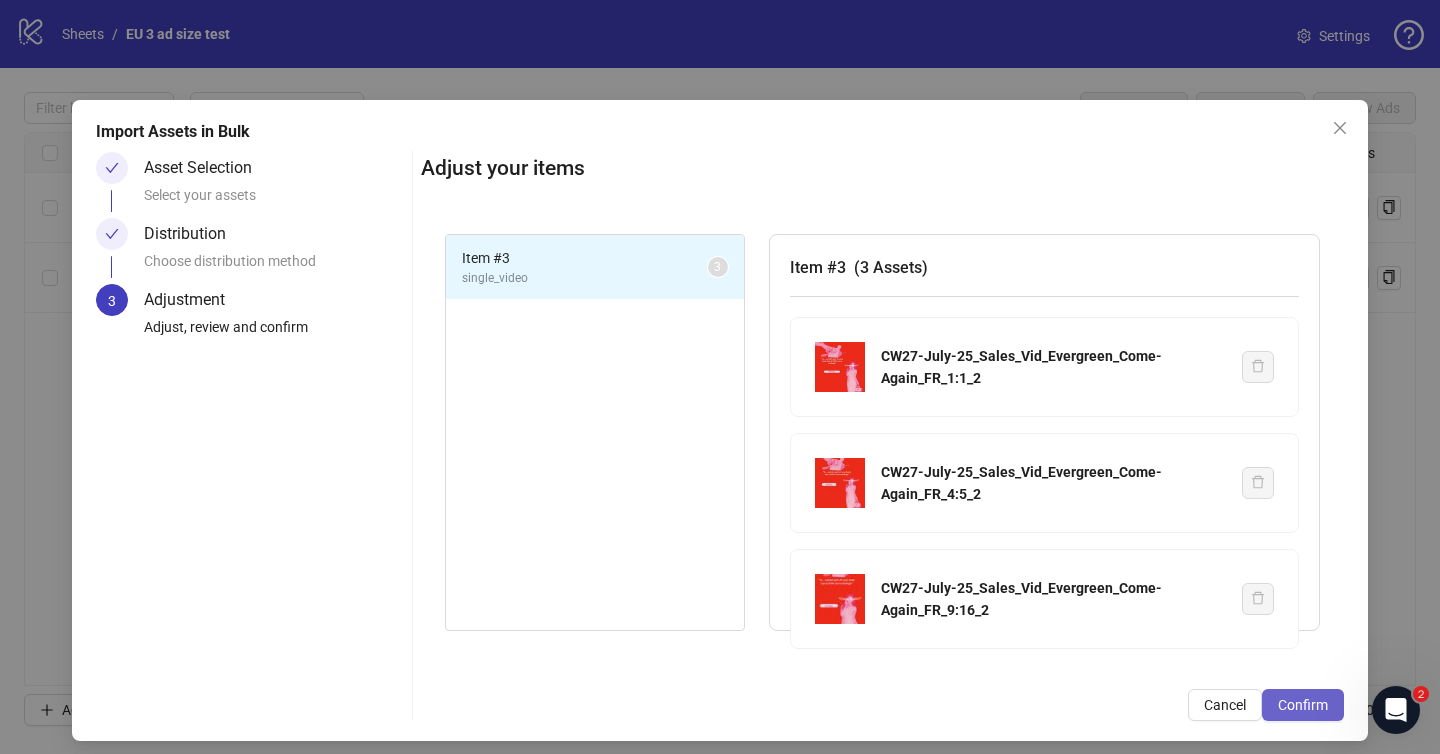 click on "Confirm" at bounding box center (1303, 705) 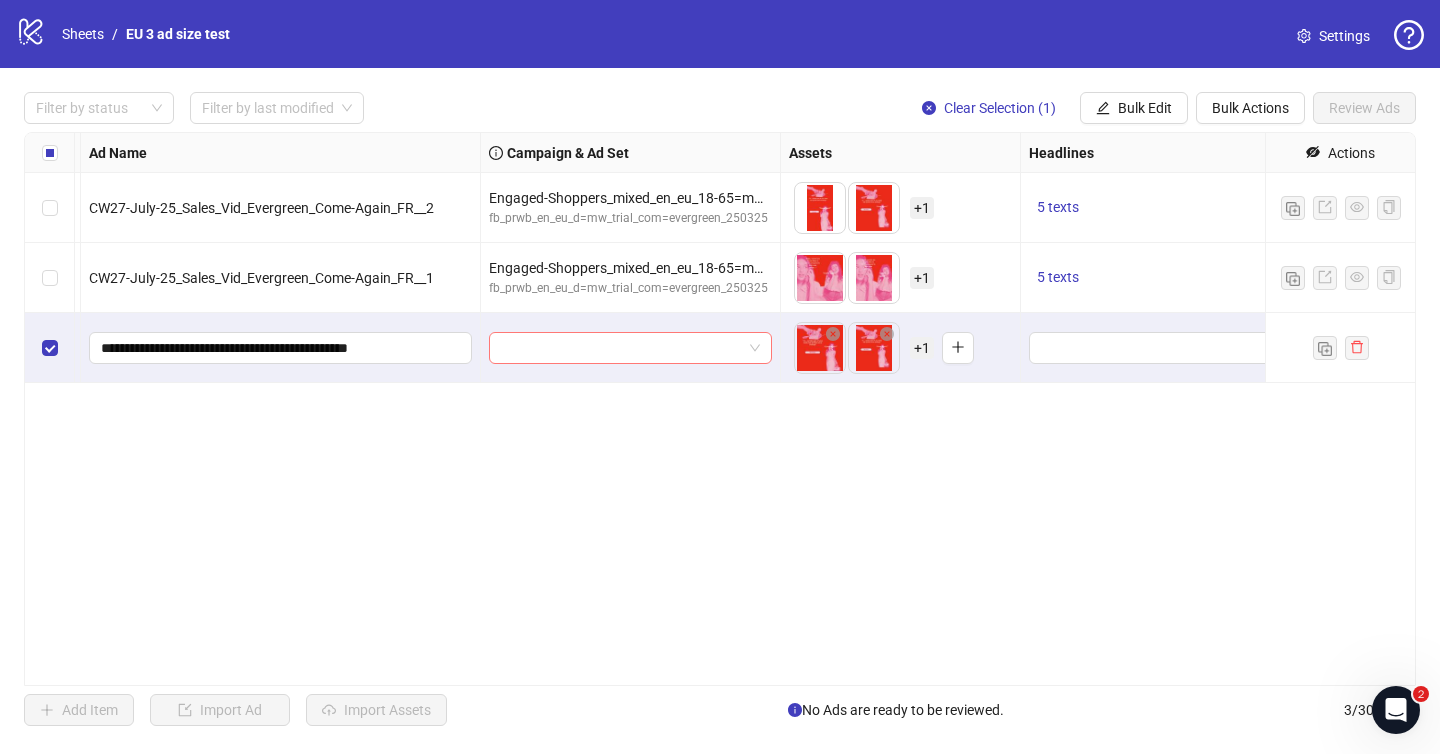 click at bounding box center [630, 348] 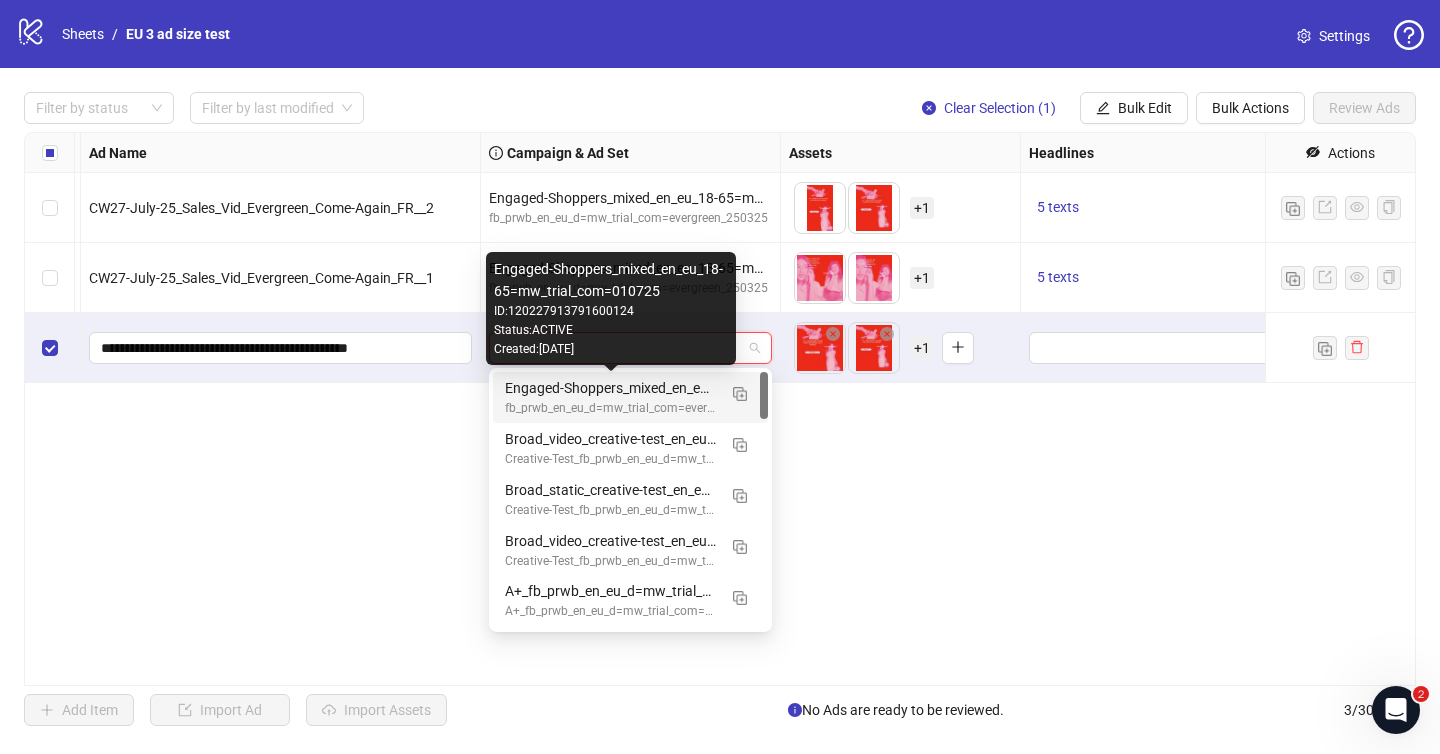 click on "Engaged-Shoppers_mixed_en_eu_18-65=mw_trial_com=010725" at bounding box center [610, 388] 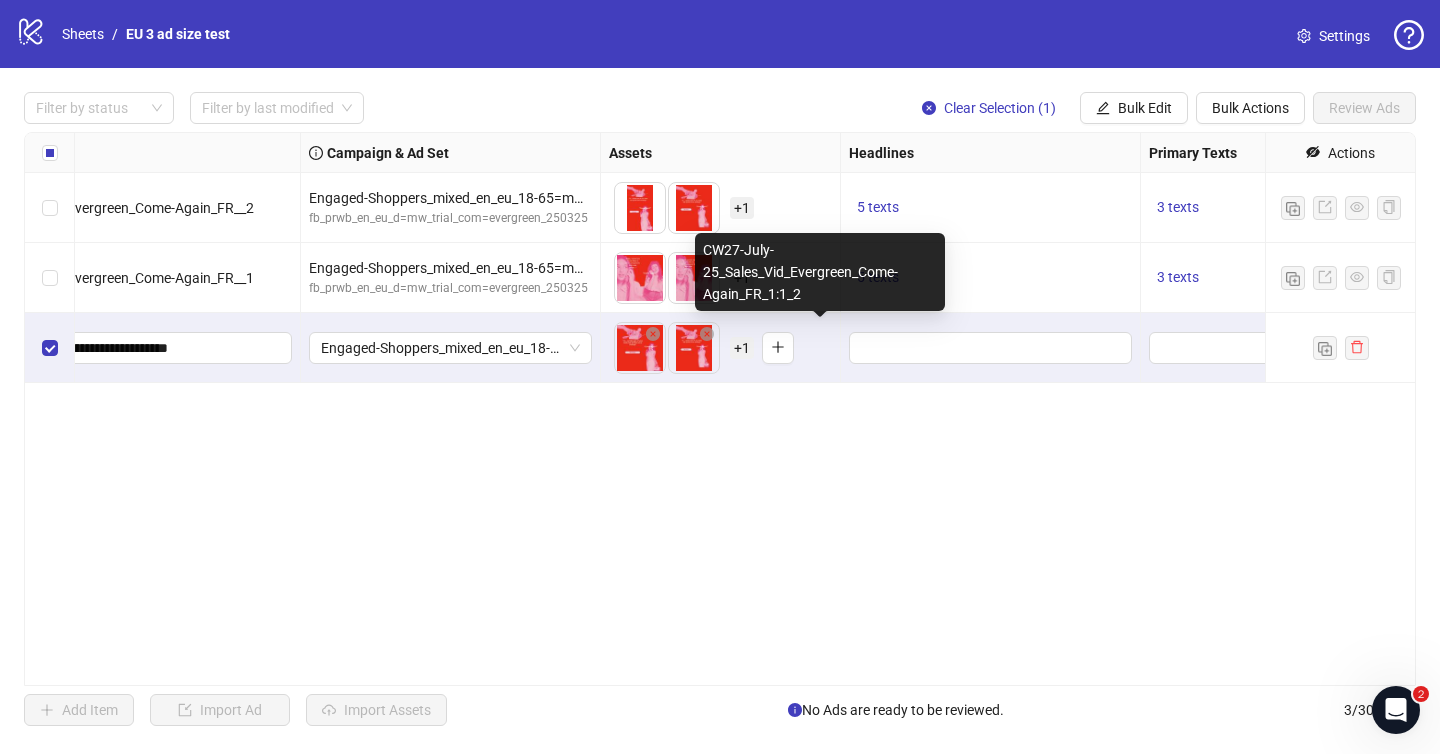 scroll, scrollTop: 0, scrollLeft: 564, axis: horizontal 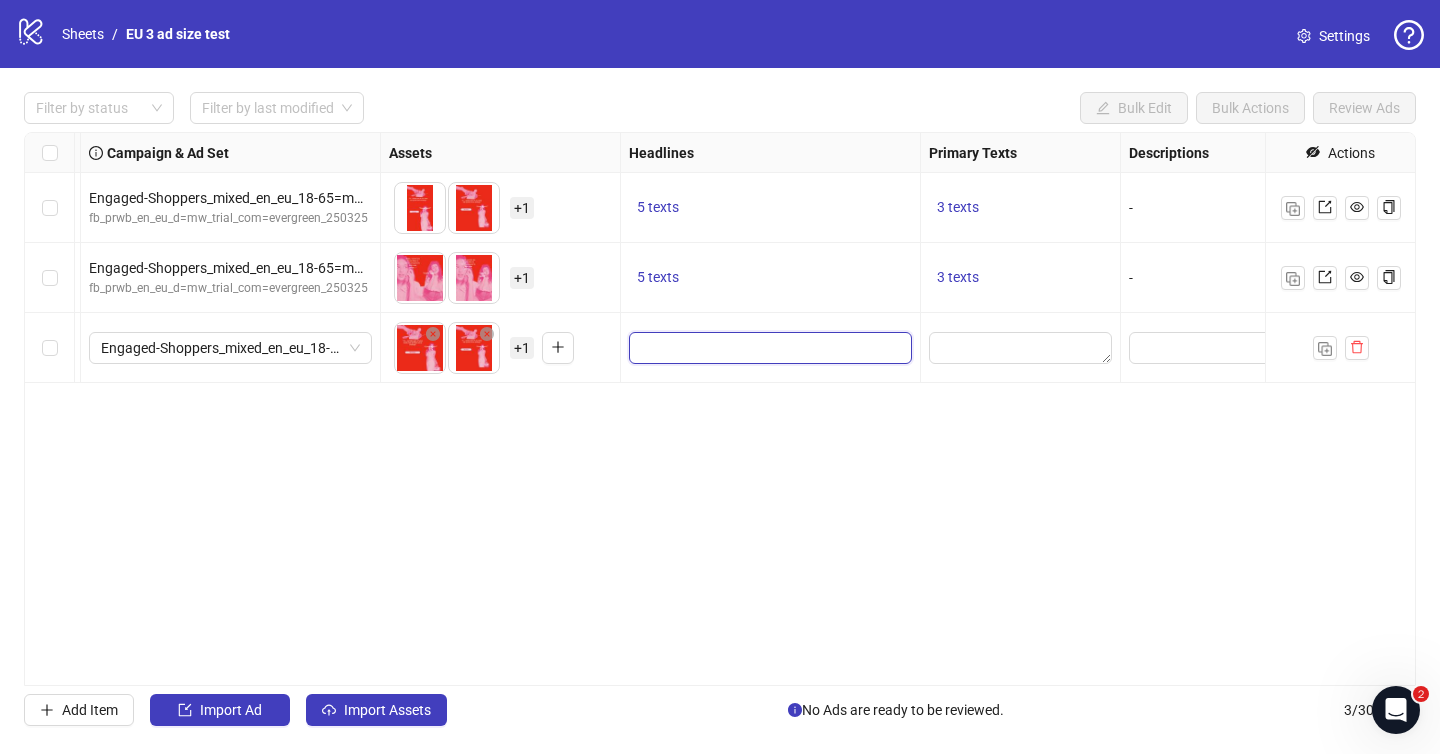 click at bounding box center (768, 348) 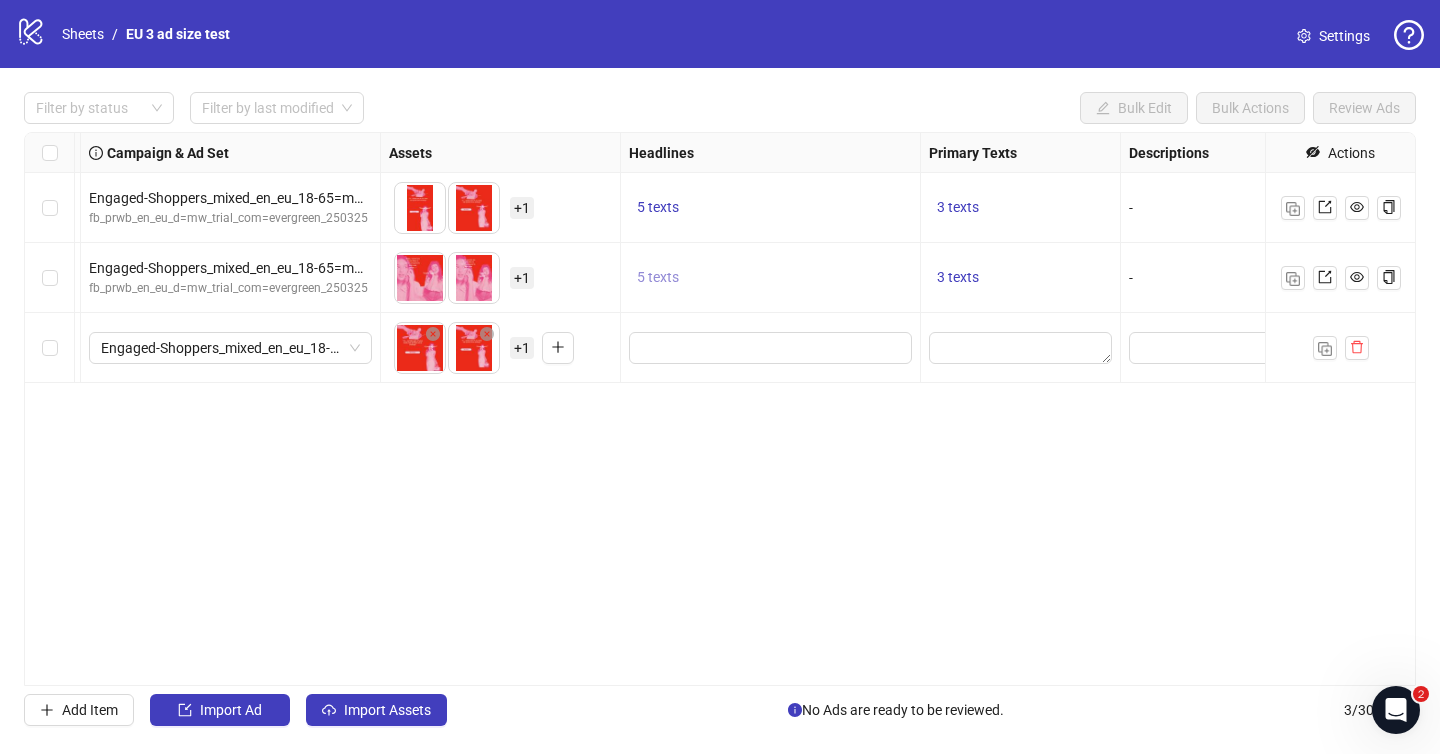 click on "5 texts" at bounding box center [658, 277] 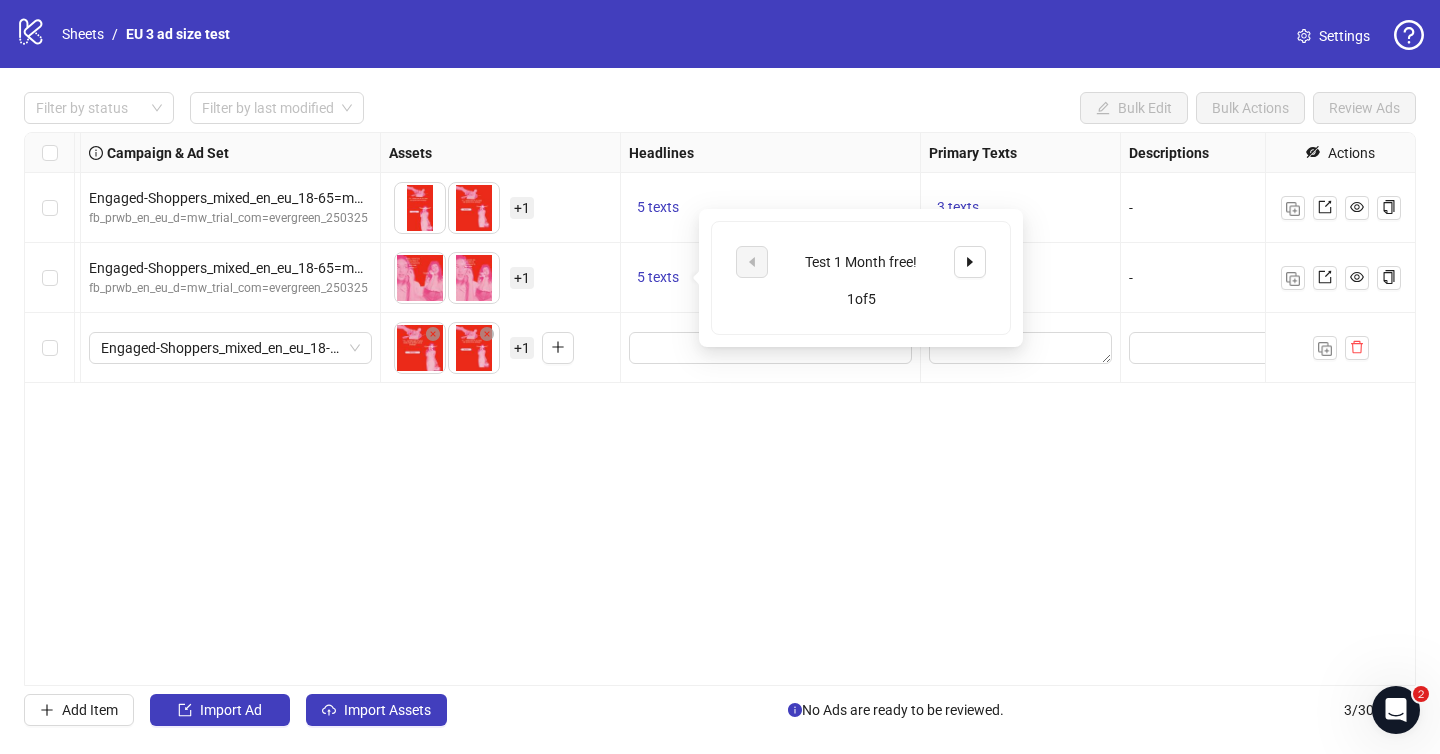 click on "Test 1 Month free!" at bounding box center (861, 262) 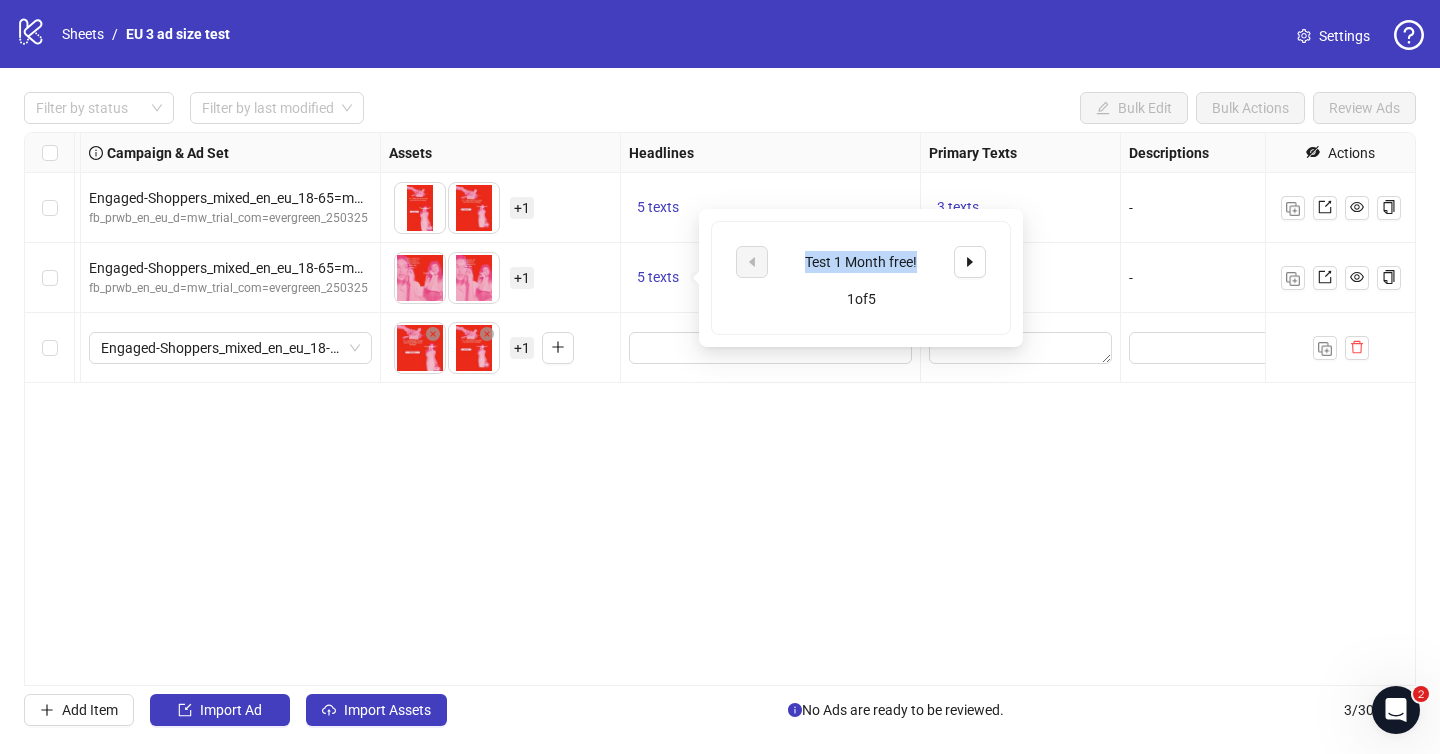 drag, startPoint x: 785, startPoint y: 256, endPoint x: 927, endPoint y: 256, distance: 142 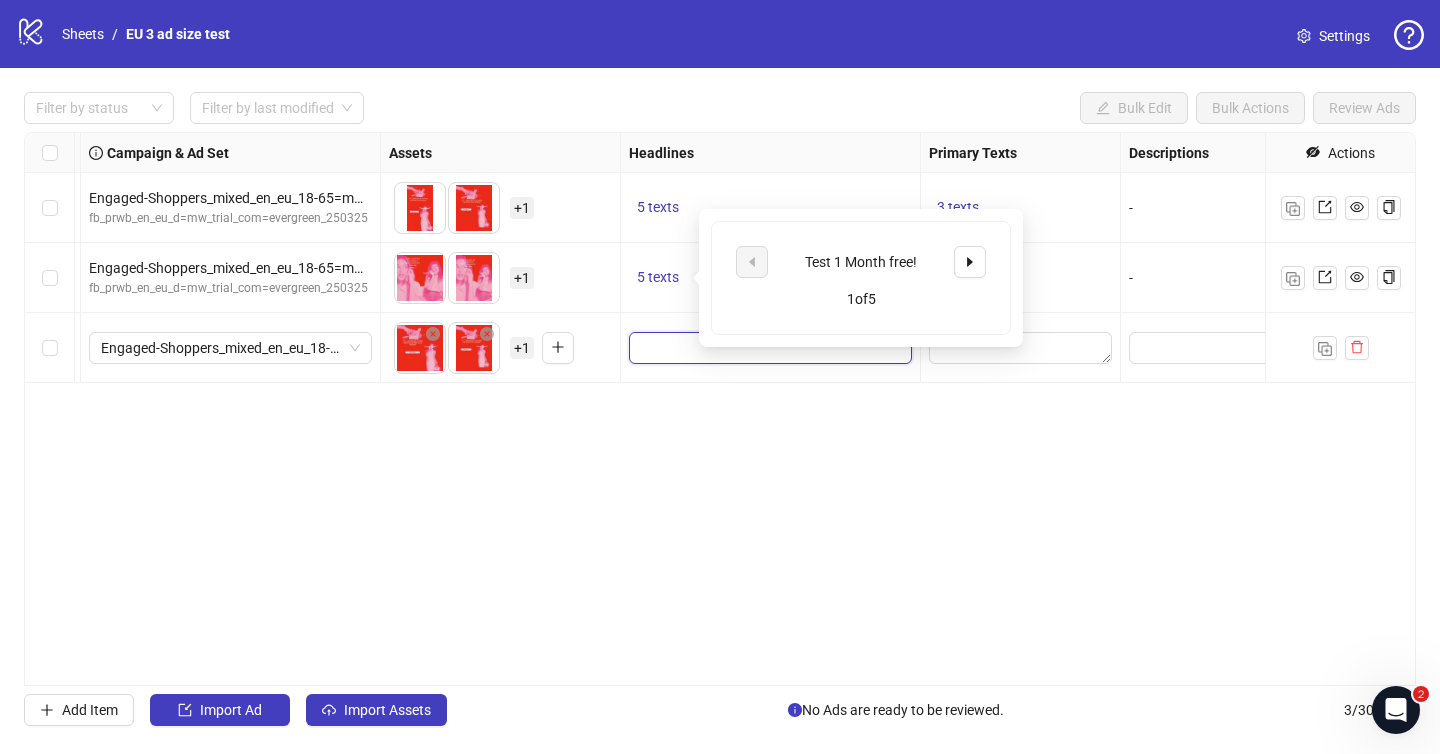 click at bounding box center [768, 348] 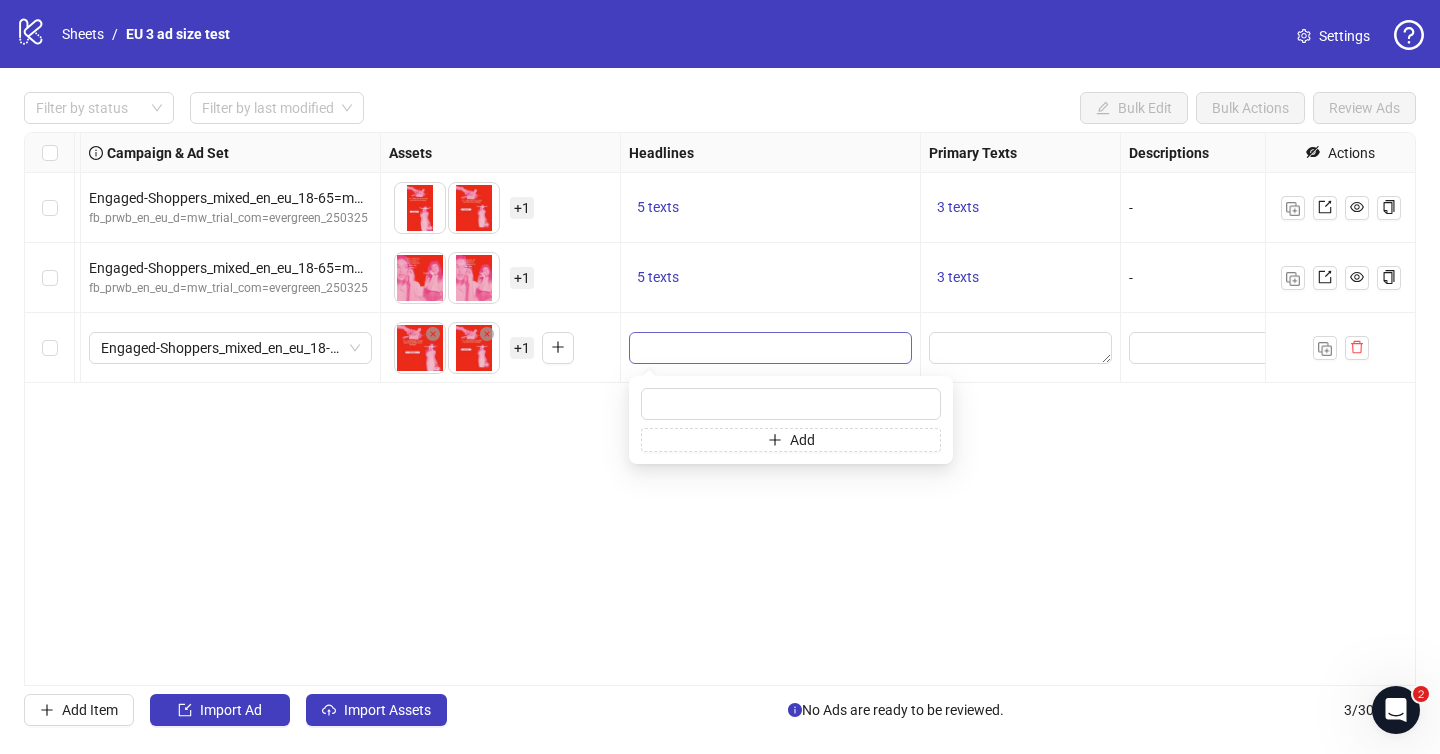 type on "**********" 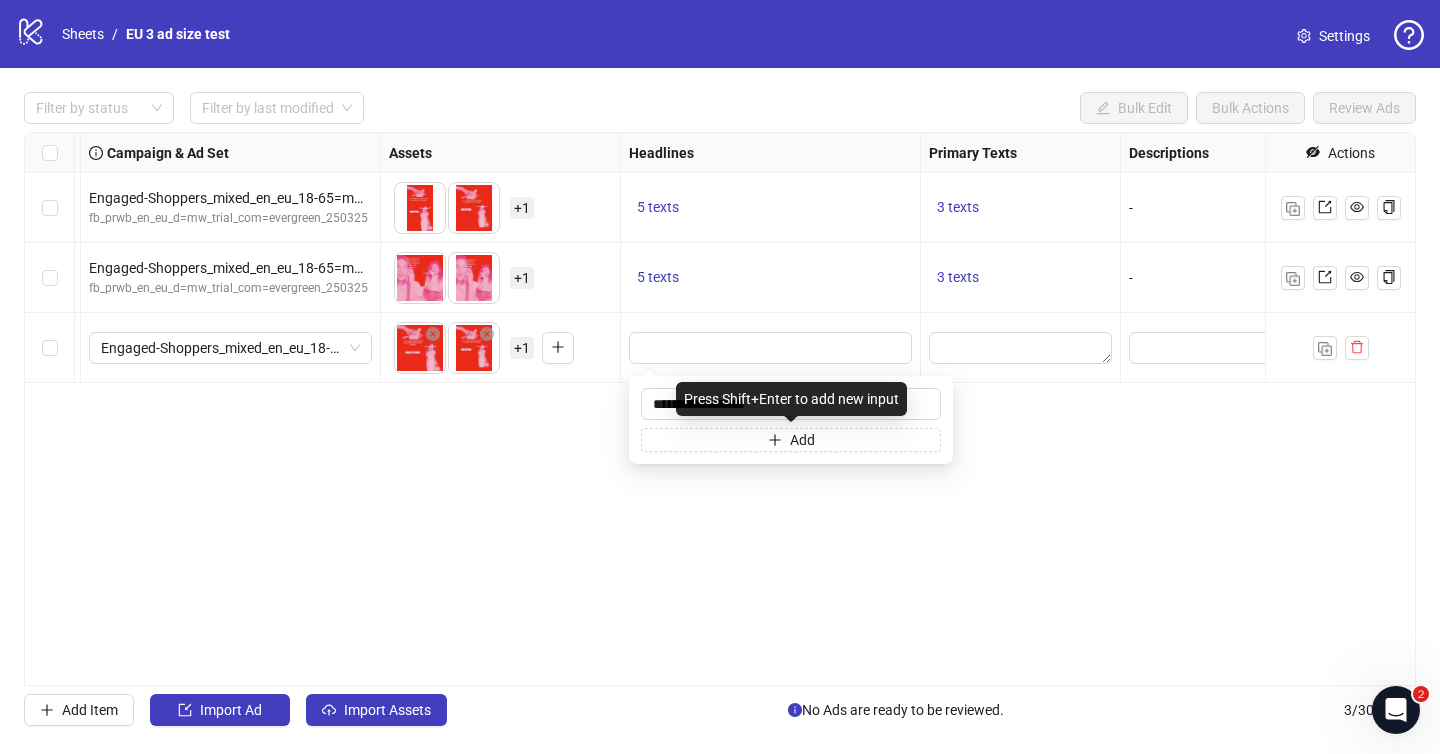 click on "Ad Format Ad Name Campaign & Ad Set Assets Headlines Primary Texts Descriptions Destination URL App Product Page ID Display URL Leadgen Form Product Set ID Call to Action Actions Single video CW27-July-25_Sales_Vid_Evergreen_Come-Again_FR__2 Engaged-Shoppers_mixed_en_eu_18-65=mw_trial_com=010725 fb_prwb_en_eu_d=mw_trial_com=evergreen_250325
To pick up a draggable item, press the space bar.
While dragging, use the arrow keys to move the item.
Press space again to drop the item in its new position, or press escape to cancel.
+ 1 5 texts 3 texts - [URL][DOMAIN_NAME] Single video CW27-July-25_Sales_Vid_Evergreen_Come-Again_FR__1 Engaged-Shoppers_mixed_en_eu_18-65=mw_trial_com=010725 fb_prwb_en_eu_d=mw_trial_com=evergreen_250325
To pick up a draggable item, press the space bar.
While dragging, use the arrow keys to move the item.
Press space again to drop the item in its new position, or press escape to cancel.
+ 1 5 texts 3 texts - Single video + 1" at bounding box center (720, 409) 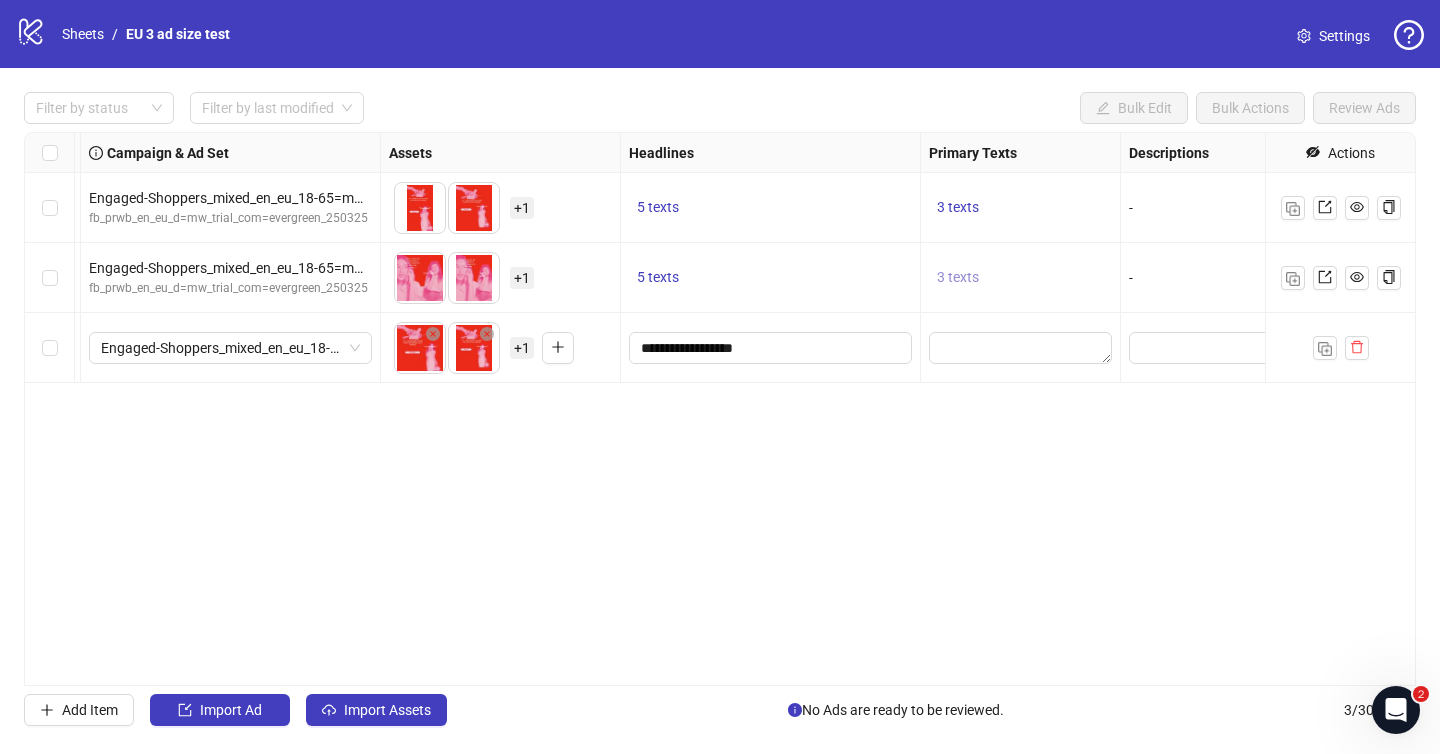 click on "3 texts" at bounding box center (958, 278) 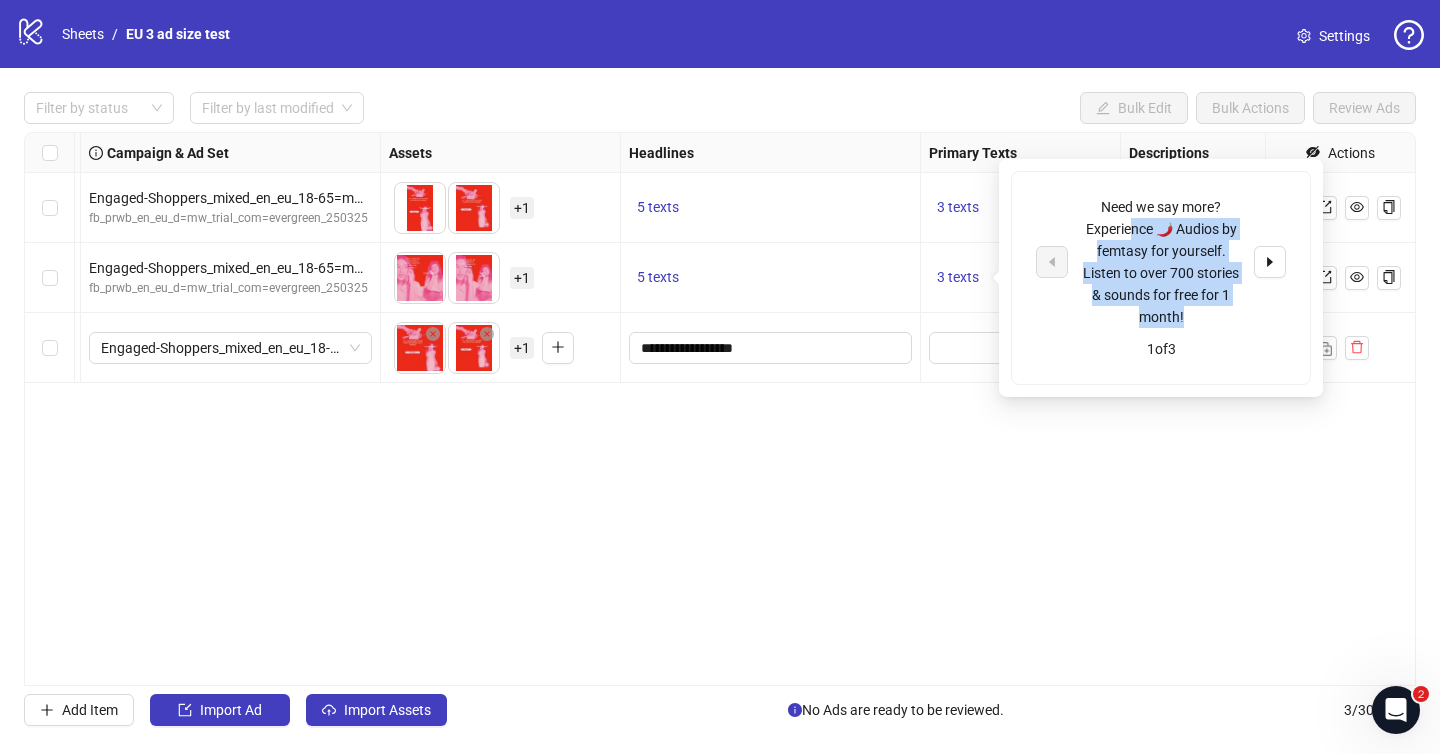 drag, startPoint x: 1192, startPoint y: 321, endPoint x: 1123, endPoint y: 239, distance: 107.16809 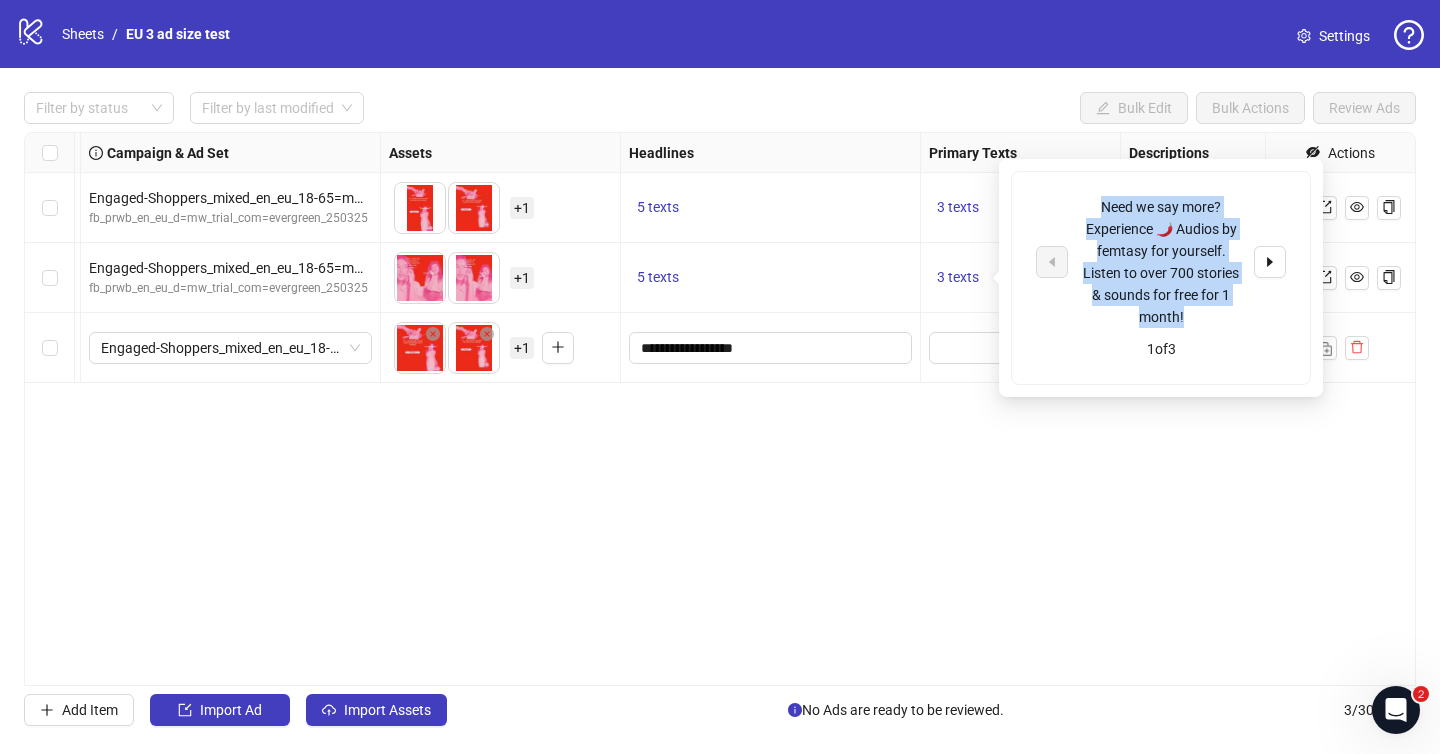 drag, startPoint x: 1096, startPoint y: 205, endPoint x: 1191, endPoint y: 319, distance: 148.39474 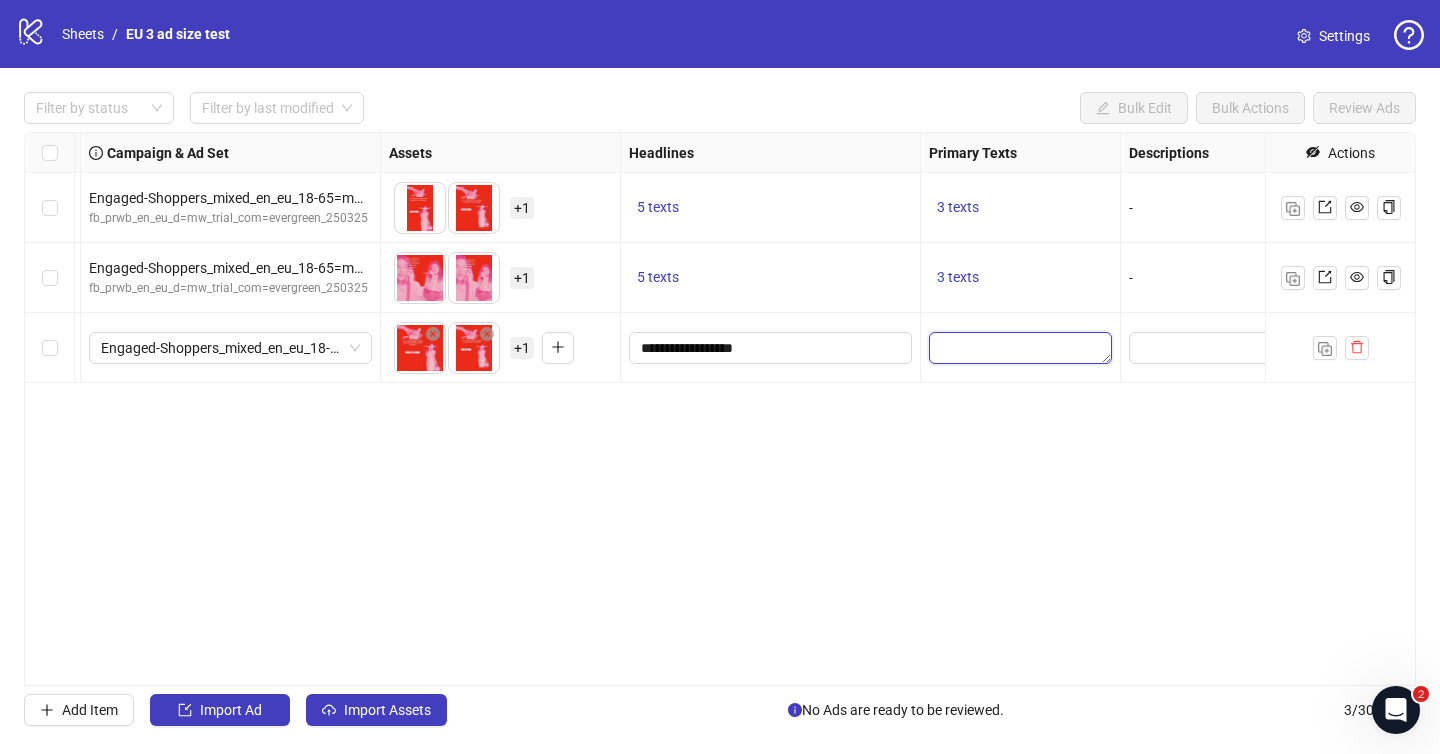 click at bounding box center [1020, 348] 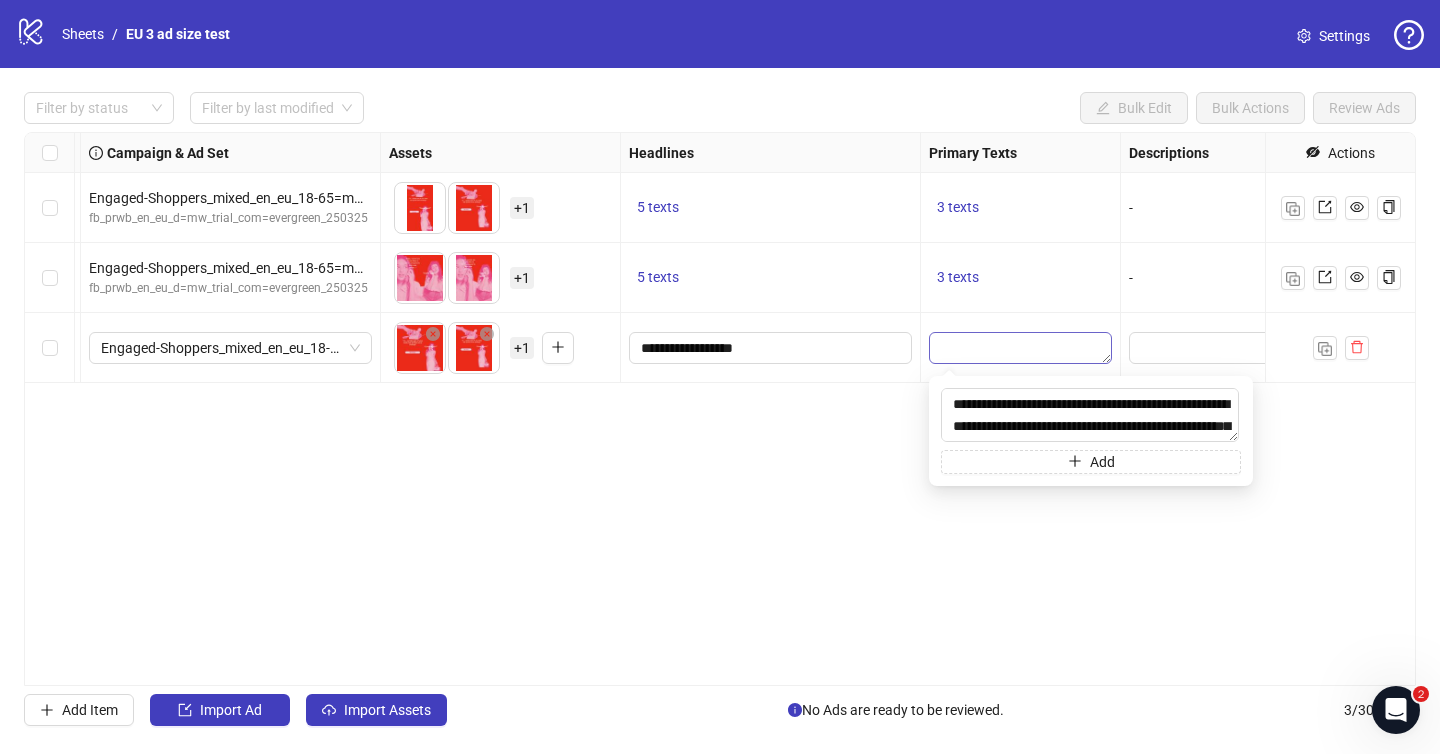 scroll, scrollTop: 15, scrollLeft: 0, axis: vertical 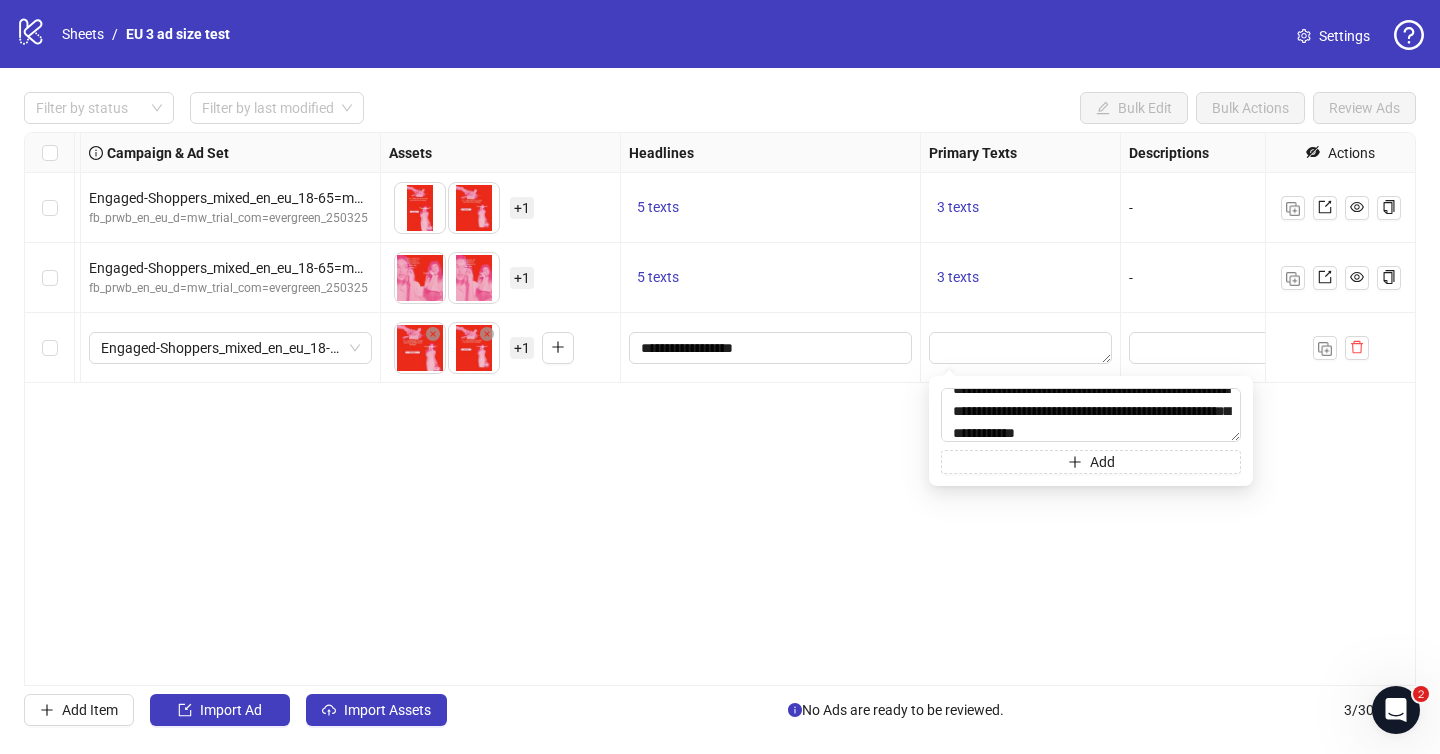 click on "Ad Format Ad Name Campaign & Ad Set Assets Headlines Primary Texts Descriptions Destination URL App Product Page ID Display URL Leadgen Form Product Set ID Call to Action Actions Single video CW27-July-25_Sales_Vid_Evergreen_Come-Again_FR__2 Engaged-Shoppers_mixed_en_eu_18-65=mw_trial_com=010725 fb_prwb_en_eu_d=mw_trial_com=evergreen_250325
To pick up a draggable item, press the space bar.
While dragging, use the arrow keys to move the item.
Press space again to drop the item in its new position, or press escape to cancel.
+ 1 5 texts 3 texts - [URL][DOMAIN_NAME] Single video CW27-July-25_Sales_Vid_Evergreen_Come-Again_FR__1 Engaged-Shoppers_mixed_en_eu_18-65=mw_trial_com=010725 fb_prwb_en_eu_d=mw_trial_com=evergreen_250325
To pick up a draggable item, press the space bar.
While dragging, use the arrow keys to move the item.
Press space again to drop the item in its new position, or press escape to cancel.
+ 1 5 texts 3 texts - Single video + 1" at bounding box center (720, 409) 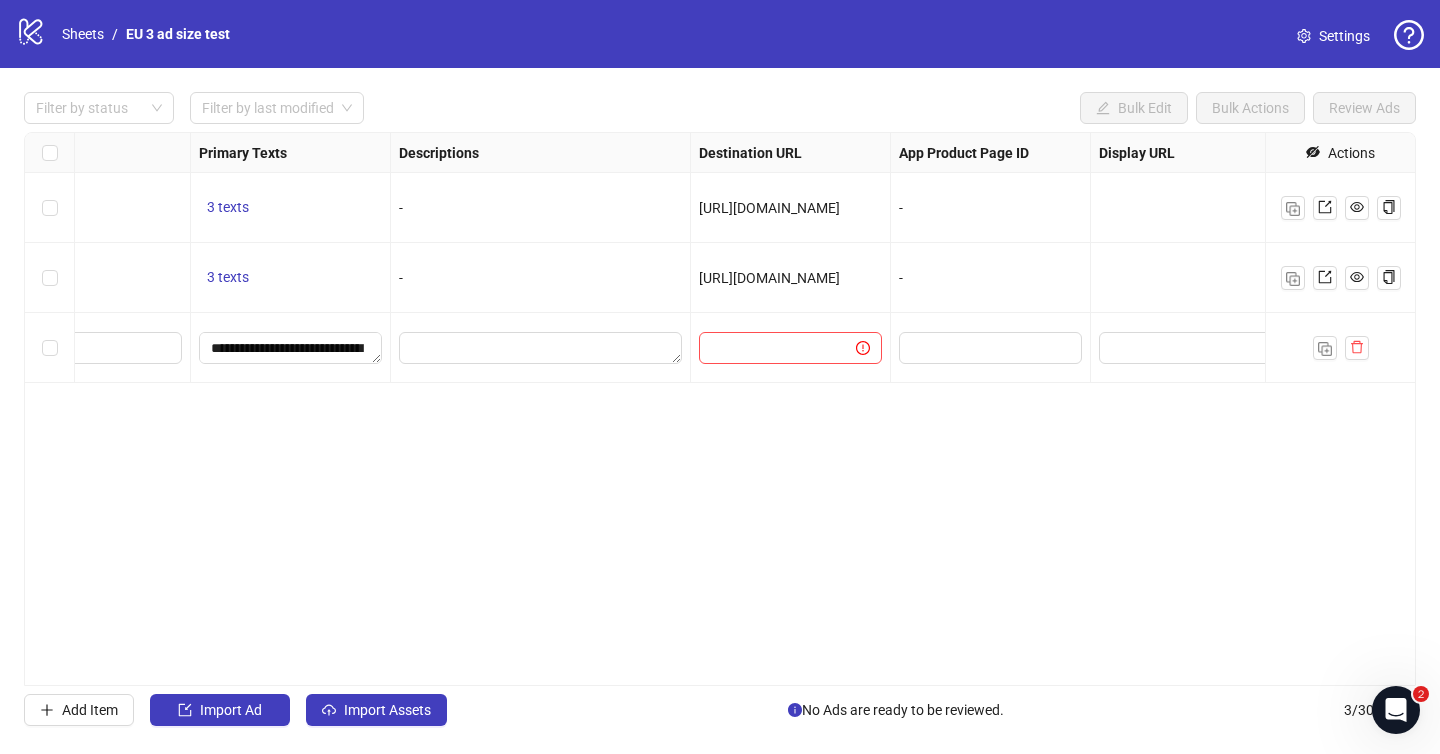 scroll, scrollTop: 0, scrollLeft: 1342, axis: horizontal 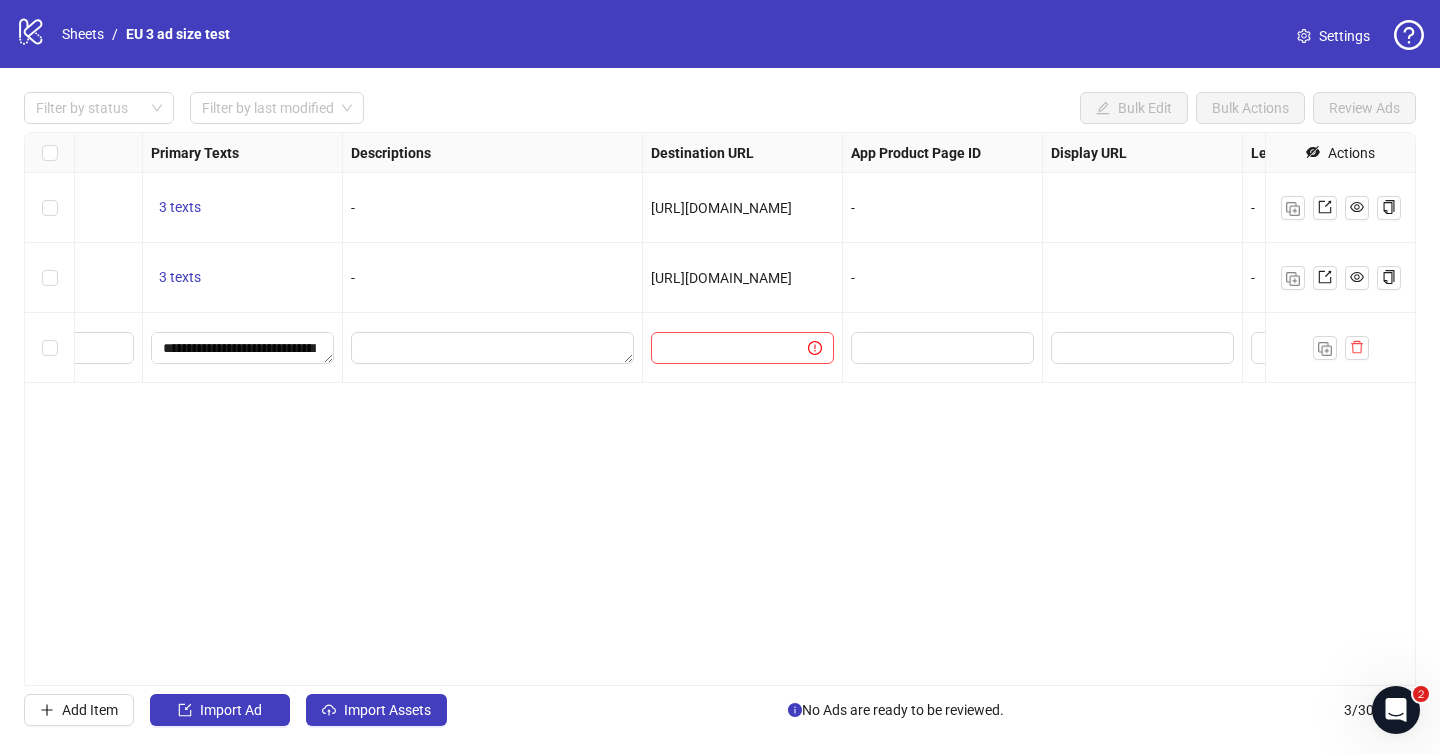 click on "[URL][DOMAIN_NAME]" at bounding box center [721, 278] 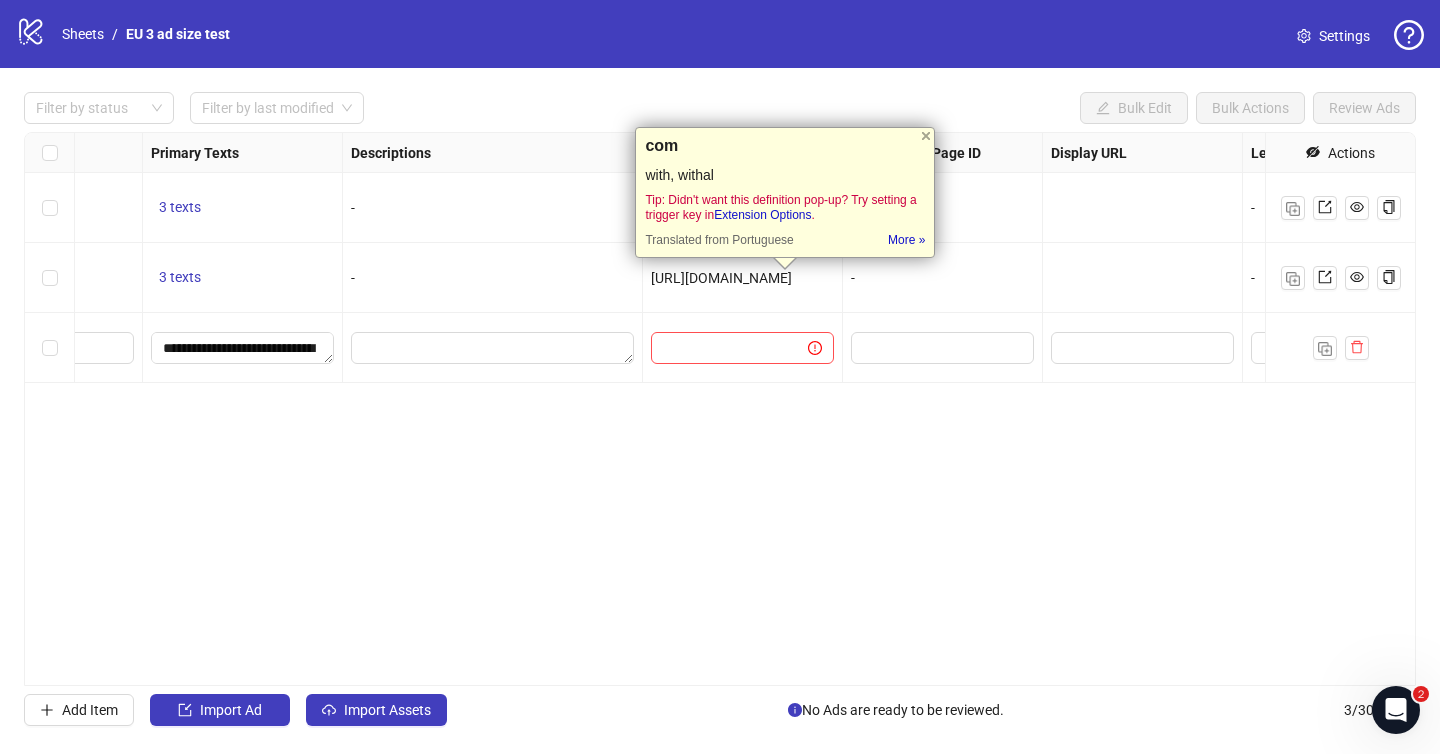 click on "[URL][DOMAIN_NAME]" at bounding box center [742, 278] 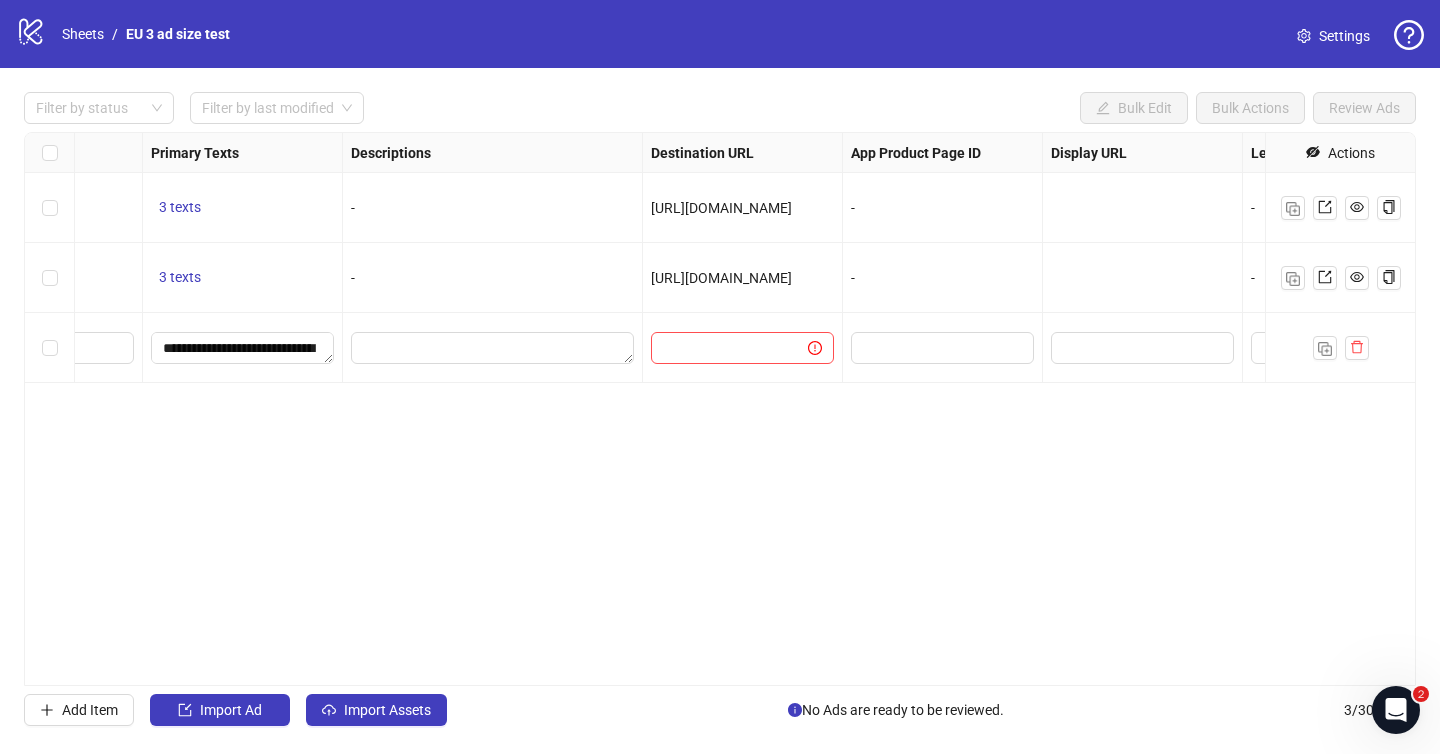 click on "[URL][DOMAIN_NAME]" at bounding box center (721, 278) 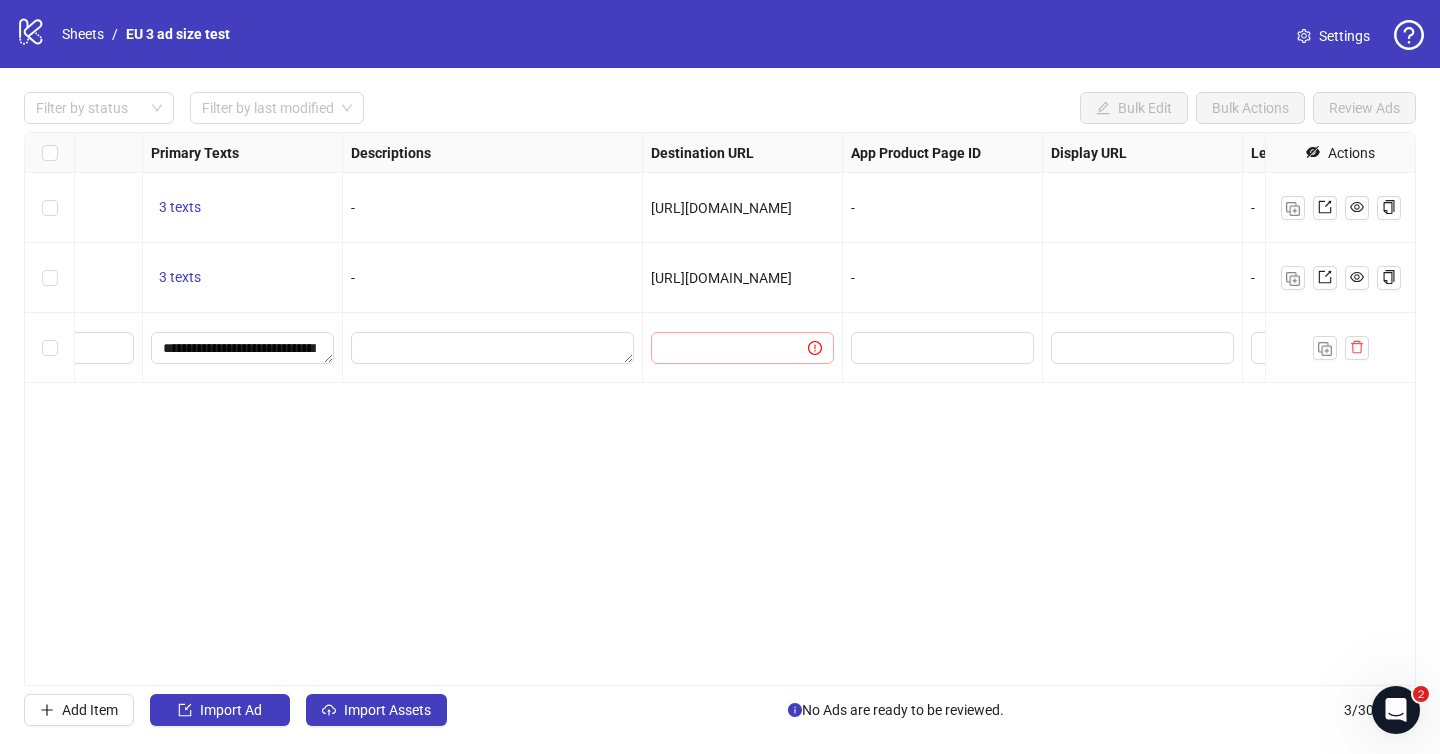 click at bounding box center [742, 348] 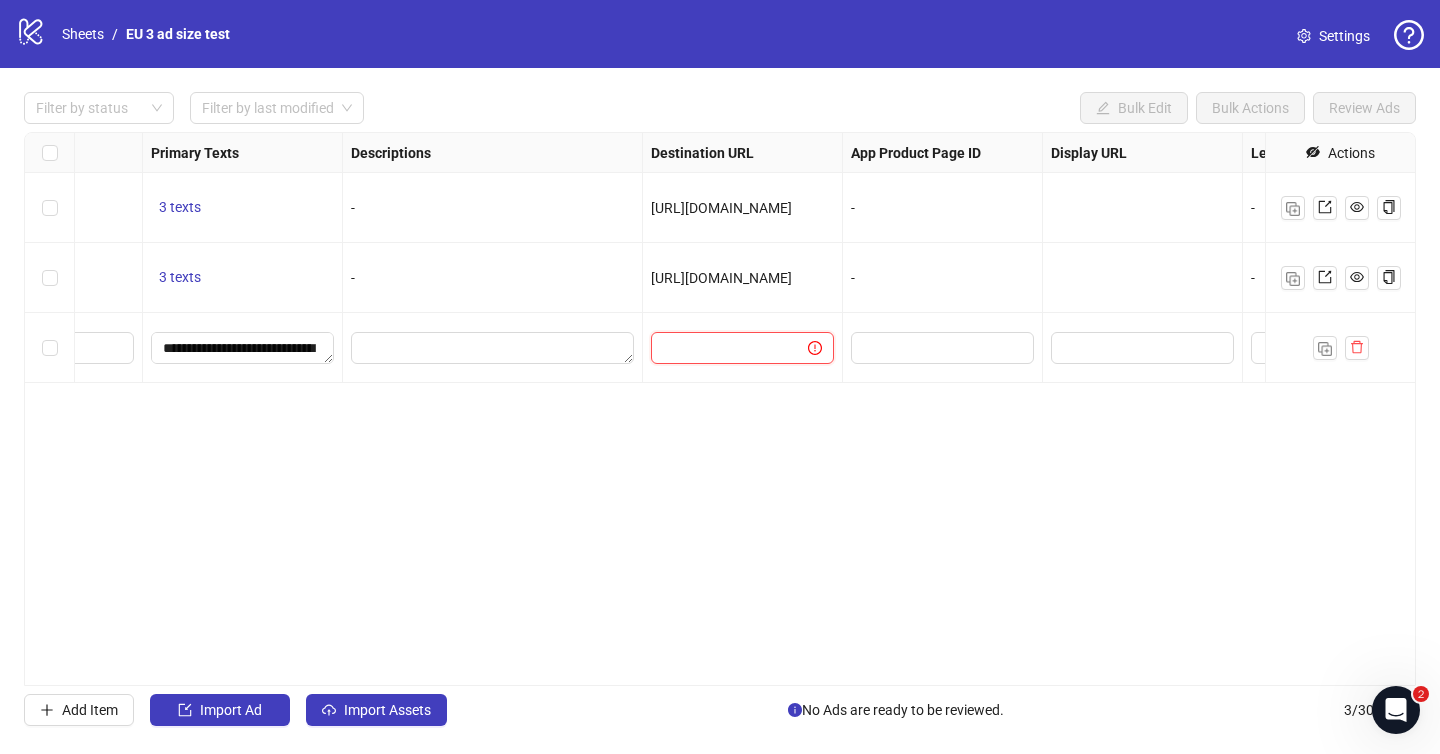 click at bounding box center [721, 348] 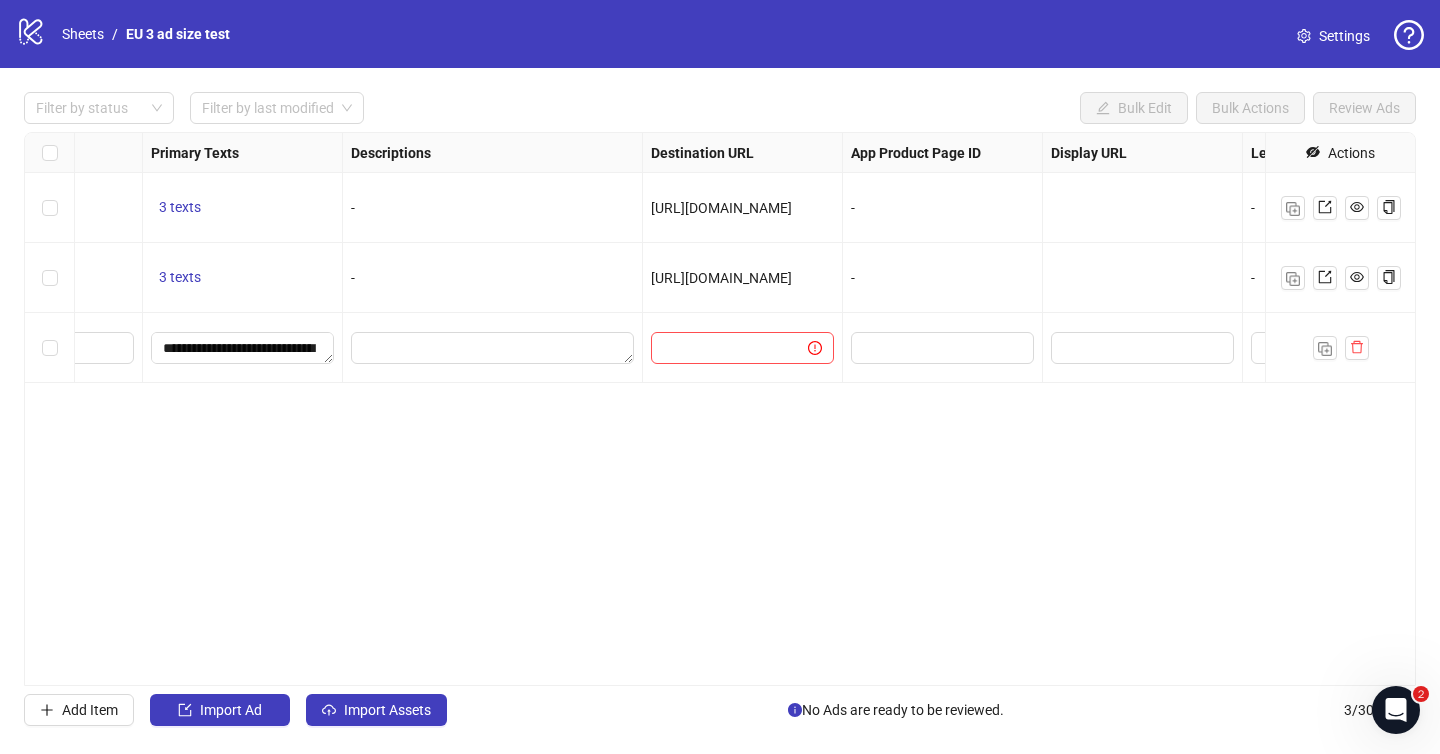 click on "[URL][DOMAIN_NAME]" at bounding box center (721, 278) 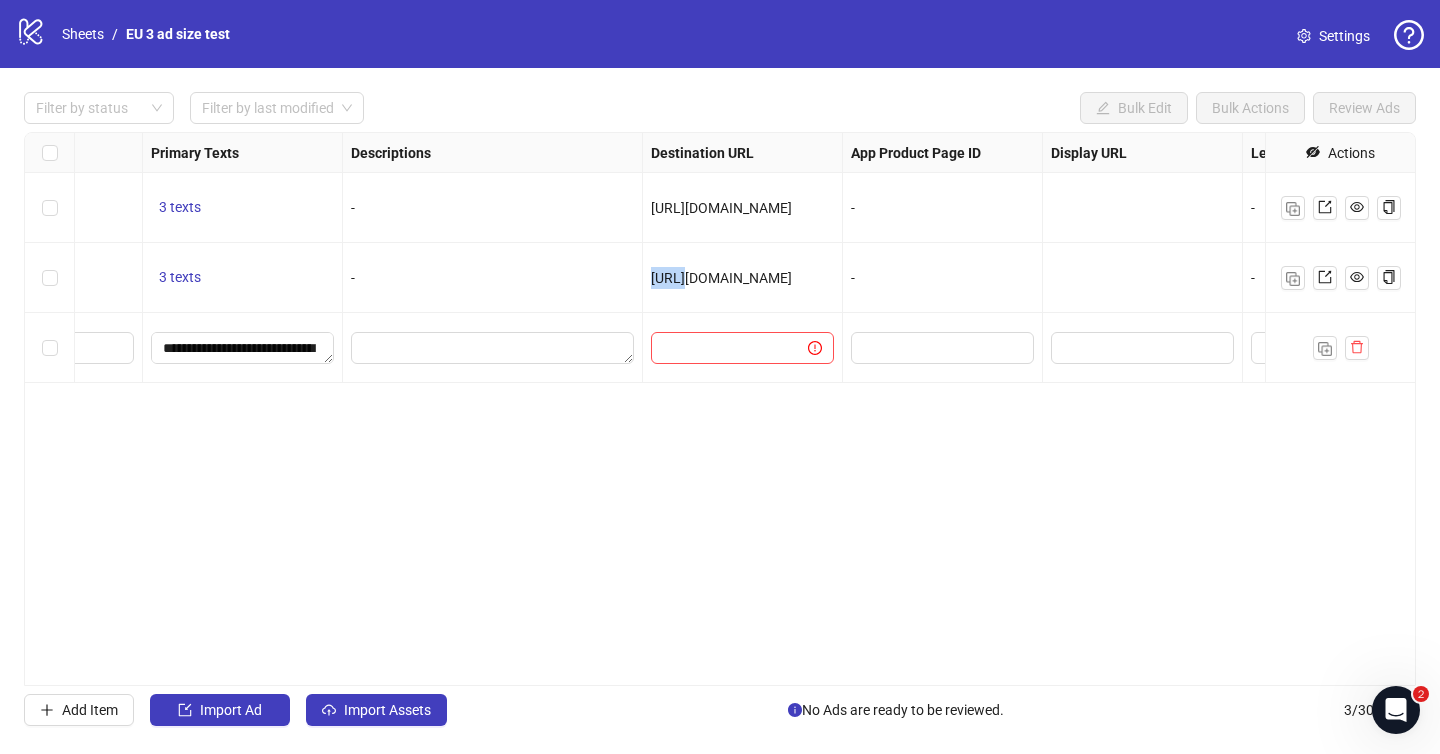 click on "[URL][DOMAIN_NAME]" at bounding box center [743, 278] 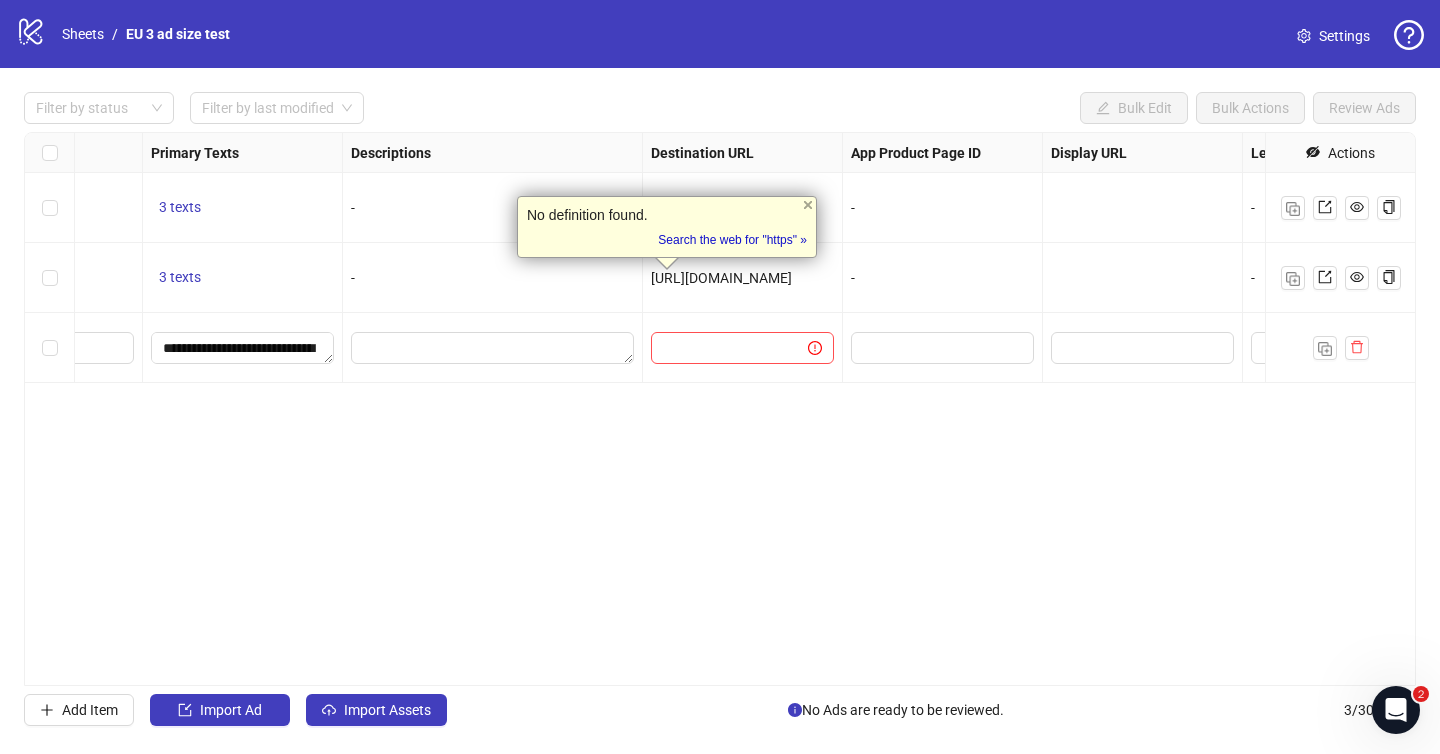 click on "**********" at bounding box center [720, 409] 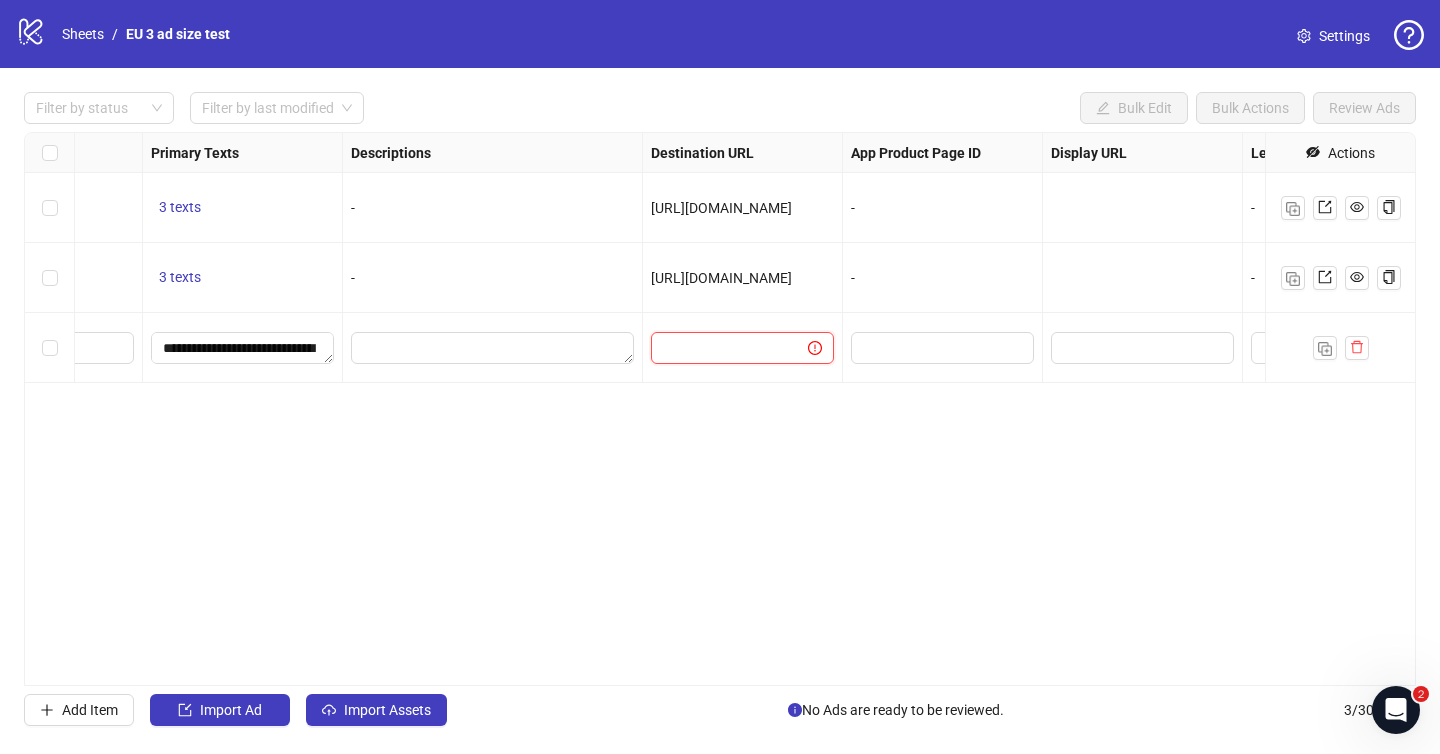 click at bounding box center (721, 348) 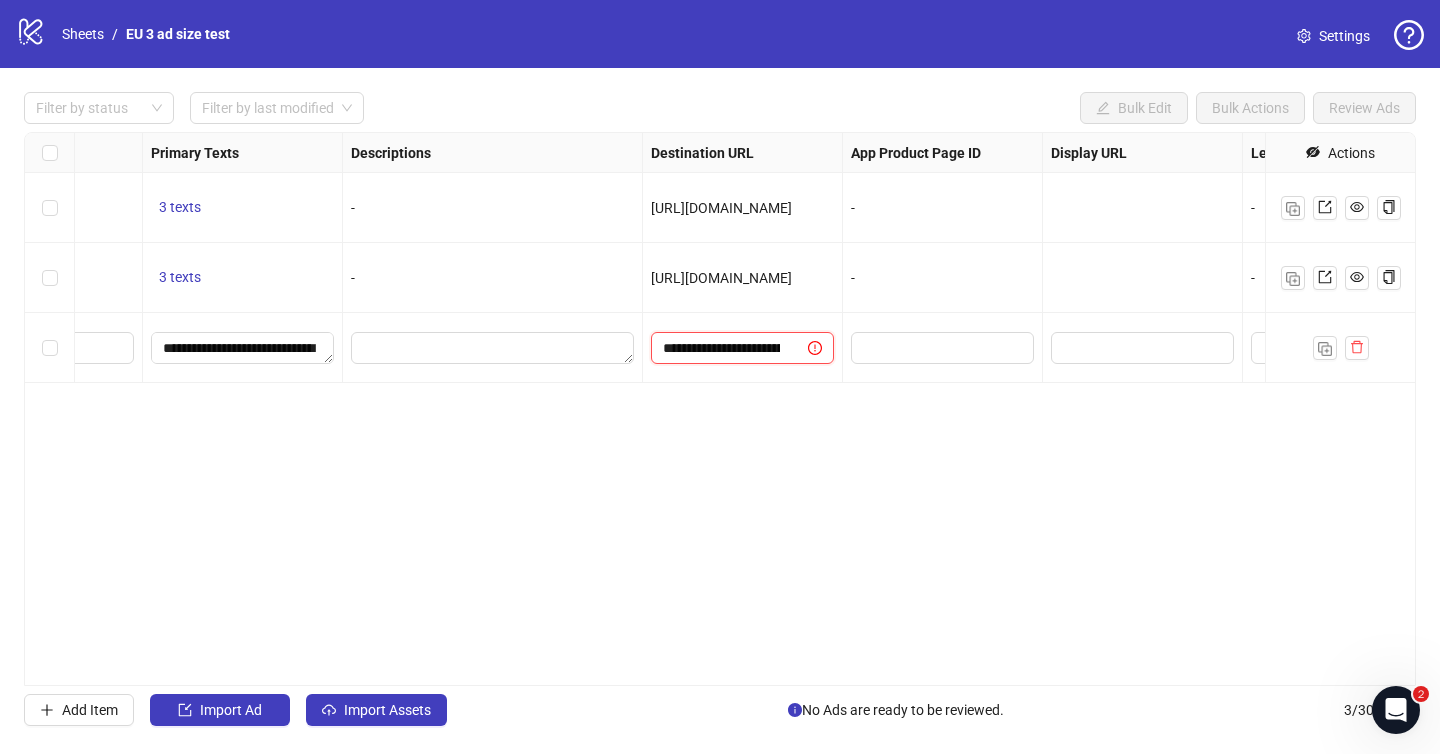 scroll, scrollTop: 0, scrollLeft: 174, axis: horizontal 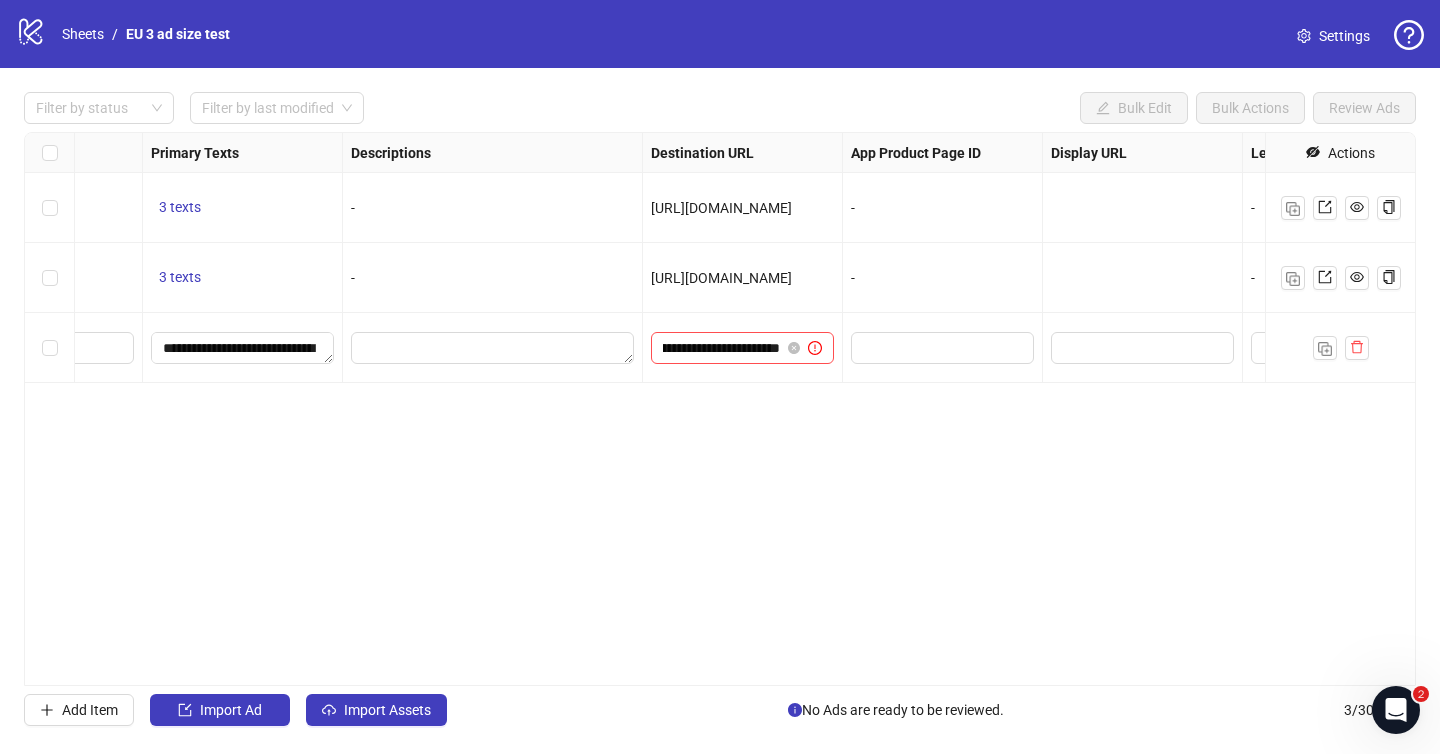 click on "**********" at bounding box center [720, 409] 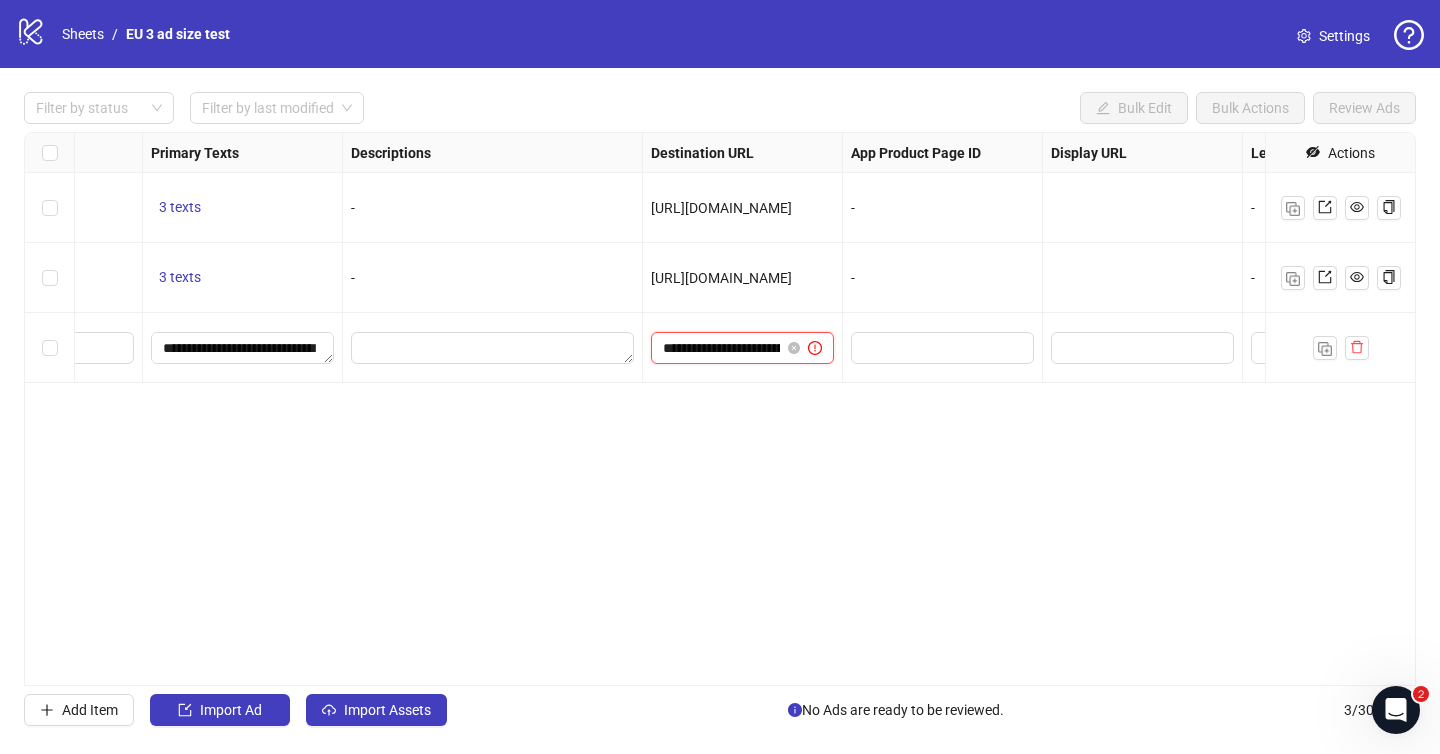 click on "**********" at bounding box center (721, 348) 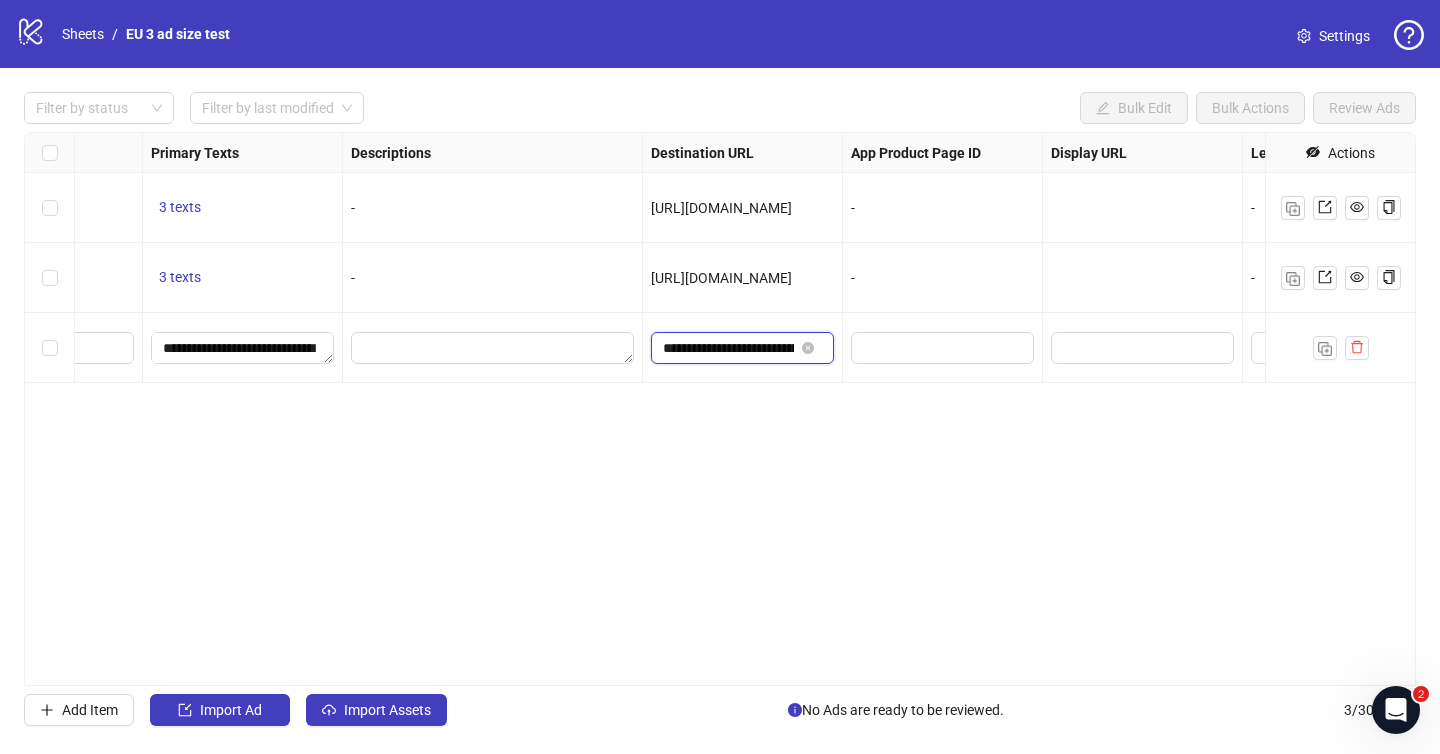 type on "**********" 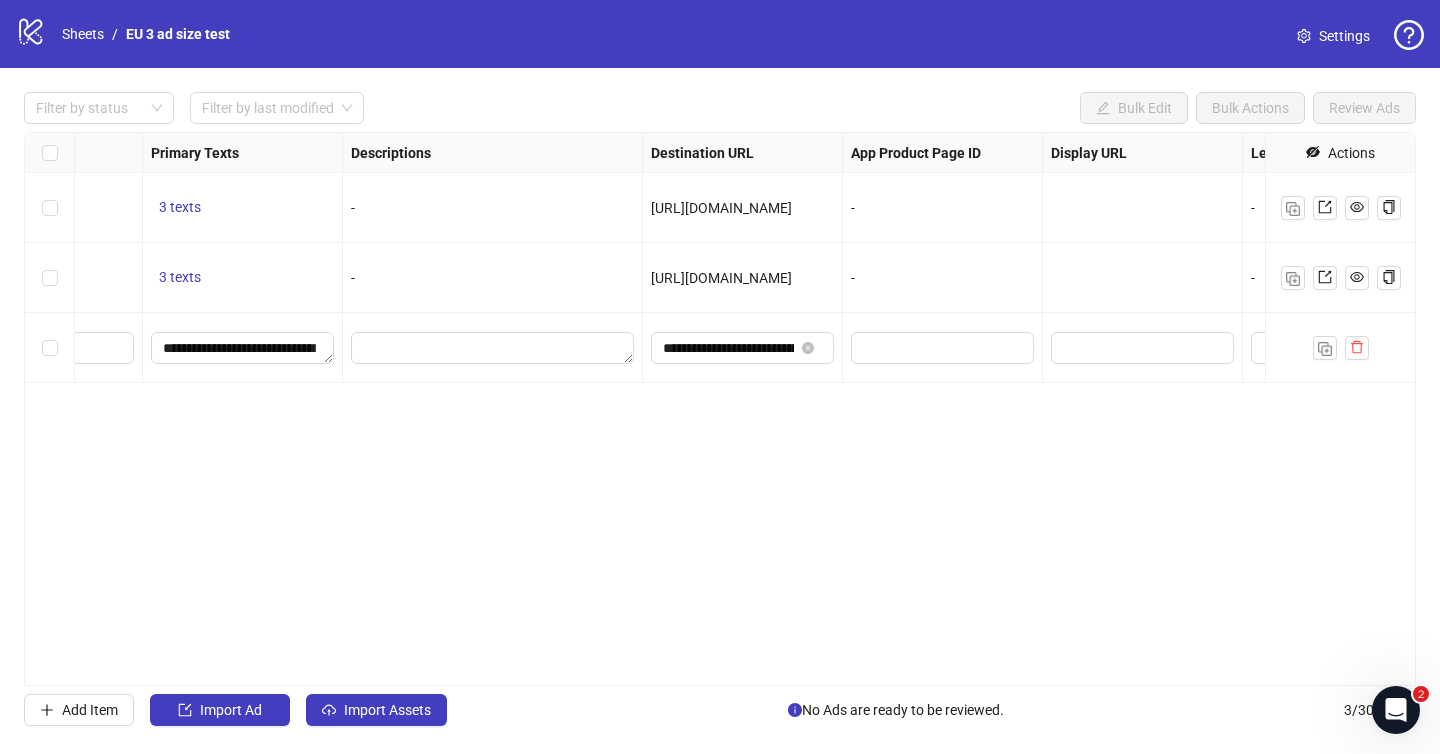 click on "**********" at bounding box center [720, 409] 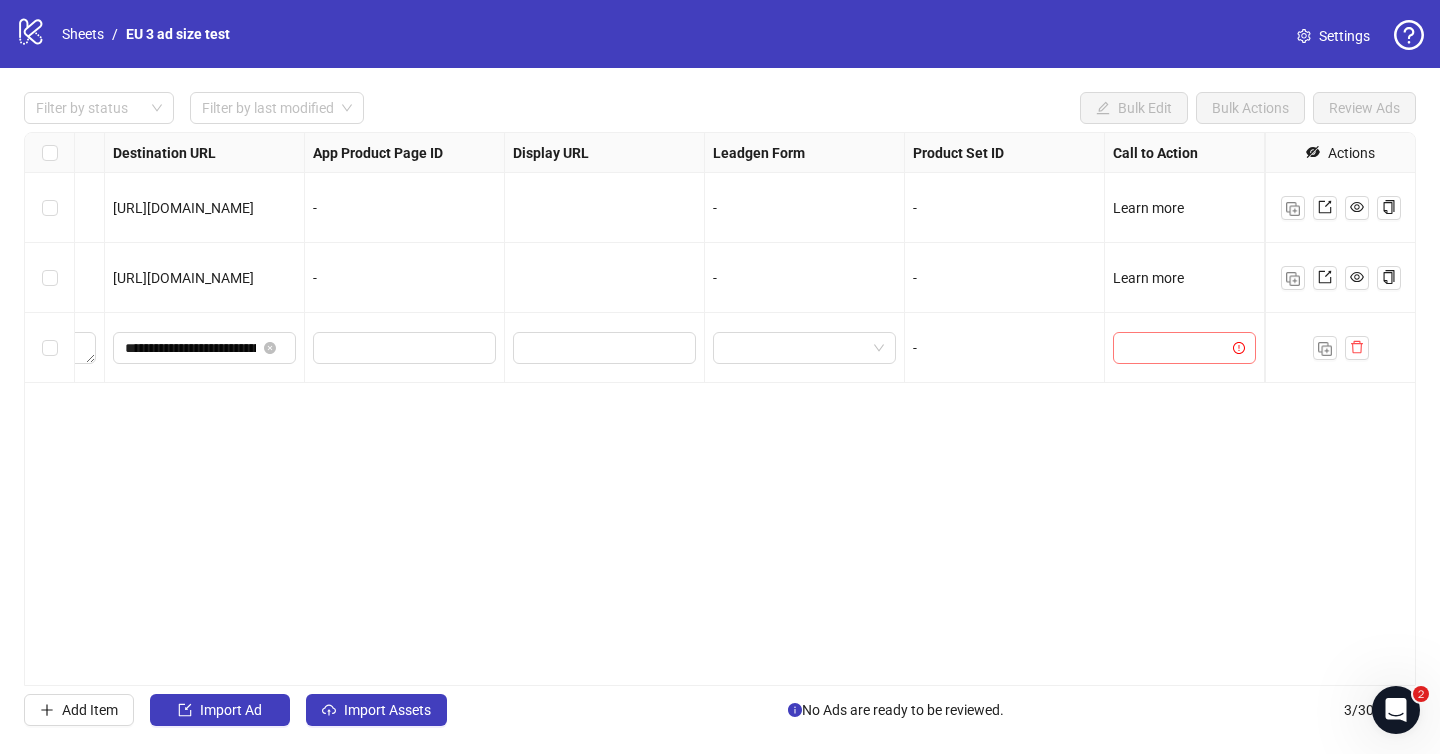 click at bounding box center [1175, 348] 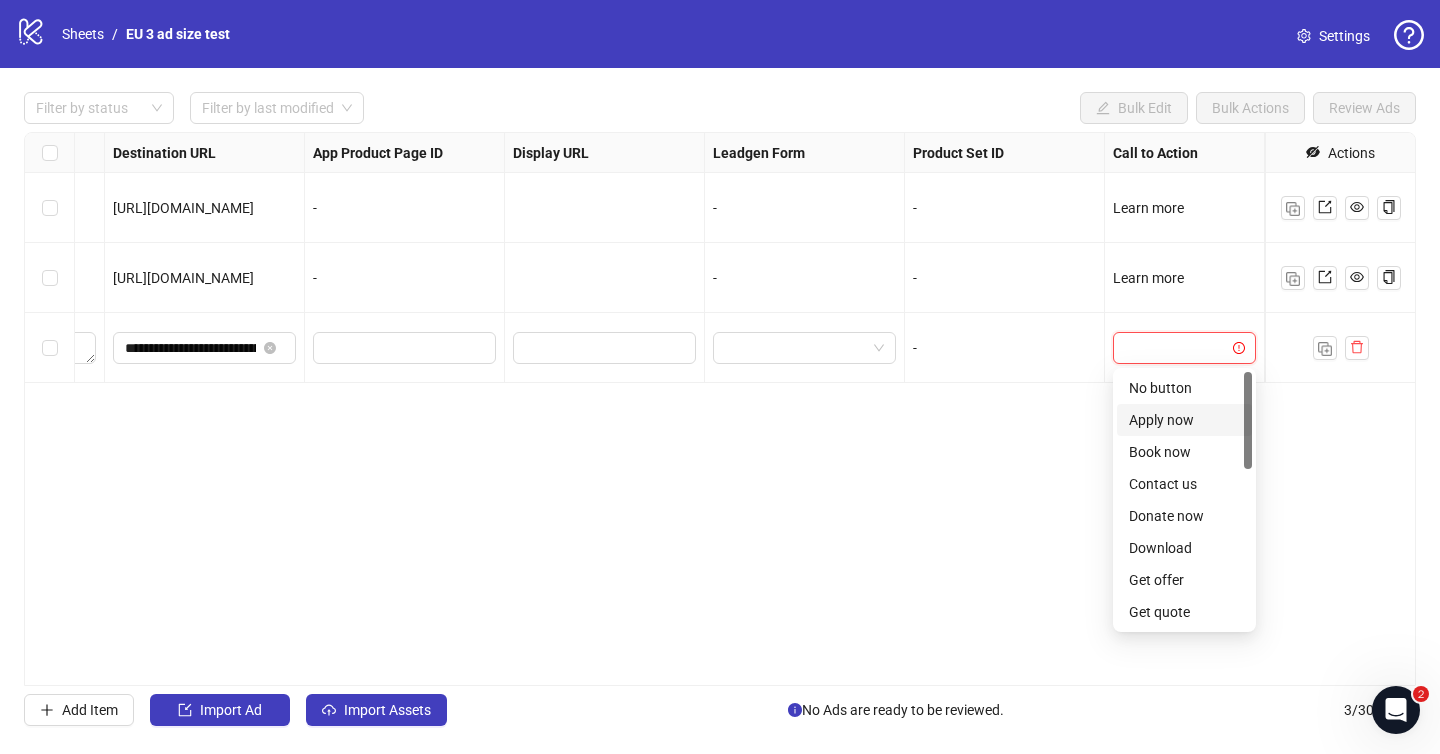 click on "Apply now" at bounding box center (1184, 420) 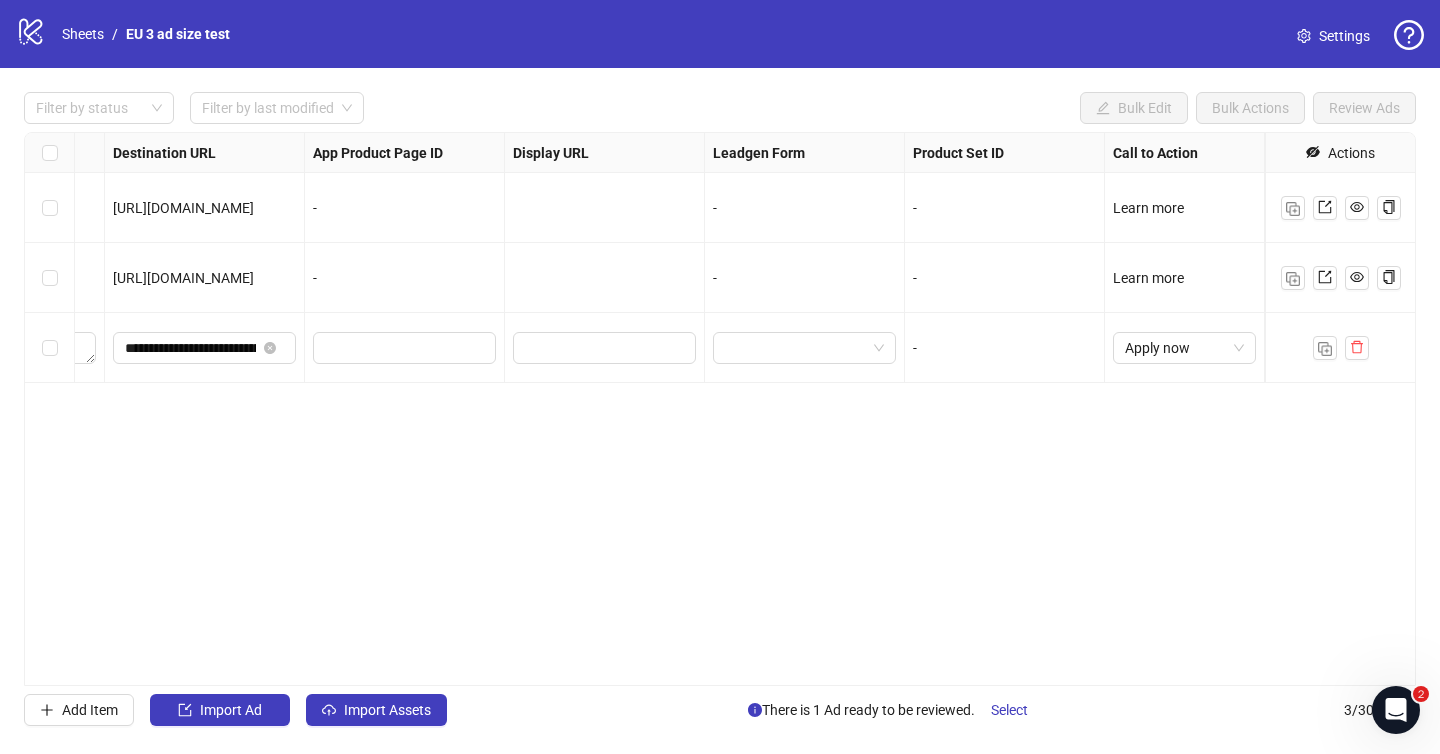 click on "**********" at bounding box center [720, 409] 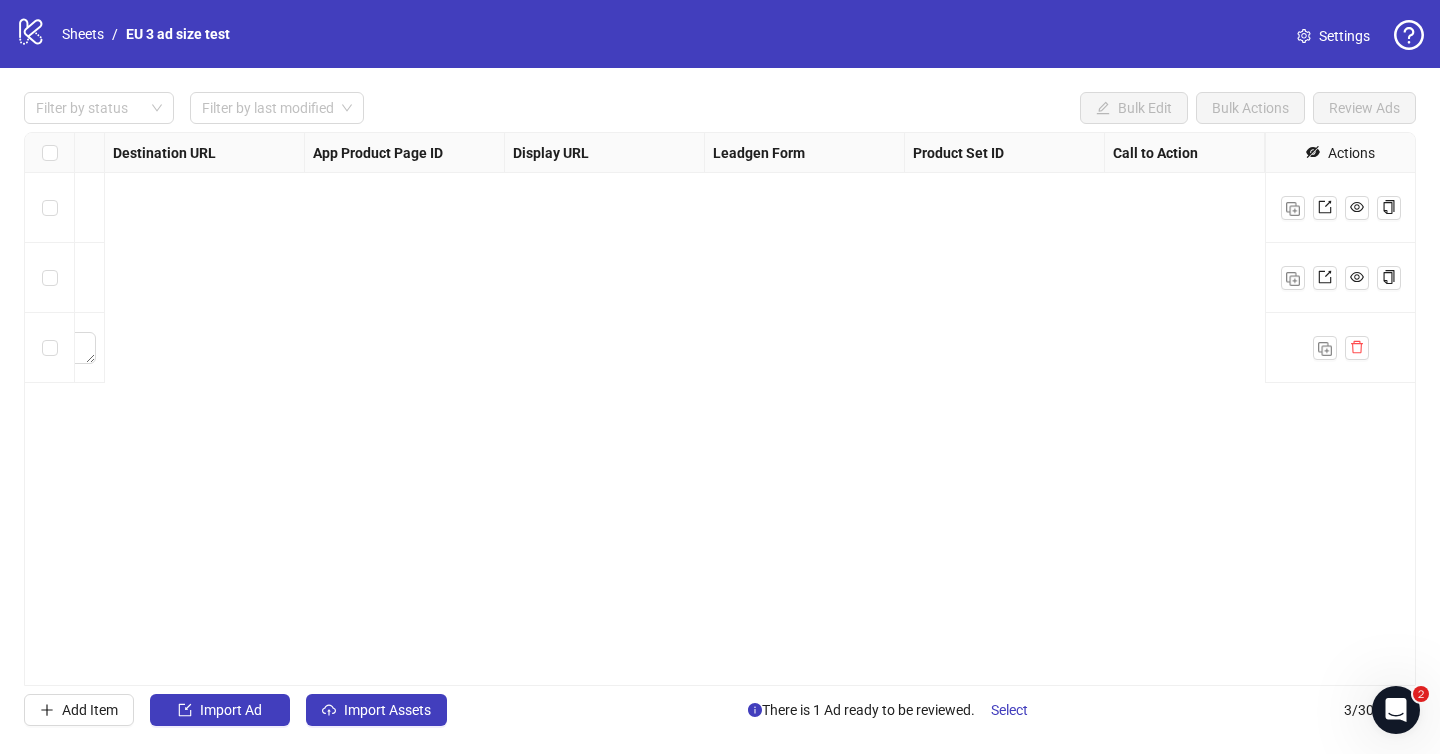 scroll, scrollTop: 0, scrollLeft: 0, axis: both 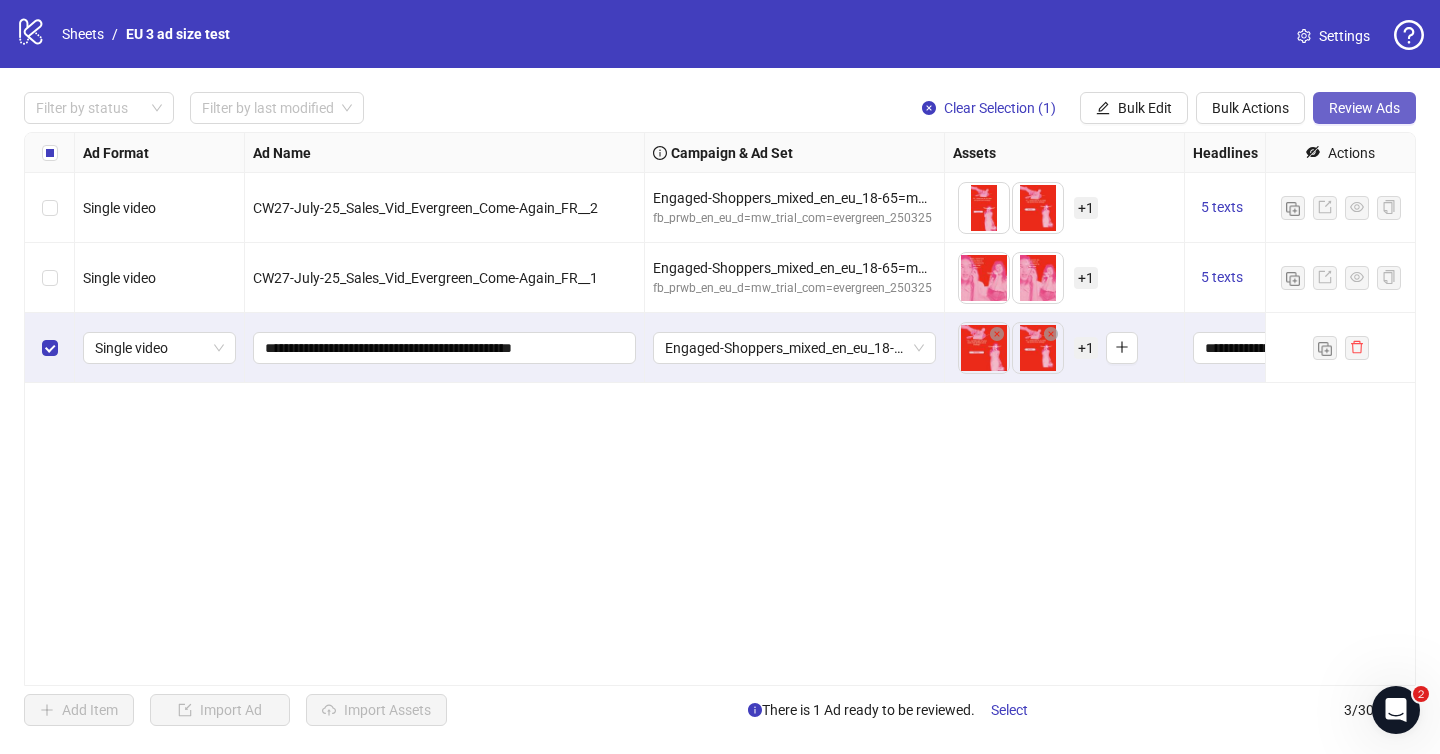 click on "Review Ads" at bounding box center [1364, 108] 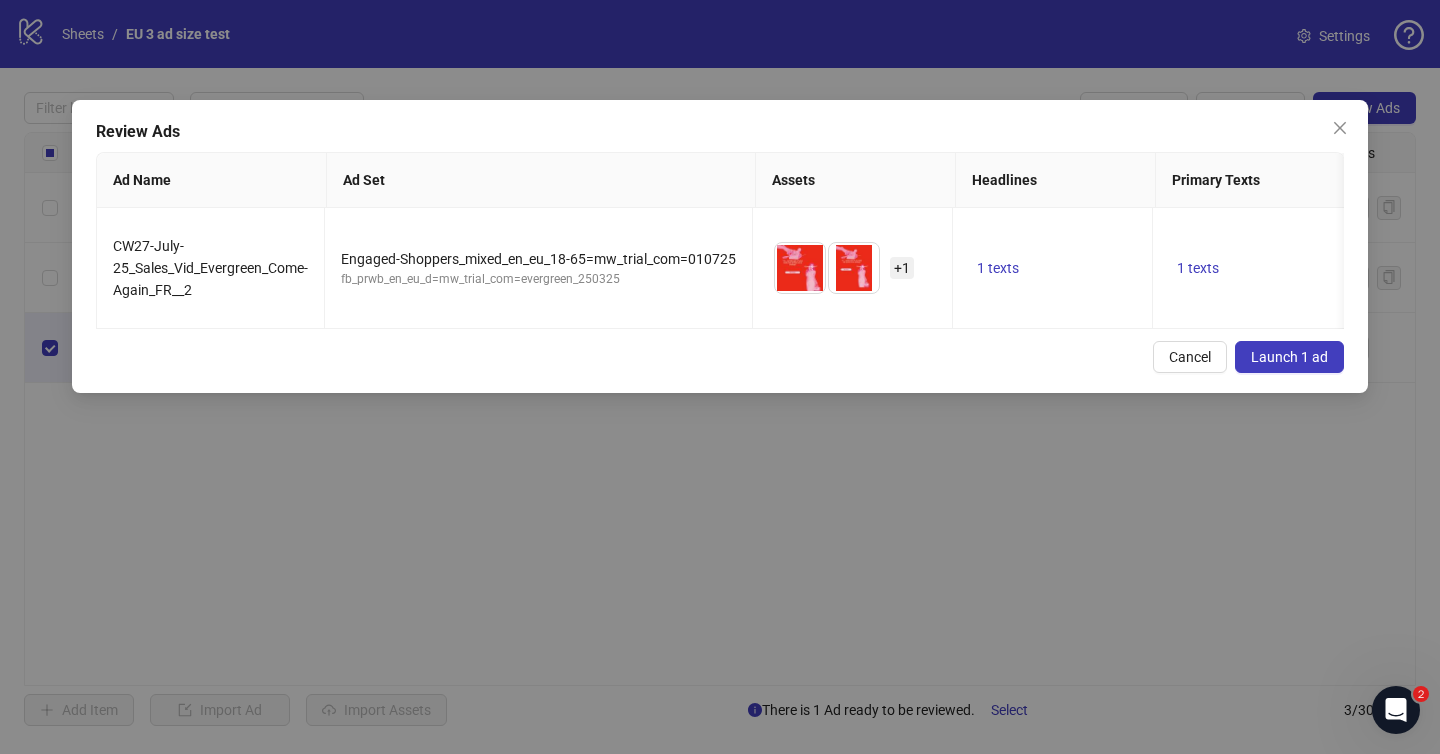 click on "Launch 1 ad" at bounding box center [1289, 357] 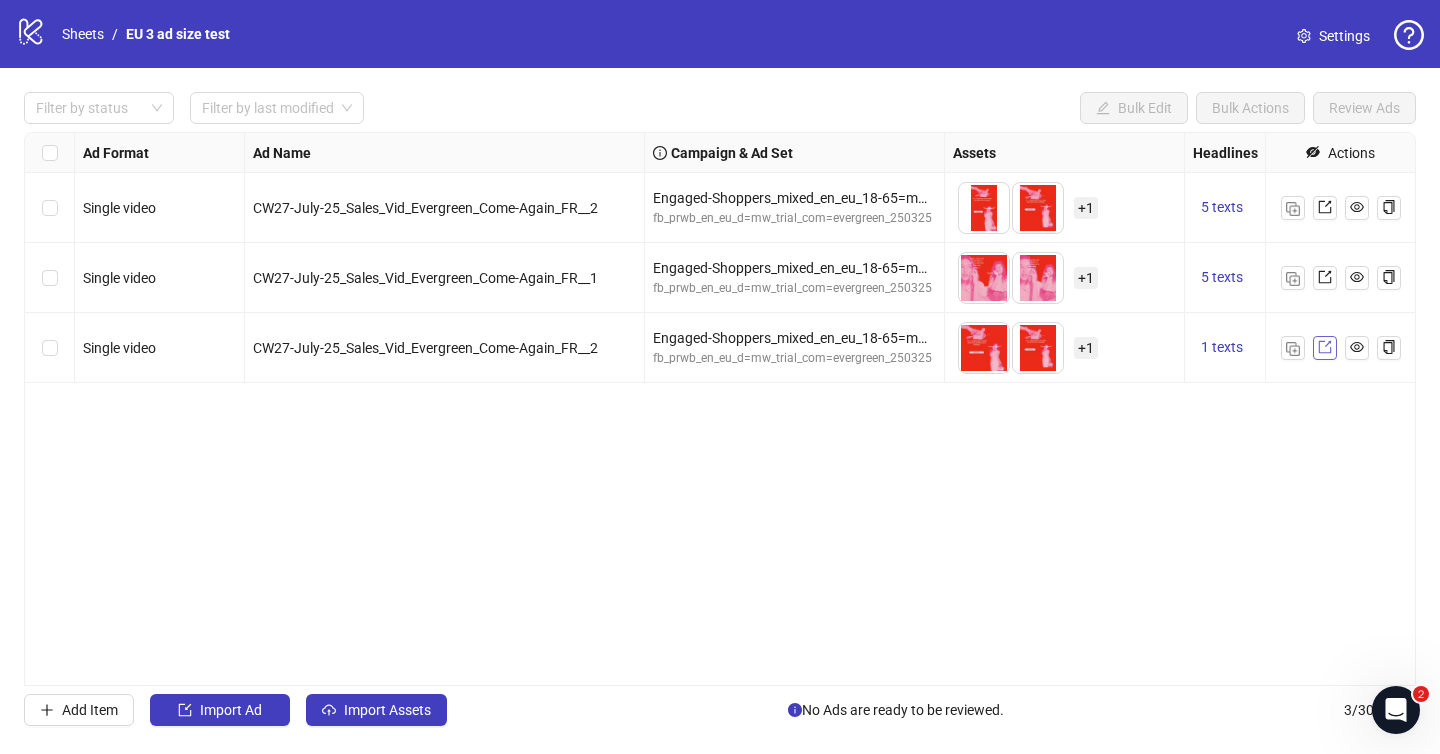 click 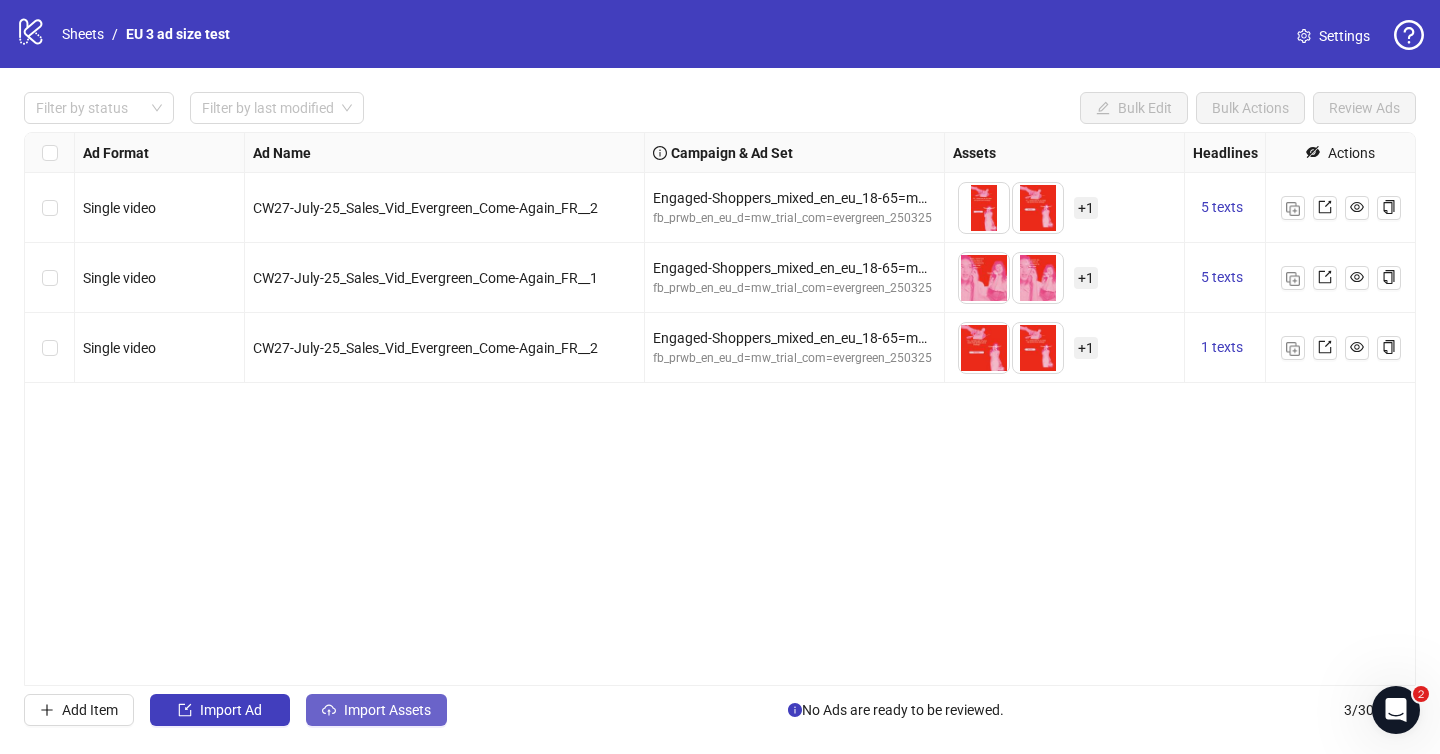 click on "Import Assets" at bounding box center [376, 710] 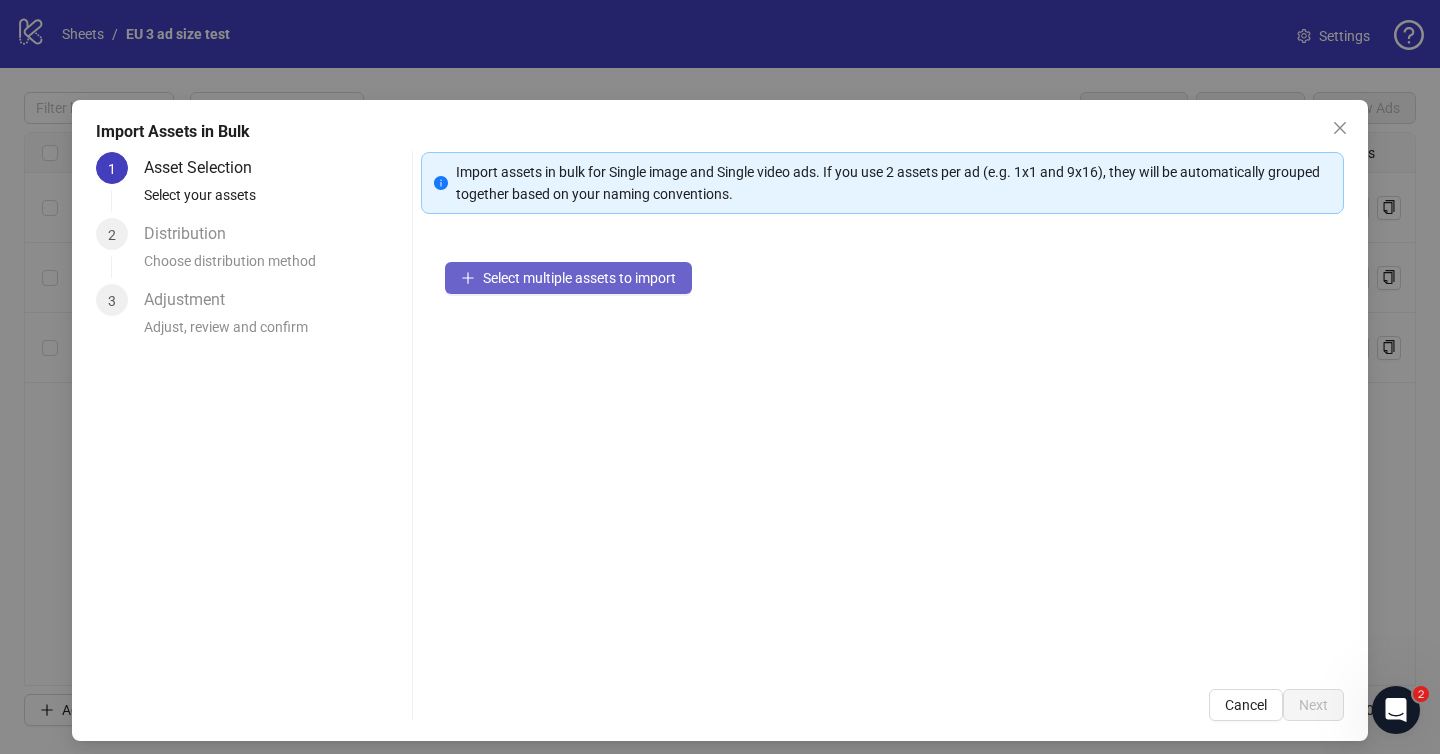 click on "Select multiple assets to import" at bounding box center (579, 278) 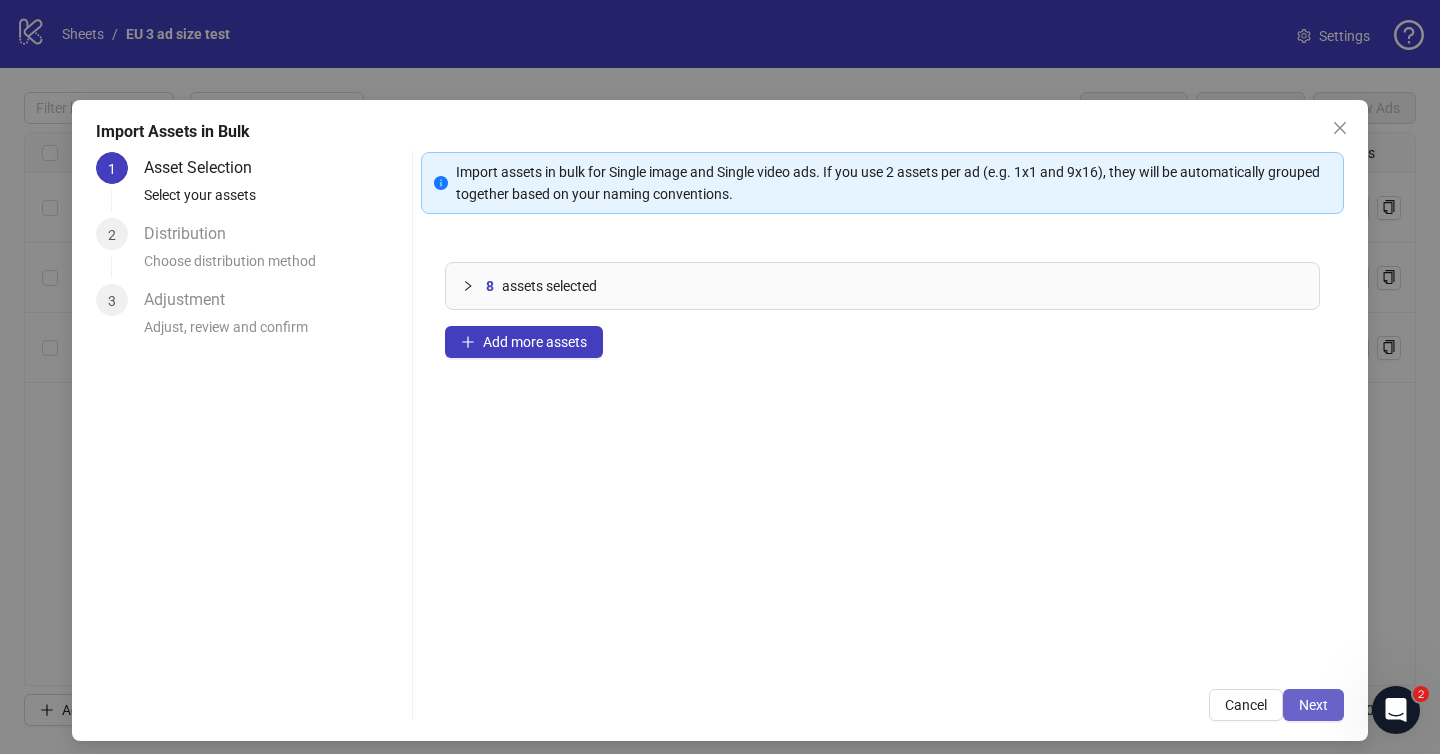 click on "Next" at bounding box center [1313, 705] 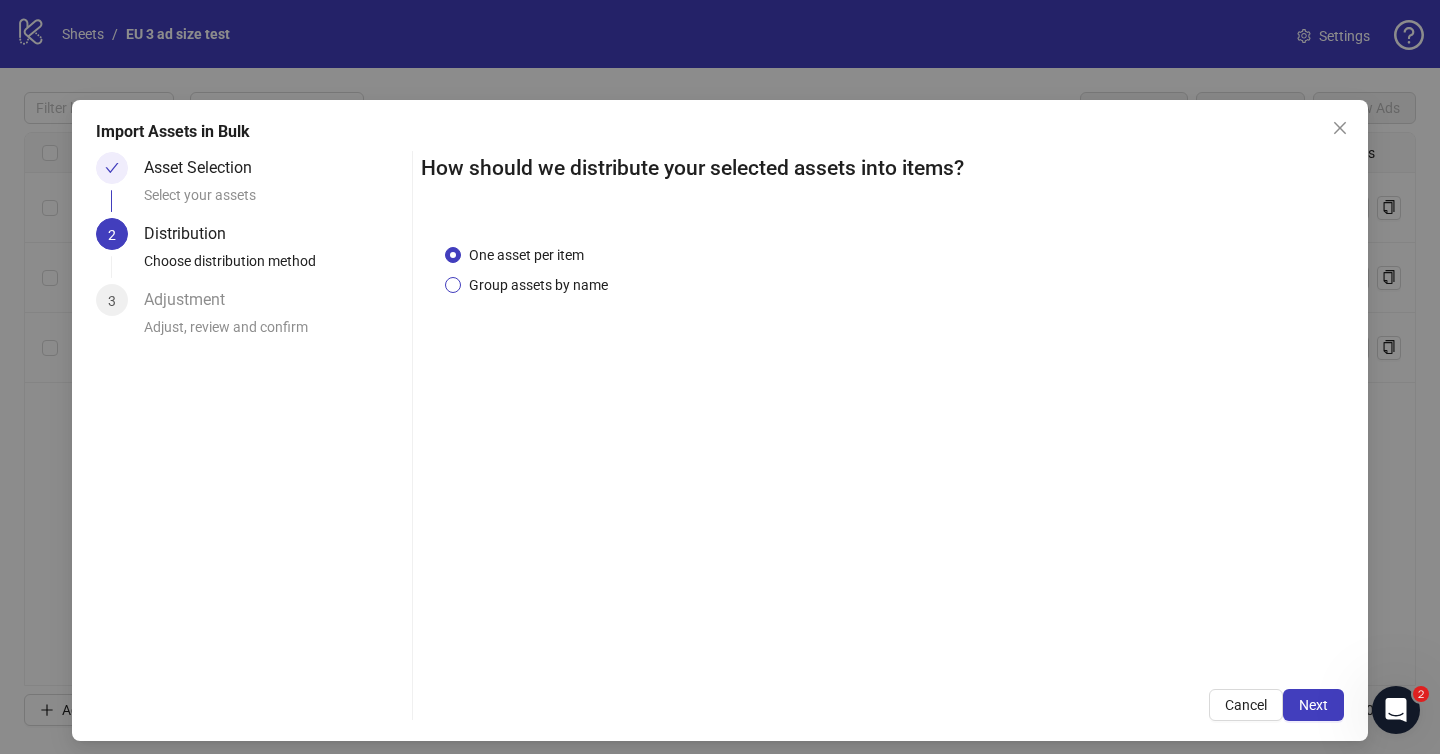 click on "Group assets by name" at bounding box center (538, 285) 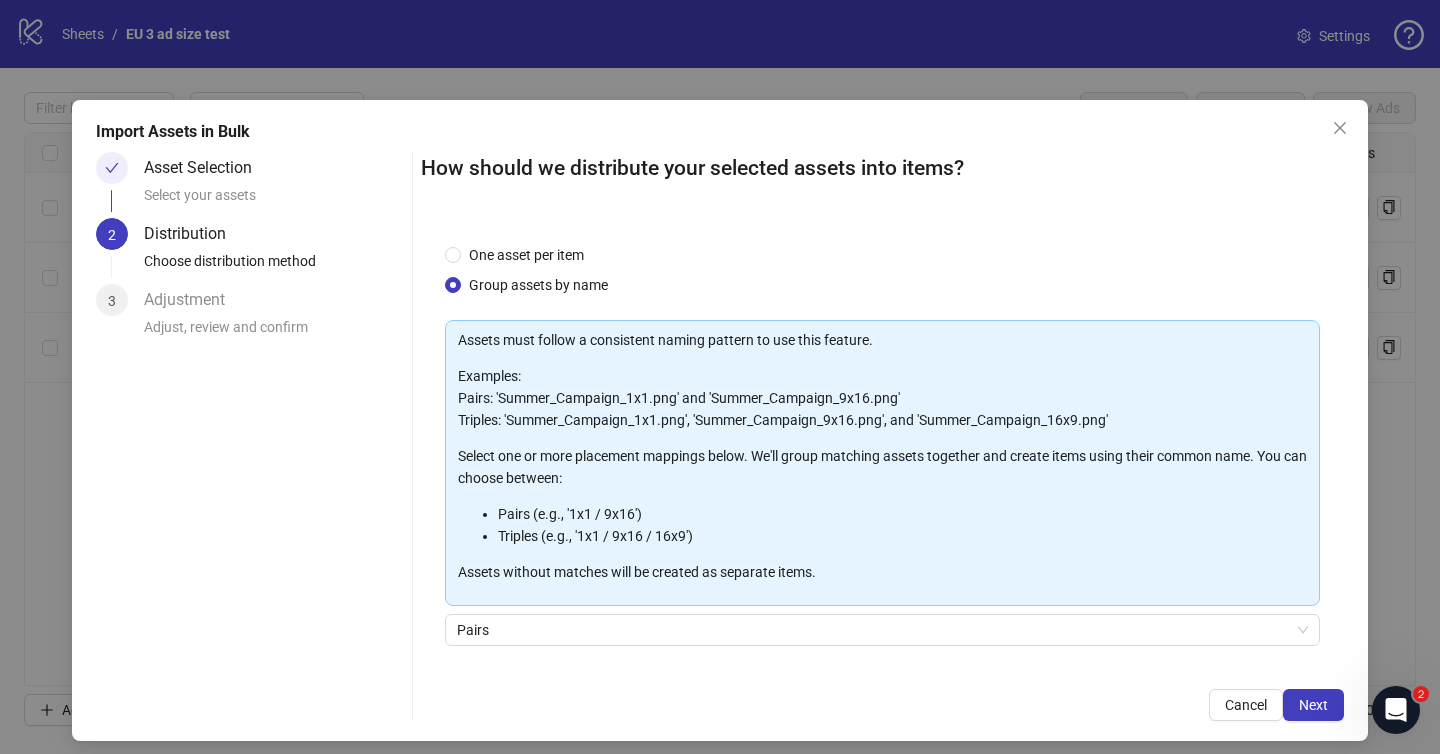 scroll, scrollTop: 141, scrollLeft: 0, axis: vertical 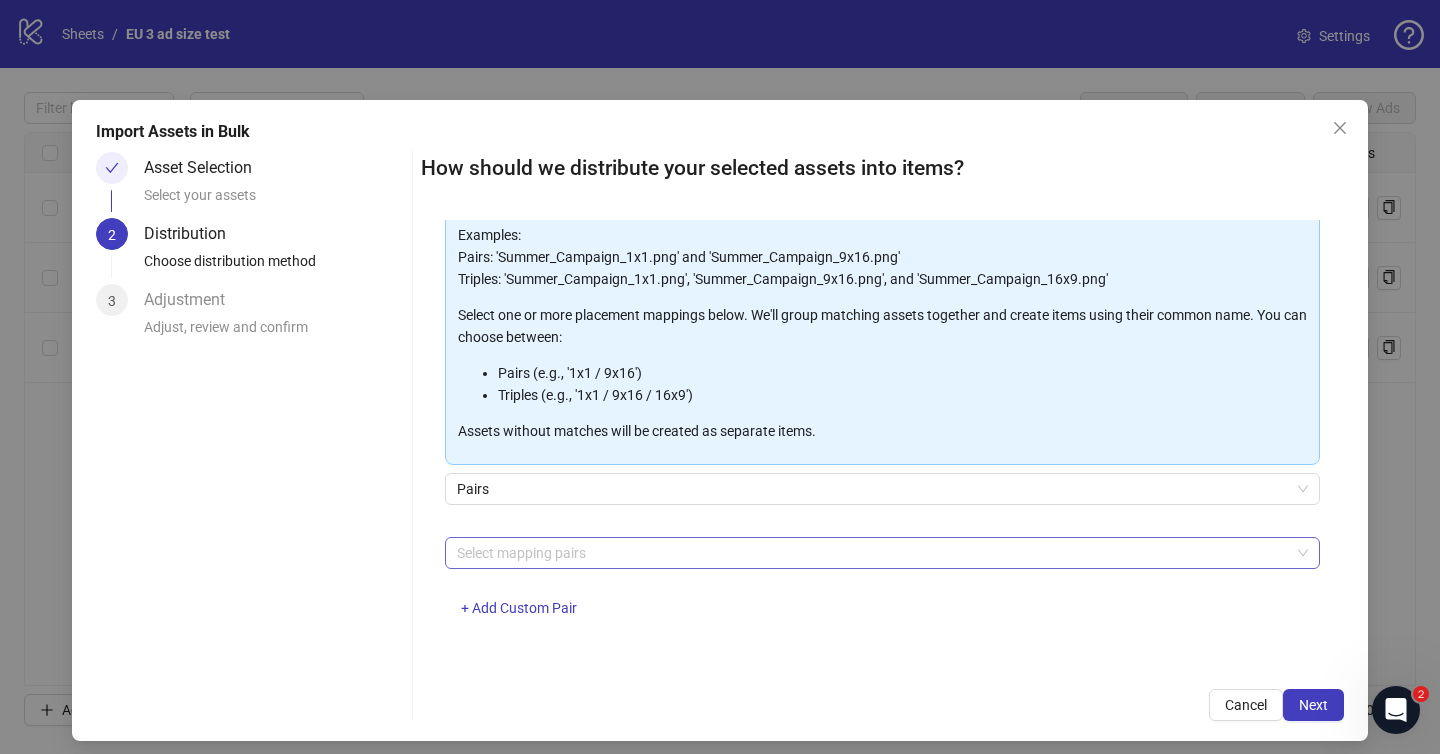 click at bounding box center [872, 553] 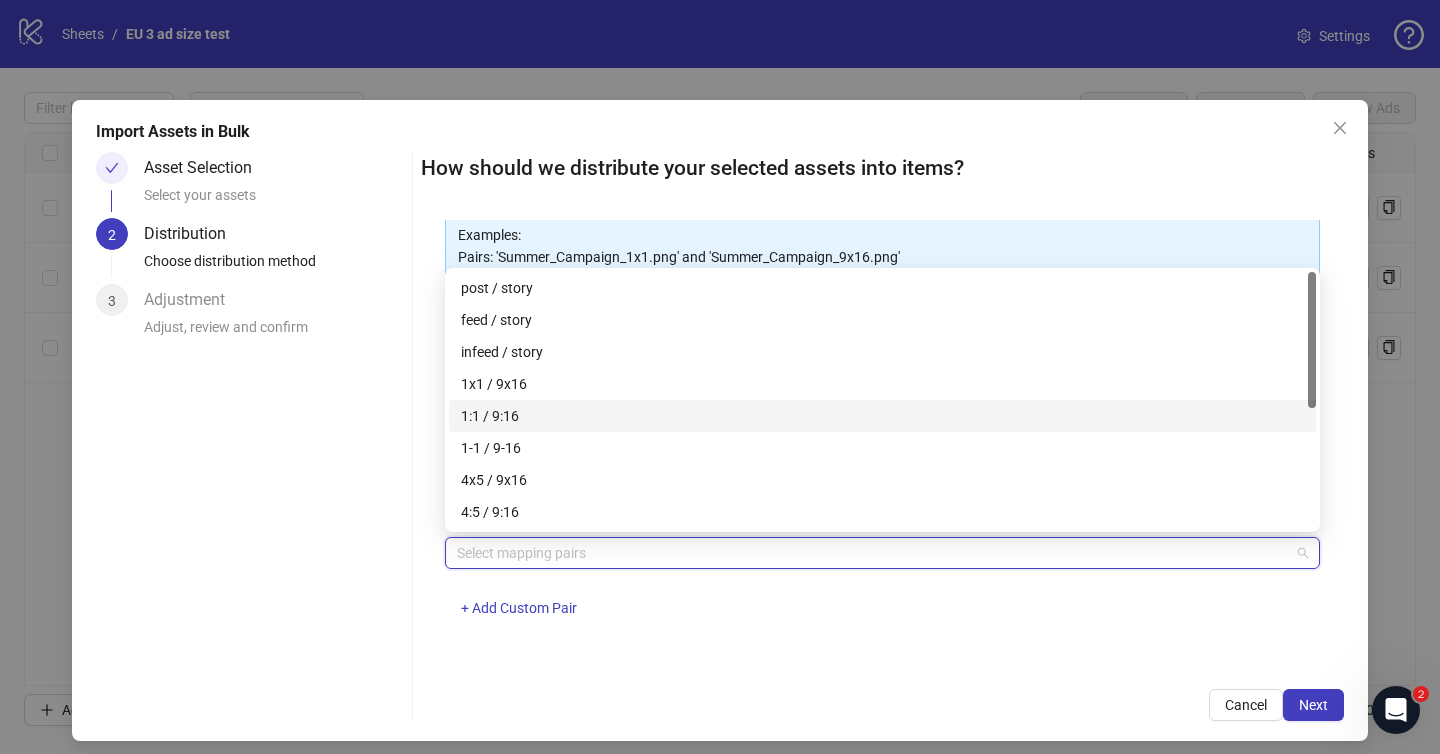 click on "1:1 / 9:16" at bounding box center (882, 416) 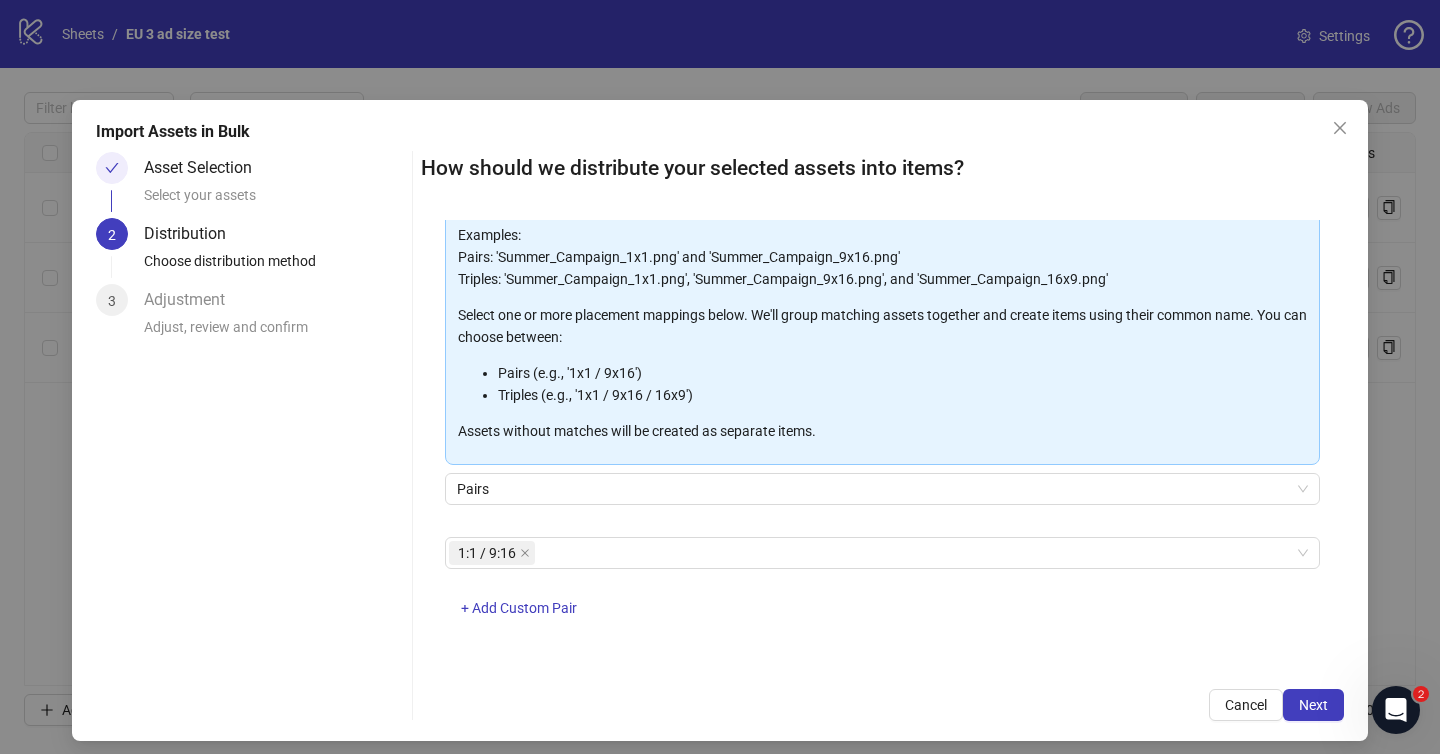 click on "How should we distribute your selected assets into items? One asset per item Group assets by name Assets must follow a consistent naming pattern to use this feature. Examples: Pairs: 'Summer_Campaign_1x1.png' and 'Summer_Campaign_9x16.png' Triples: 'Summer_Campaign_1x1.png', 'Summer_Campaign_9x16.png', and 'Summer_Campaign_16x9.png' Select one or more placement mappings below. We'll group matching assets together and create items using their common name. You can choose between: Pairs (e.g., '1x1 / 9x16') Triples (e.g., '1x1 / 9x16 / 16x9') Assets without matches will be created as separate items. Pairs 1:1 / 9:16   + Add Custom Pair Cancel Next" at bounding box center (882, 436) 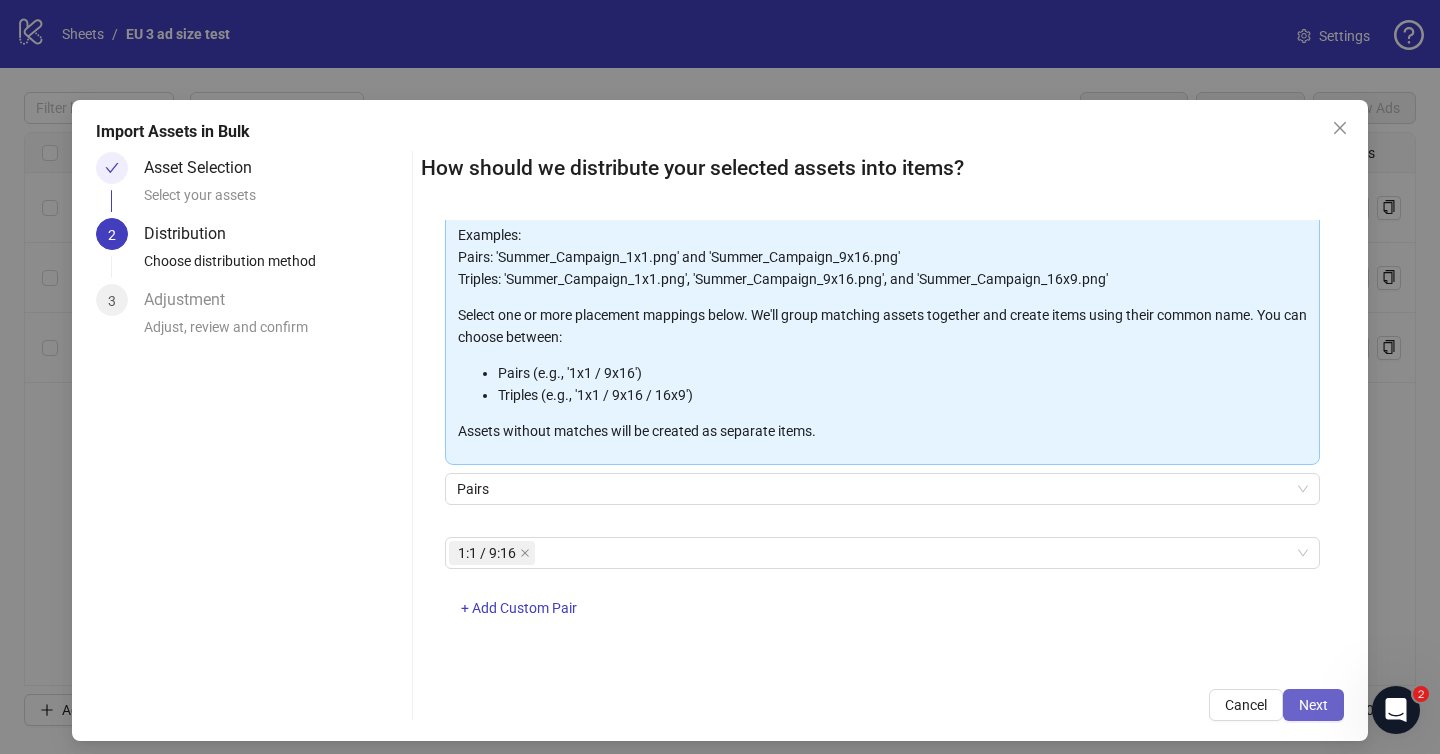 click on "Next" at bounding box center [1313, 705] 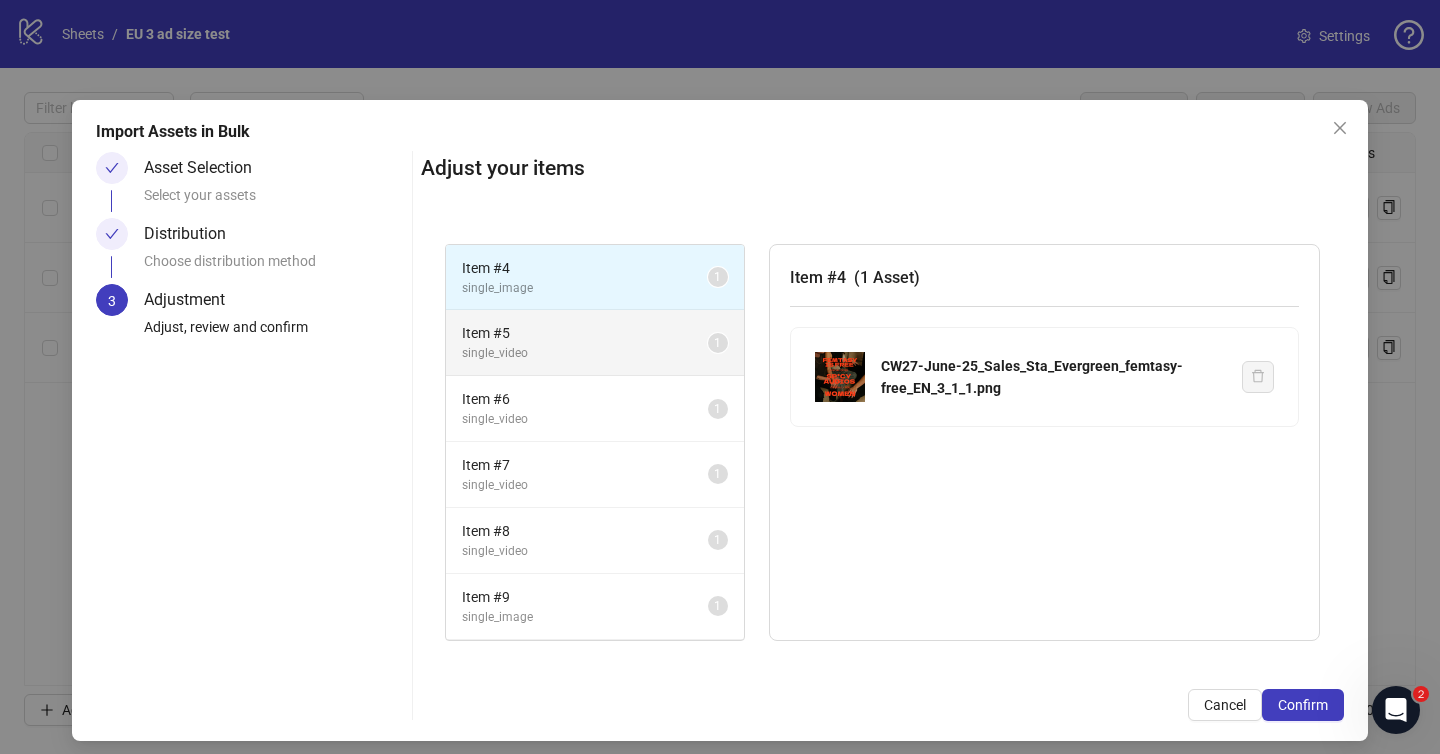 click on "Item # 5" at bounding box center (585, 333) 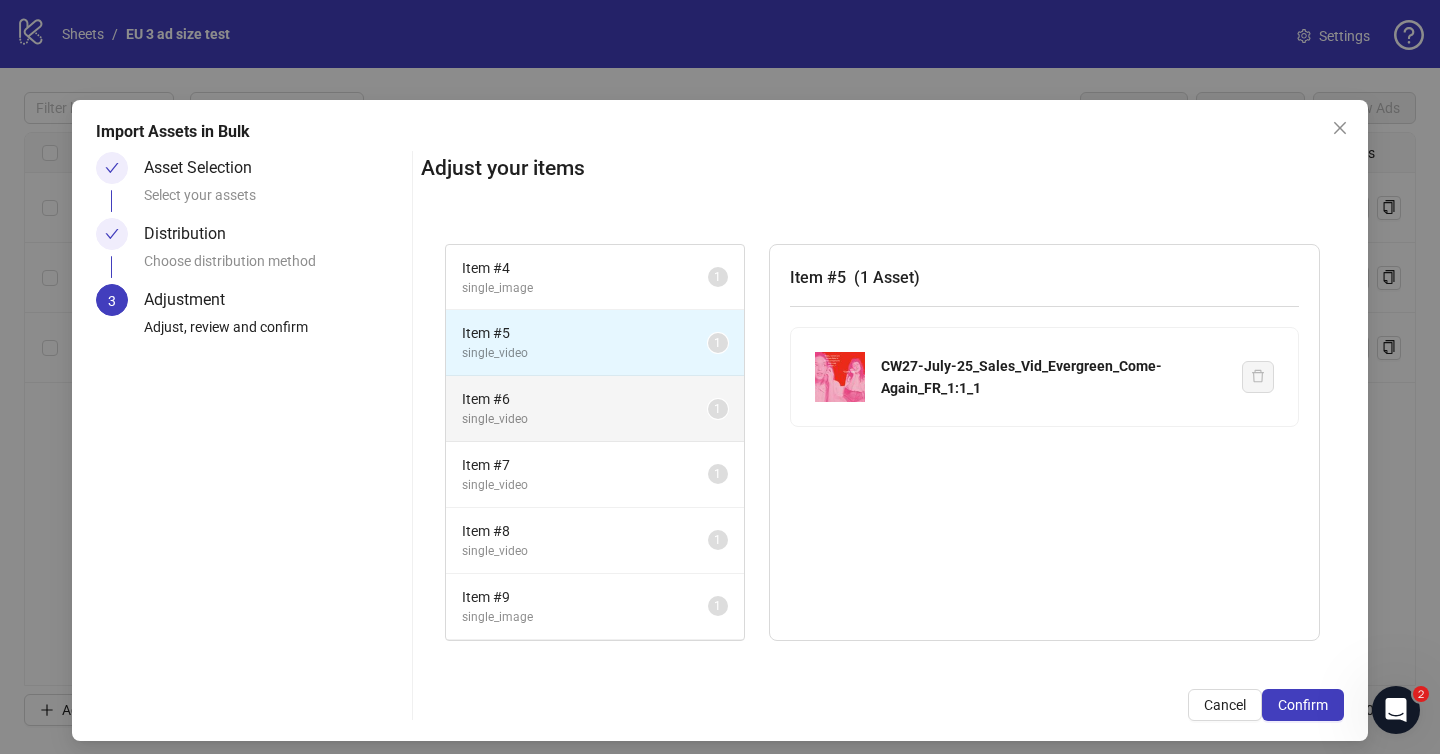 click on "Item # 6" at bounding box center [585, 399] 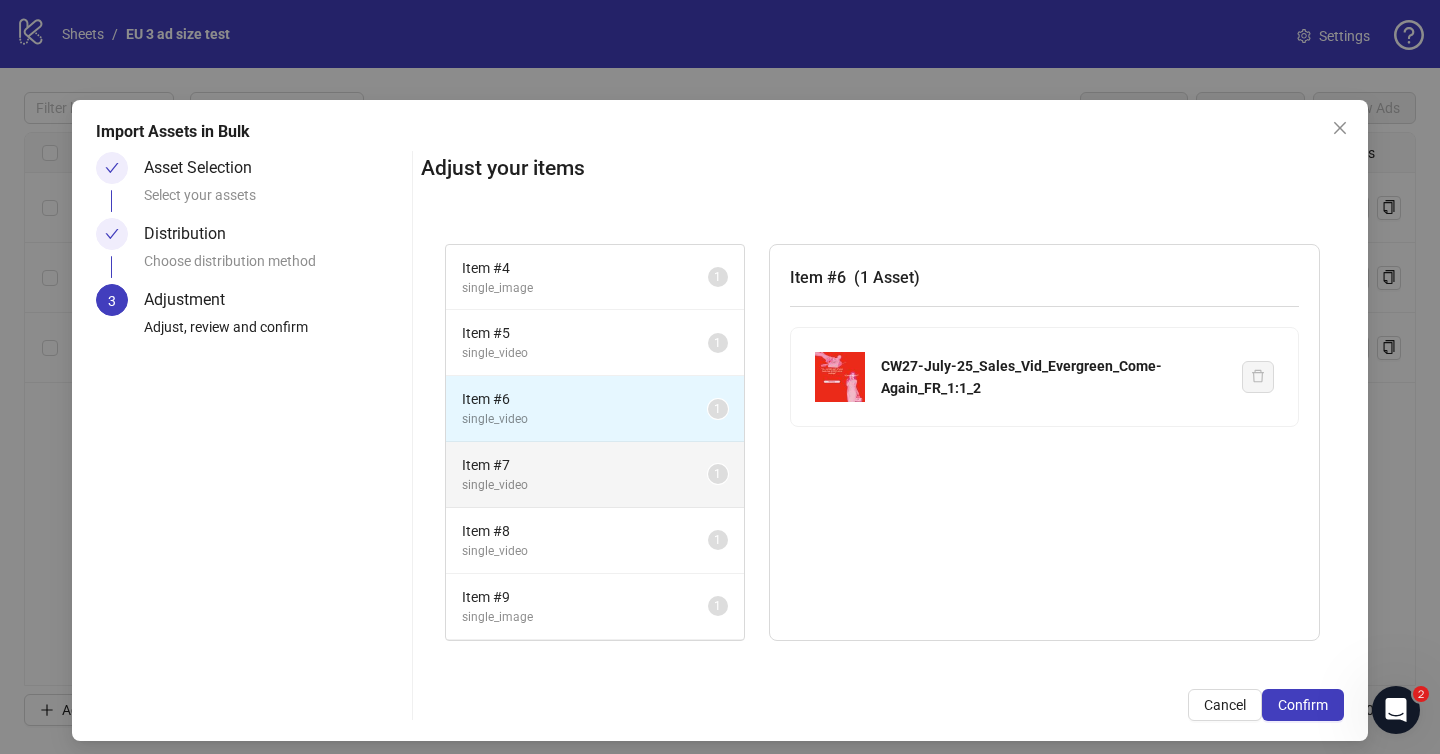click on "Item # 7" at bounding box center (585, 465) 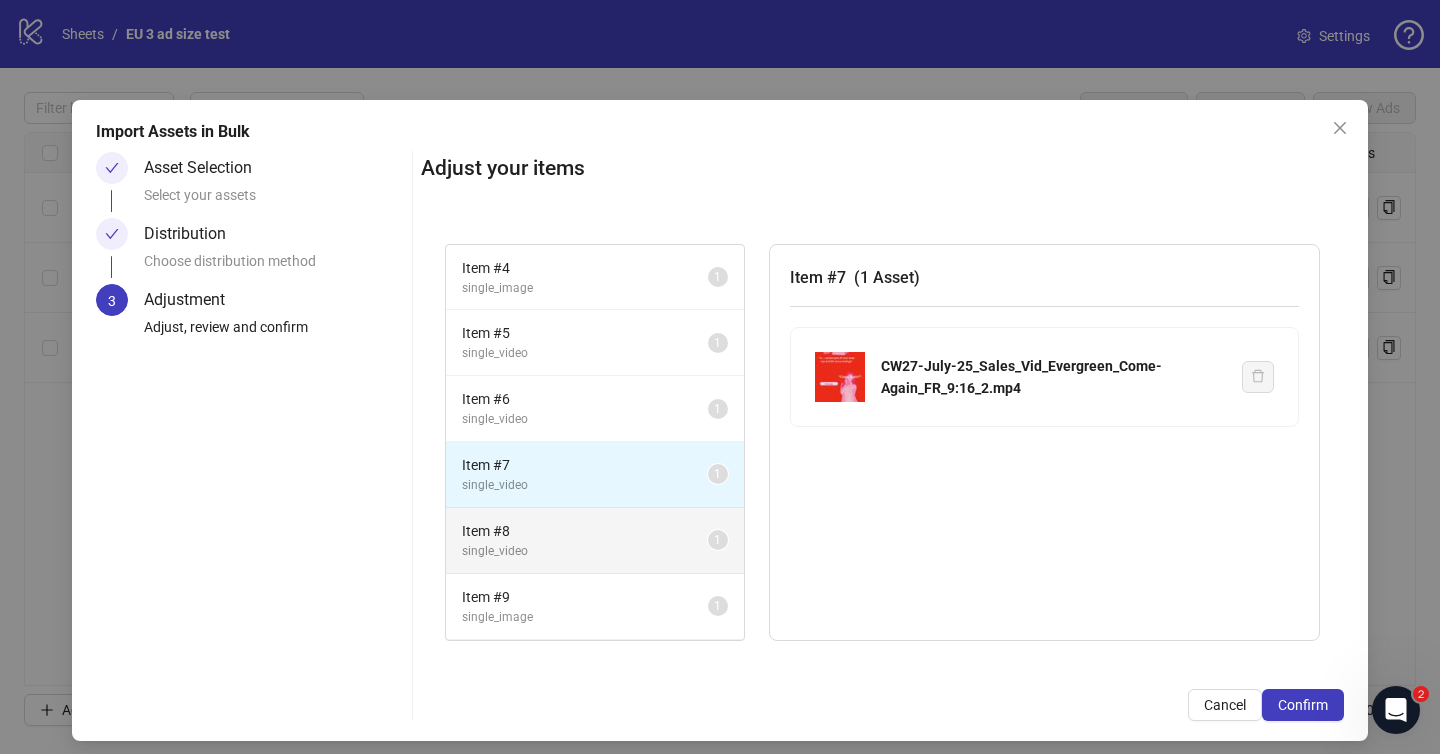 click on "Item # 8" at bounding box center [585, 531] 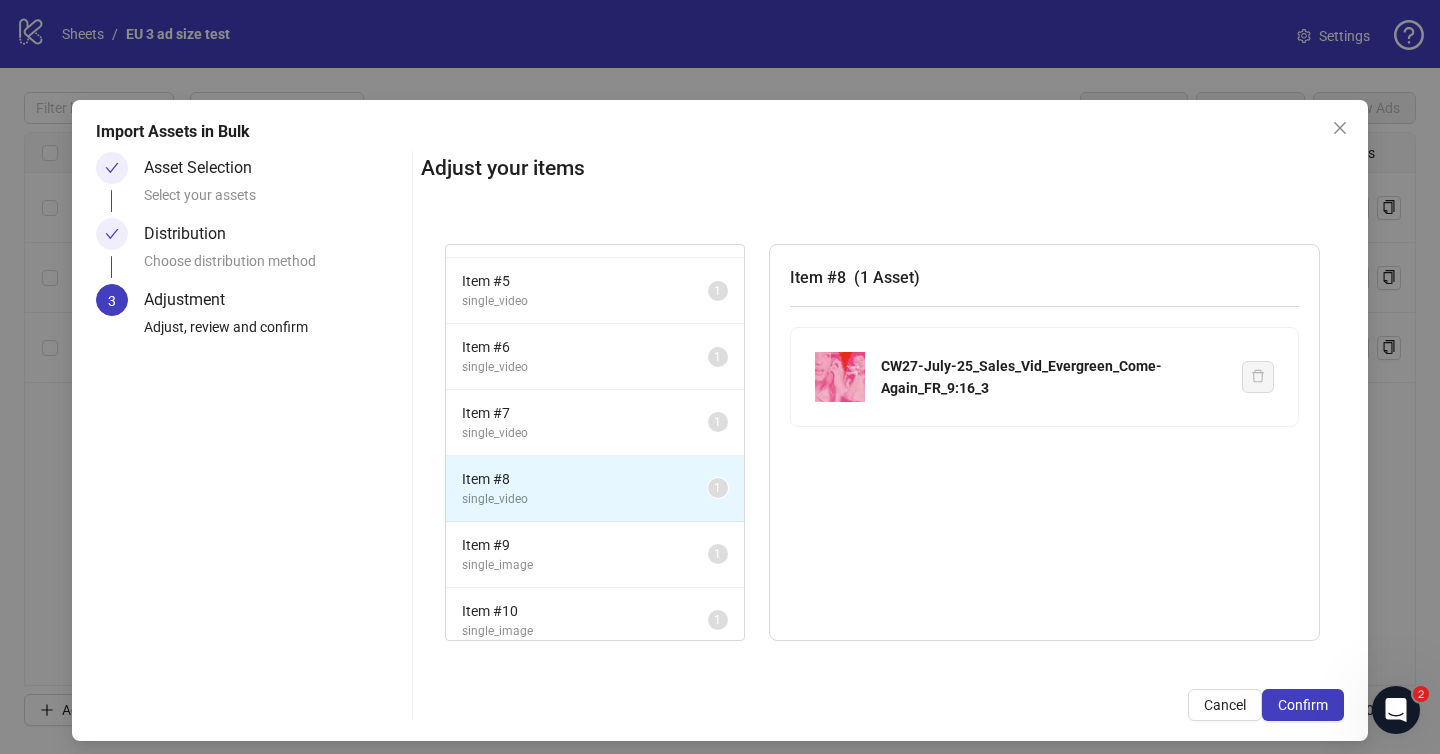 scroll, scrollTop: 131, scrollLeft: 0, axis: vertical 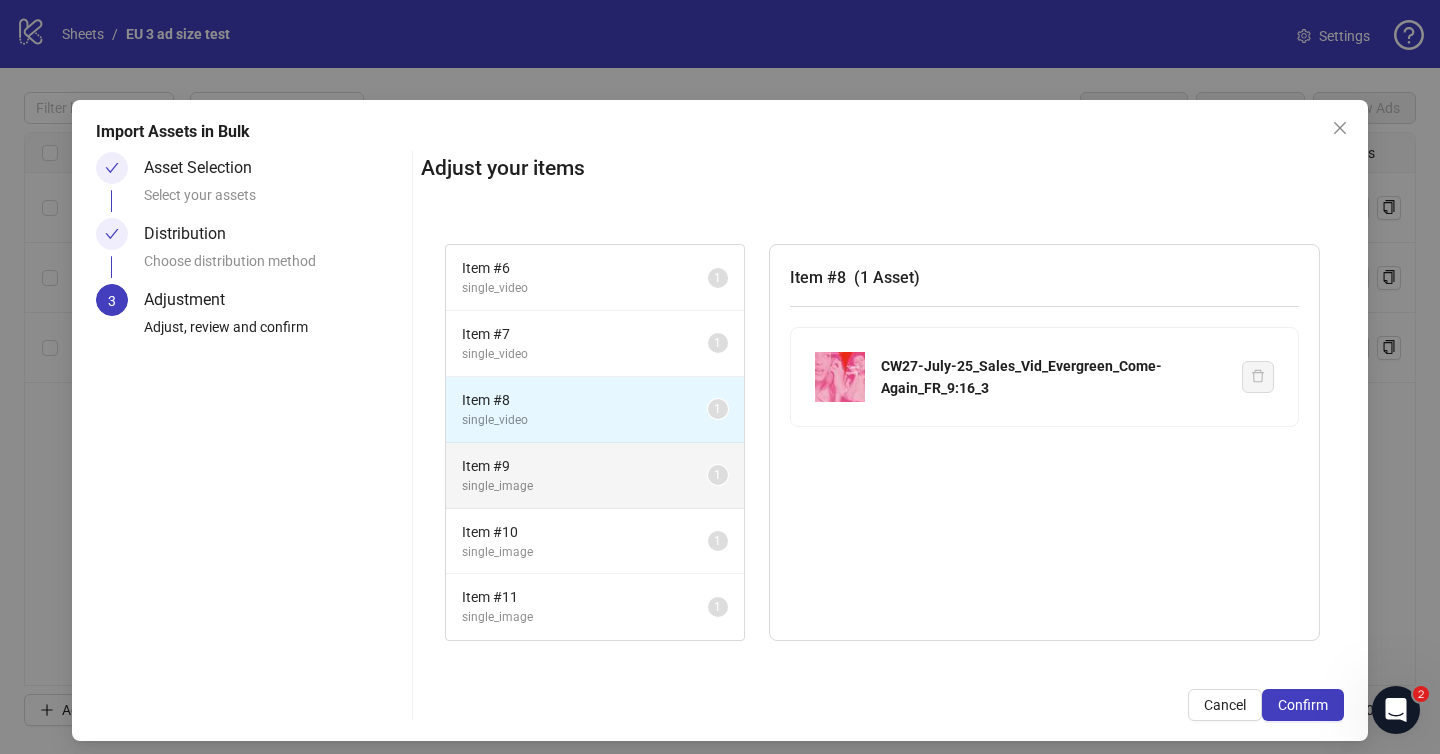 click on "Item # 9 single_image 1" at bounding box center (595, 476) 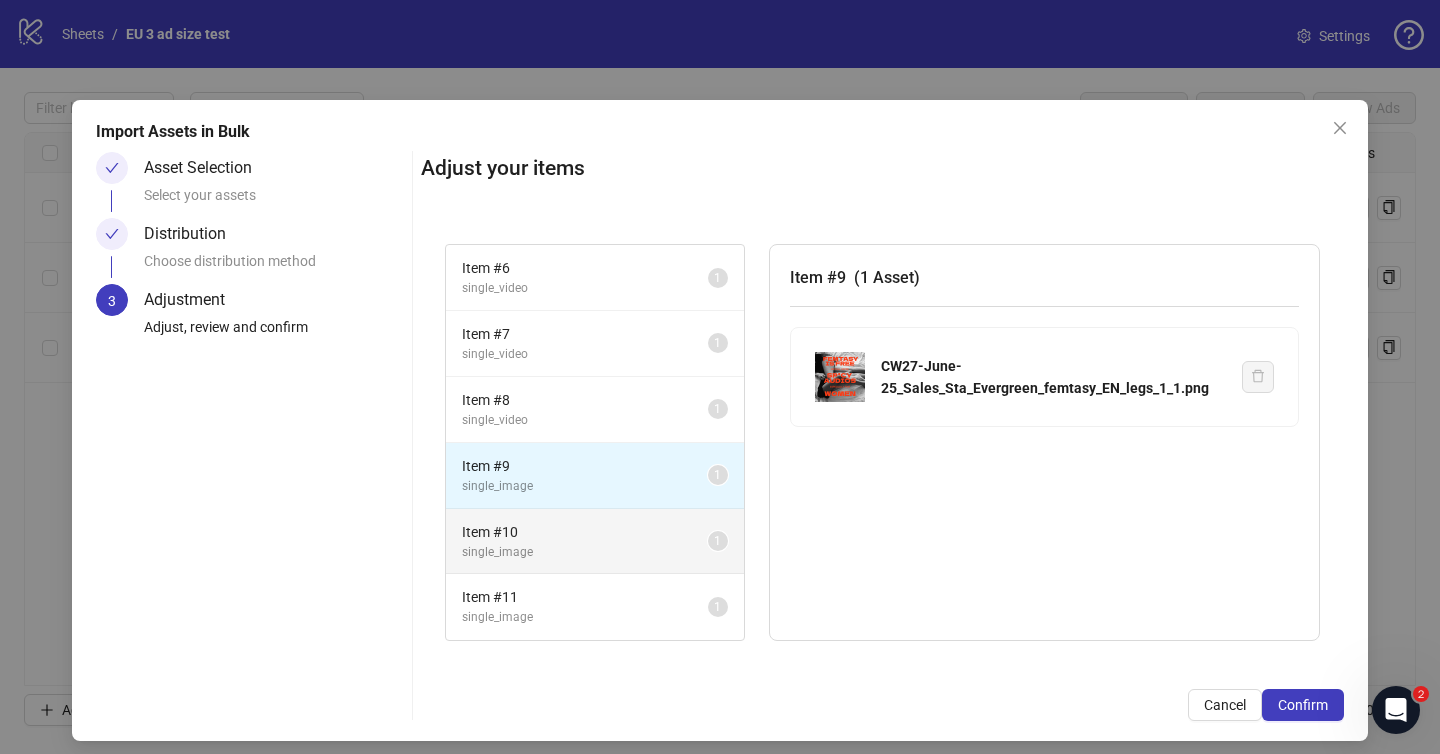 click on "single_image" at bounding box center [585, 552] 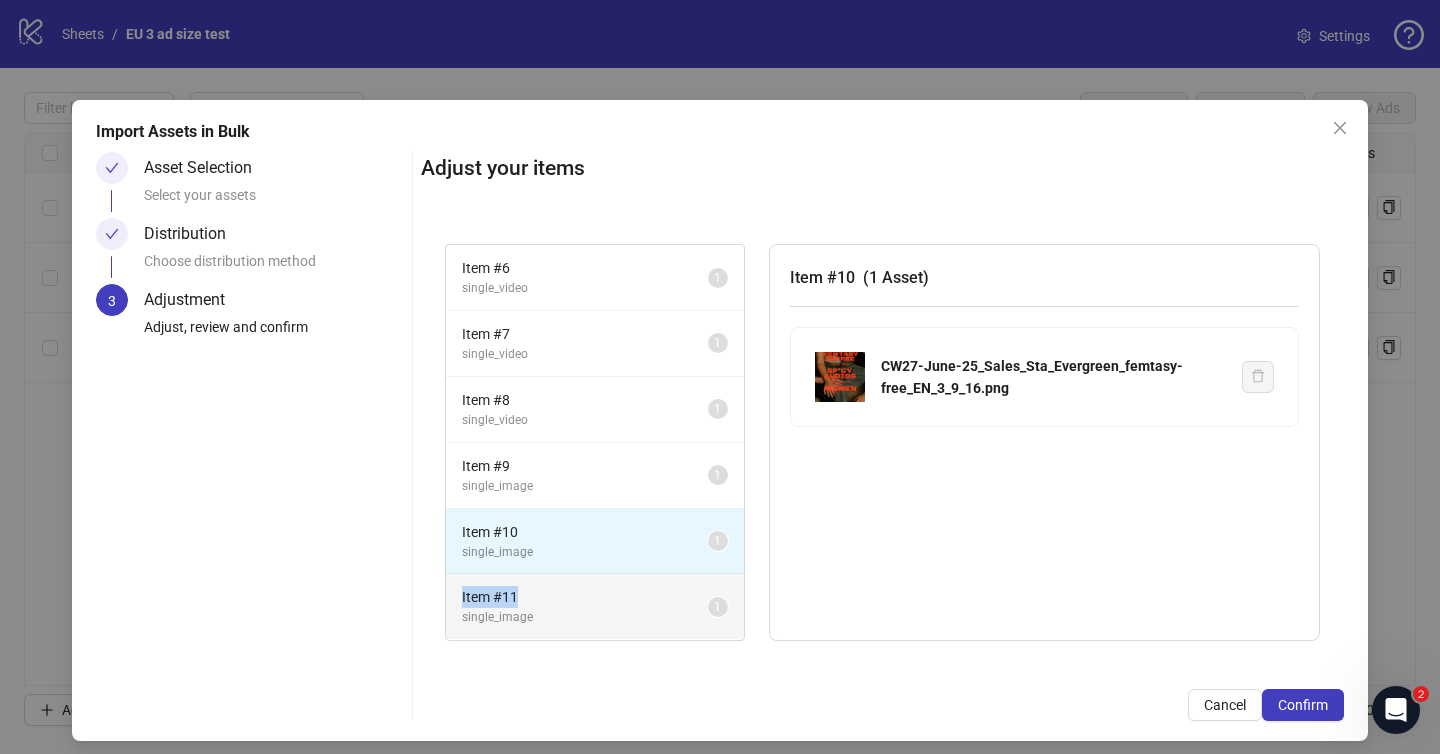 click on "Item # 11" at bounding box center (585, 597) 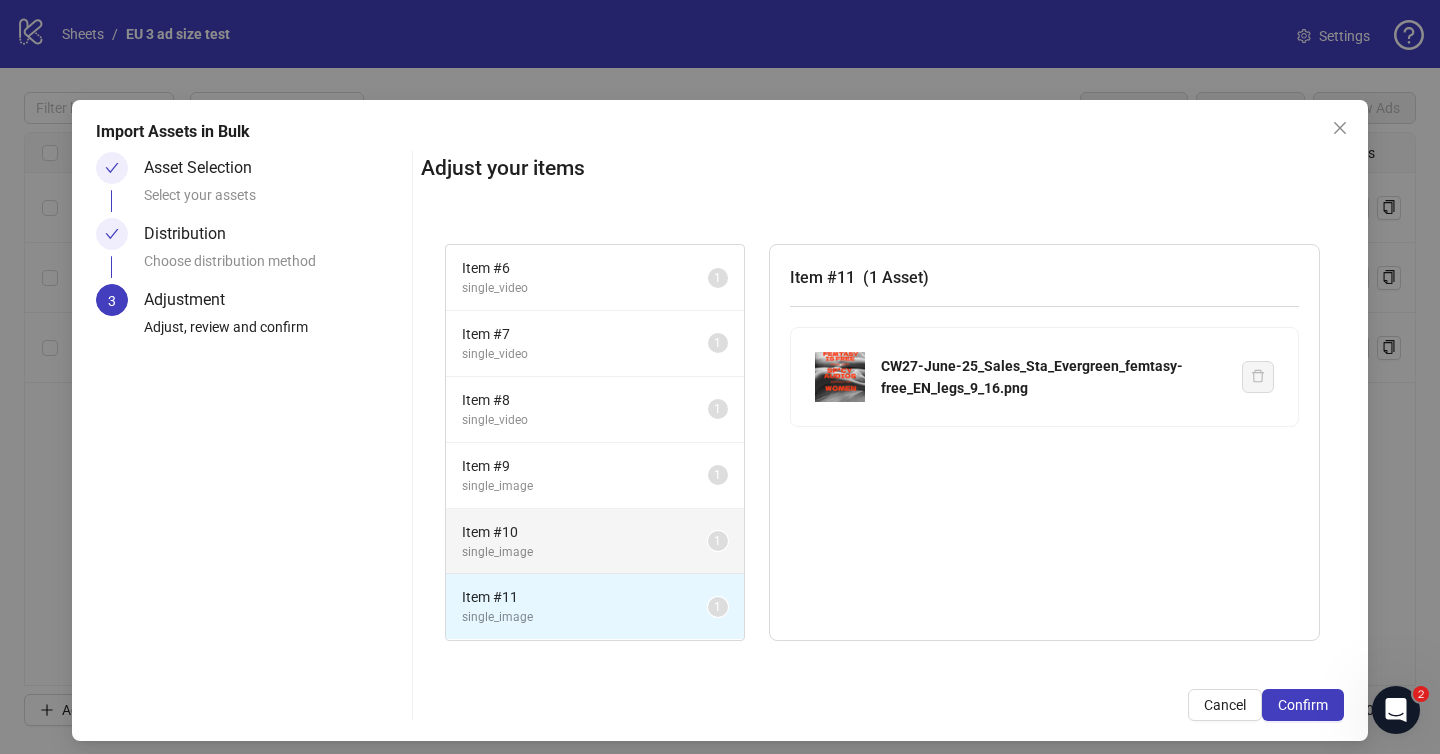click on "single_image" at bounding box center [585, 552] 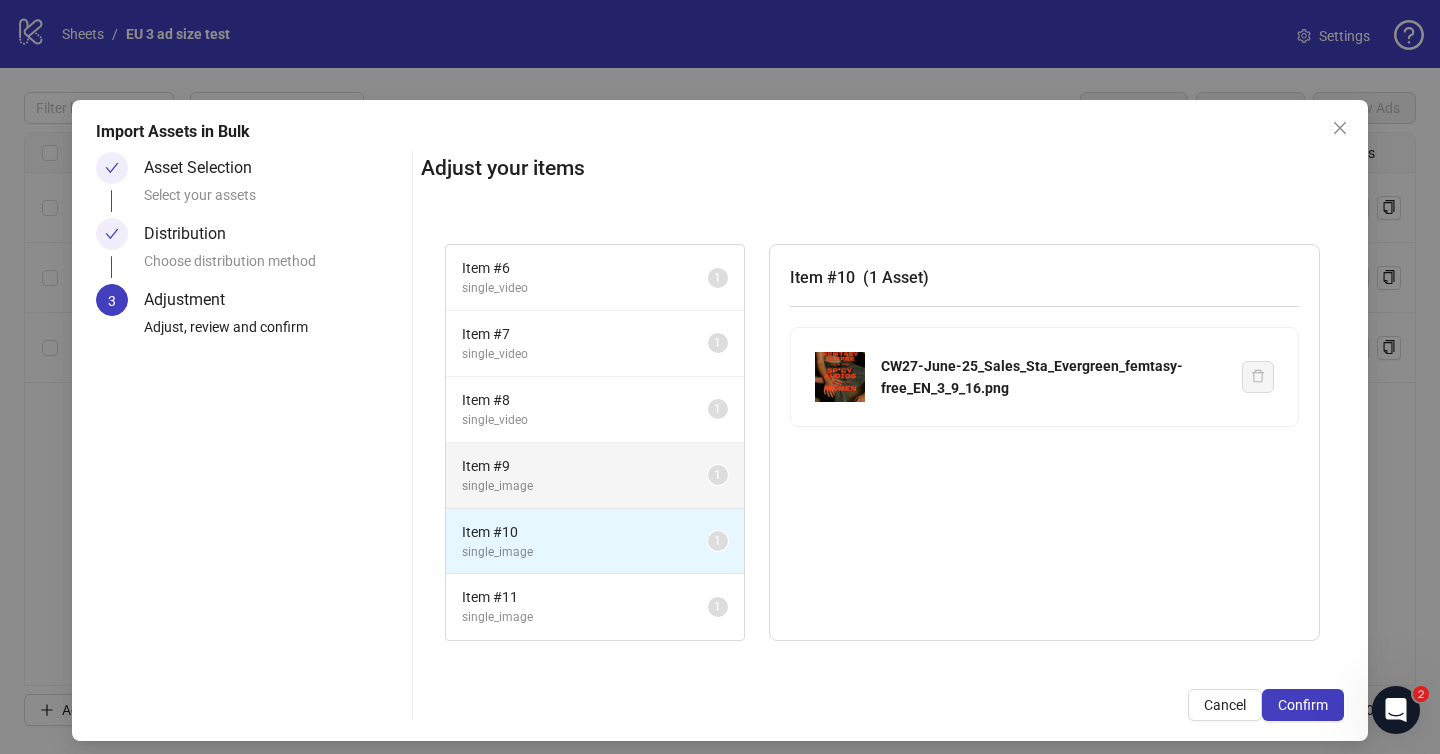 click on "Item # 9 single_image 1" at bounding box center [595, 476] 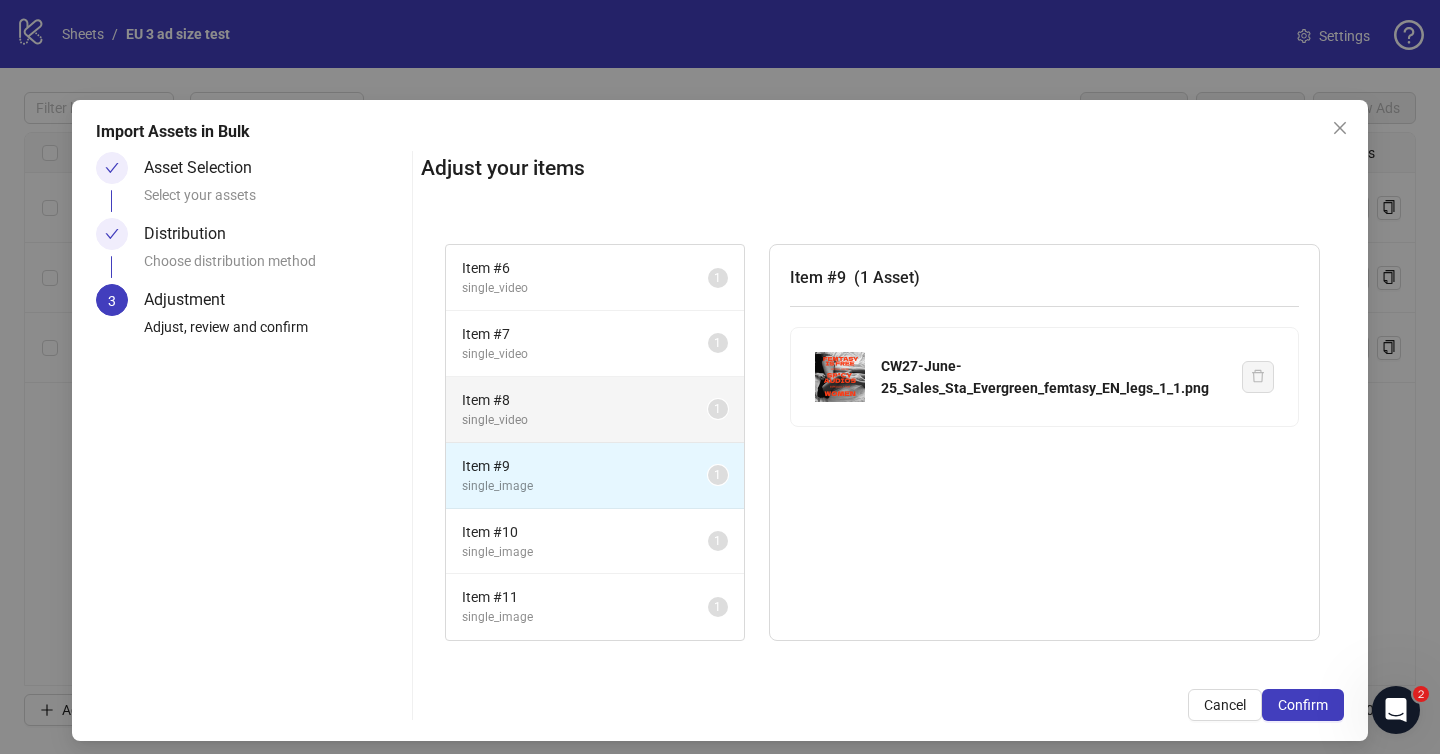 click on "single_video" at bounding box center (585, 420) 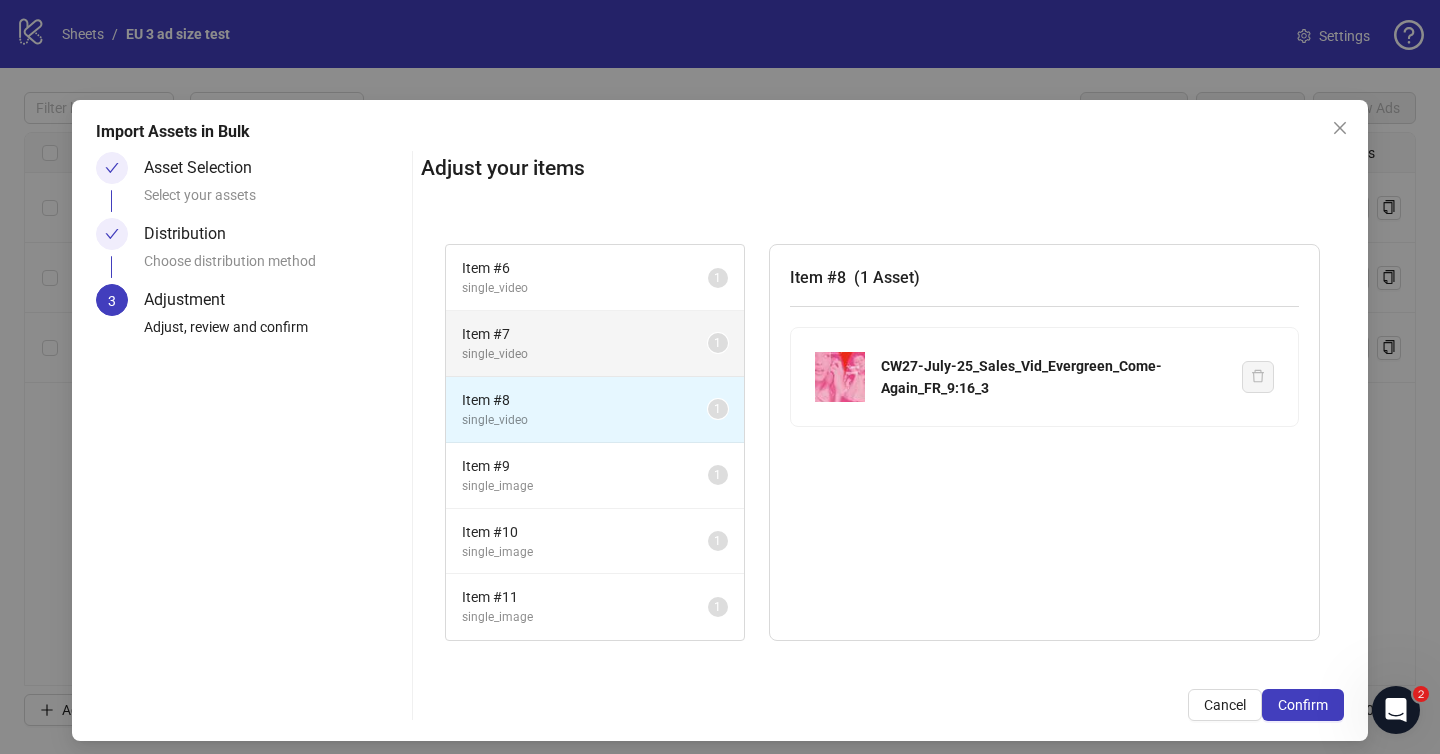click on "Item # 7" at bounding box center [585, 334] 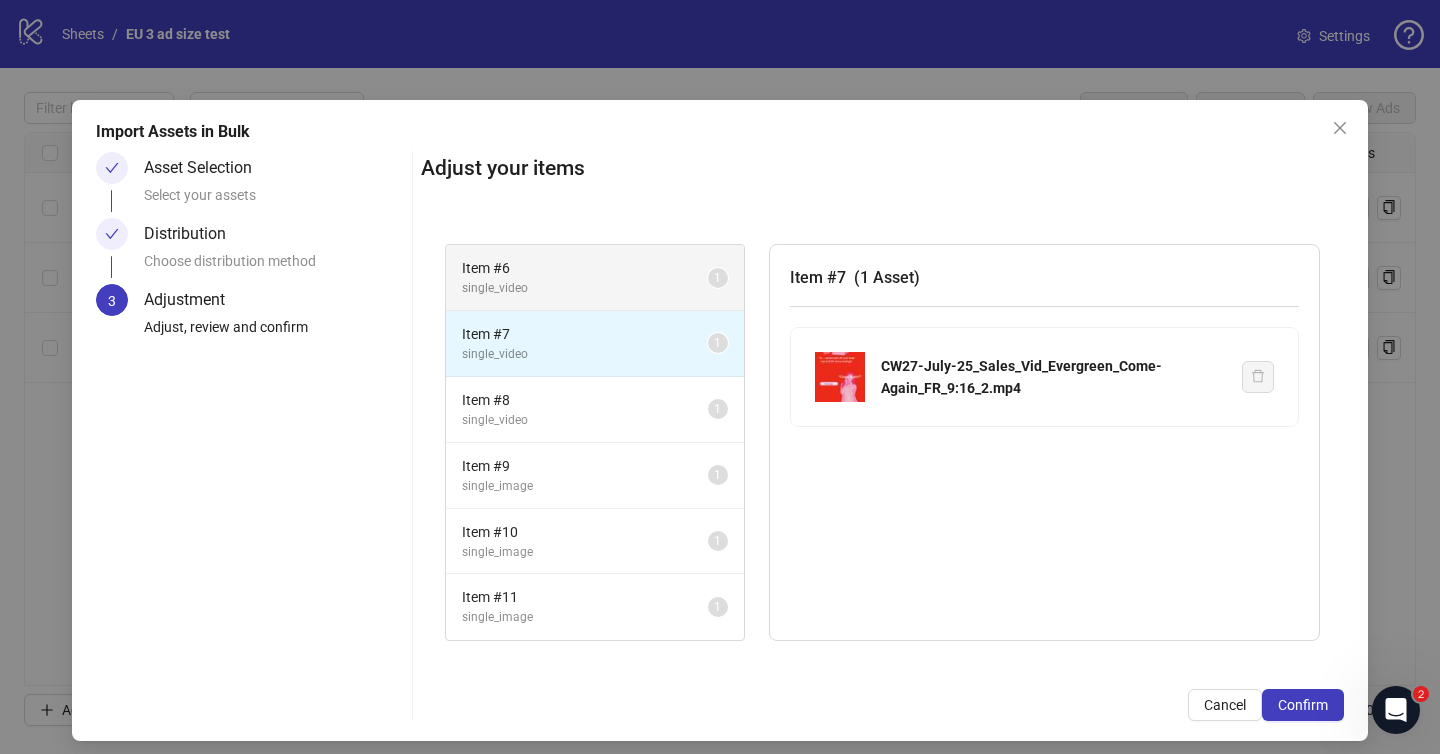 click on "single_video" at bounding box center (585, 288) 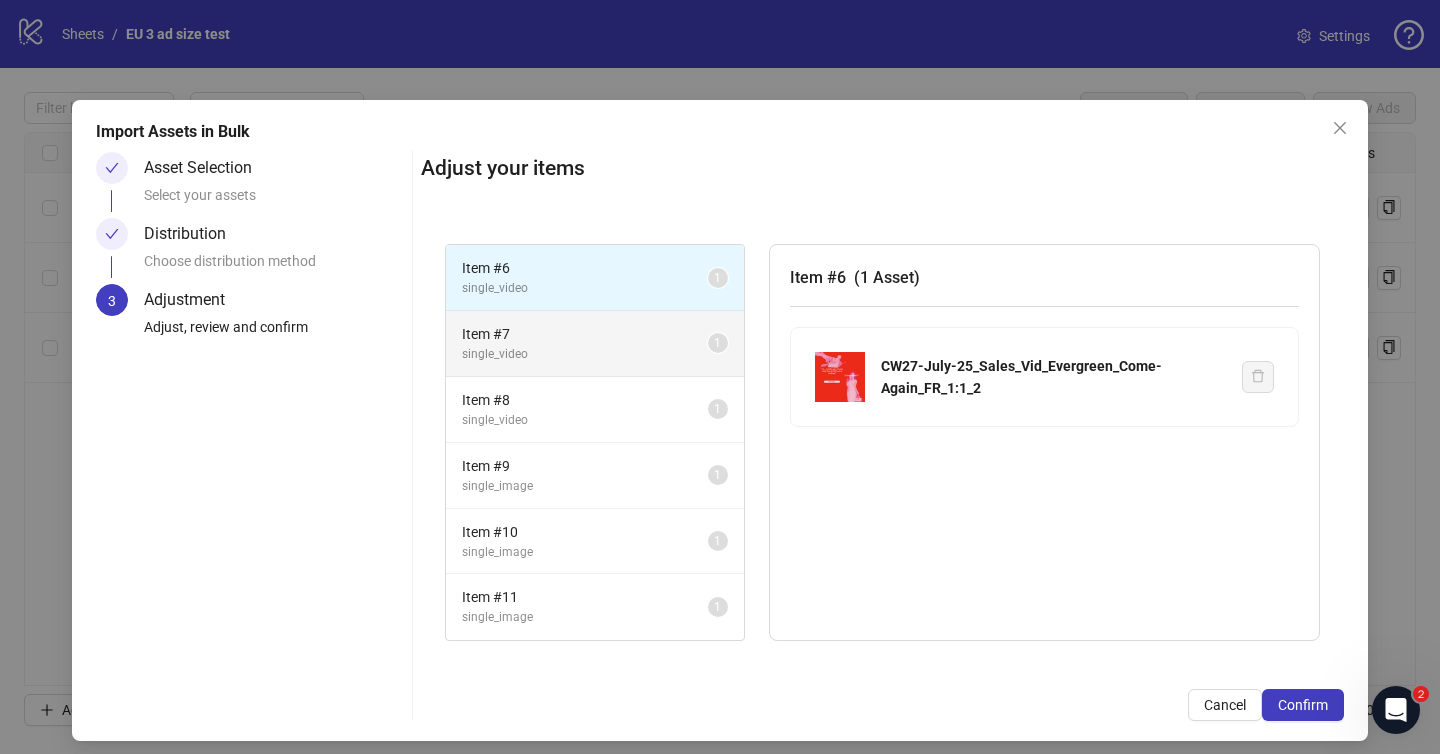 scroll, scrollTop: 0, scrollLeft: 0, axis: both 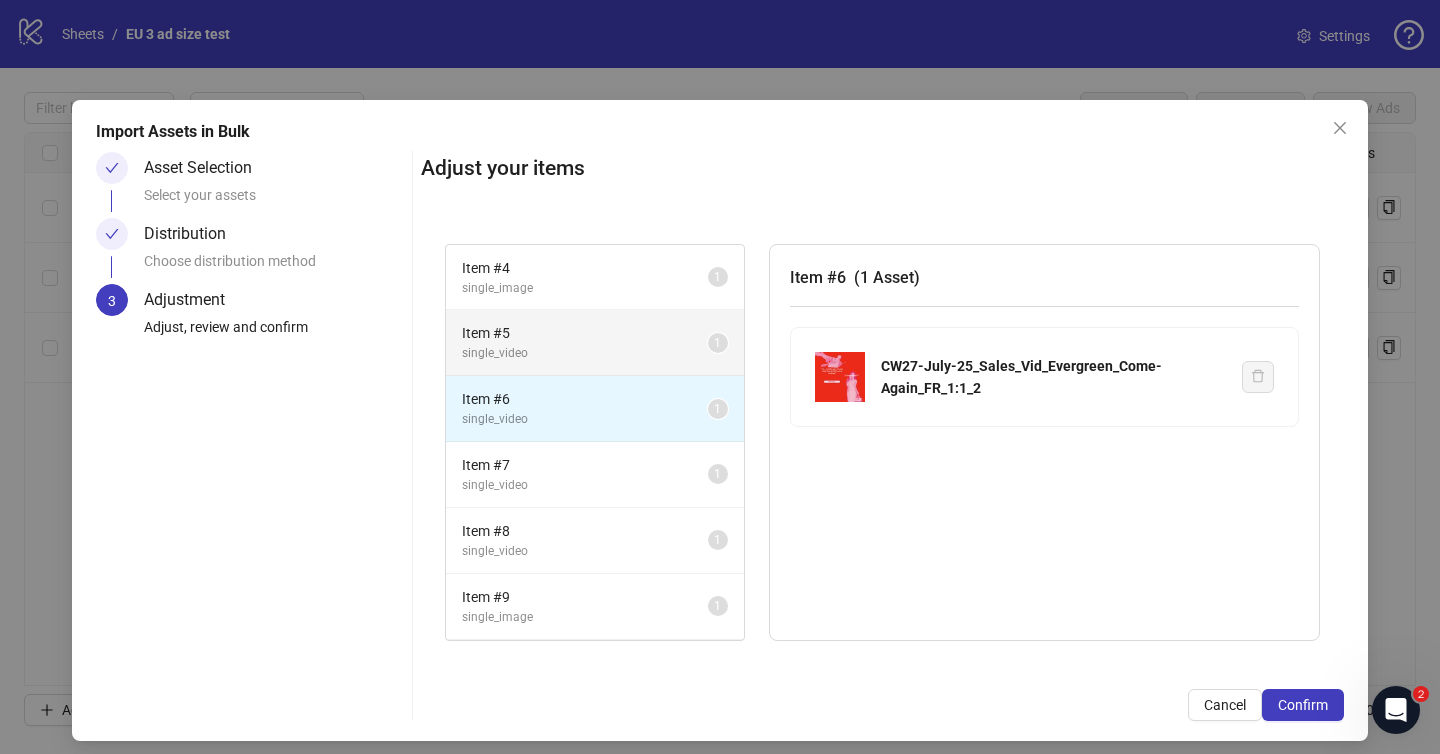 click on "single_video" at bounding box center (585, 353) 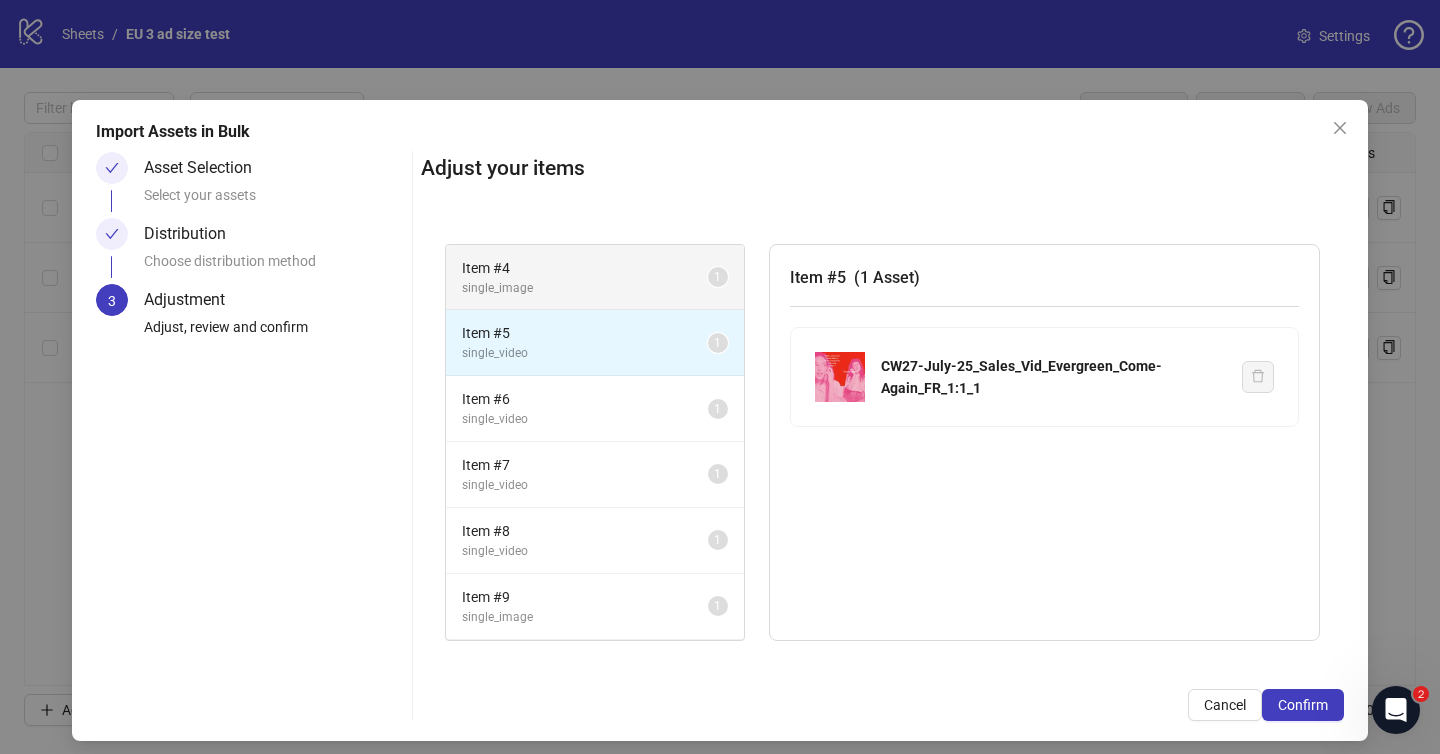 click on "single_image" at bounding box center [585, 288] 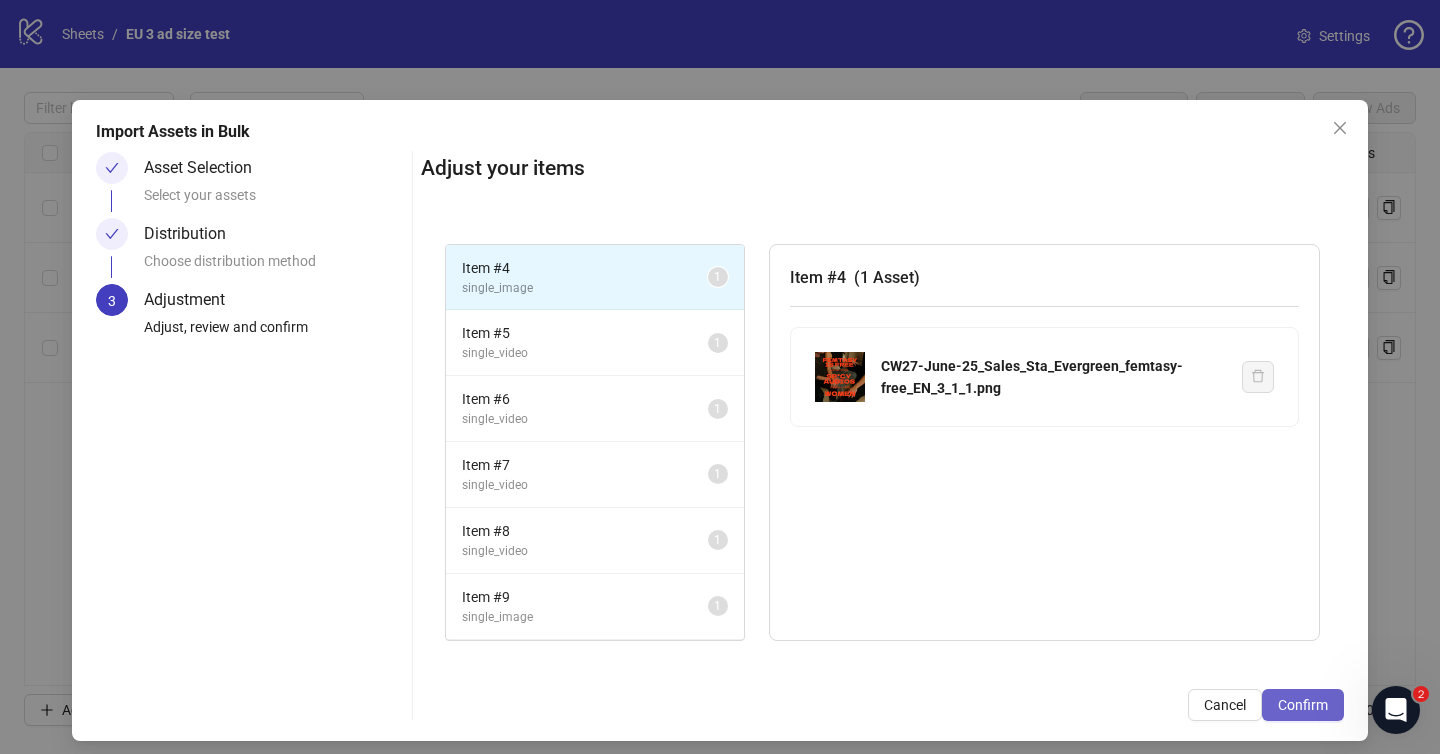 click on "Confirm" at bounding box center (1303, 705) 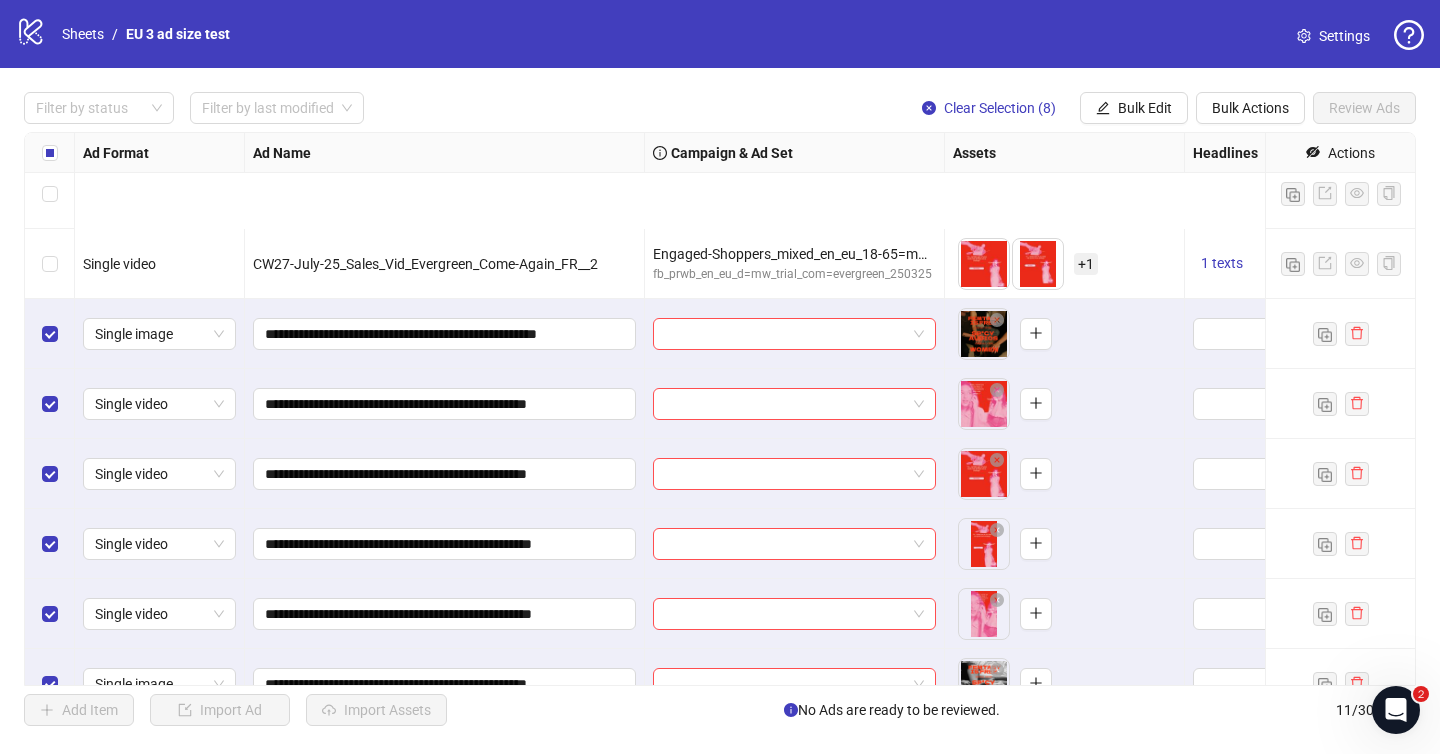 scroll, scrollTop: 258, scrollLeft: 0, axis: vertical 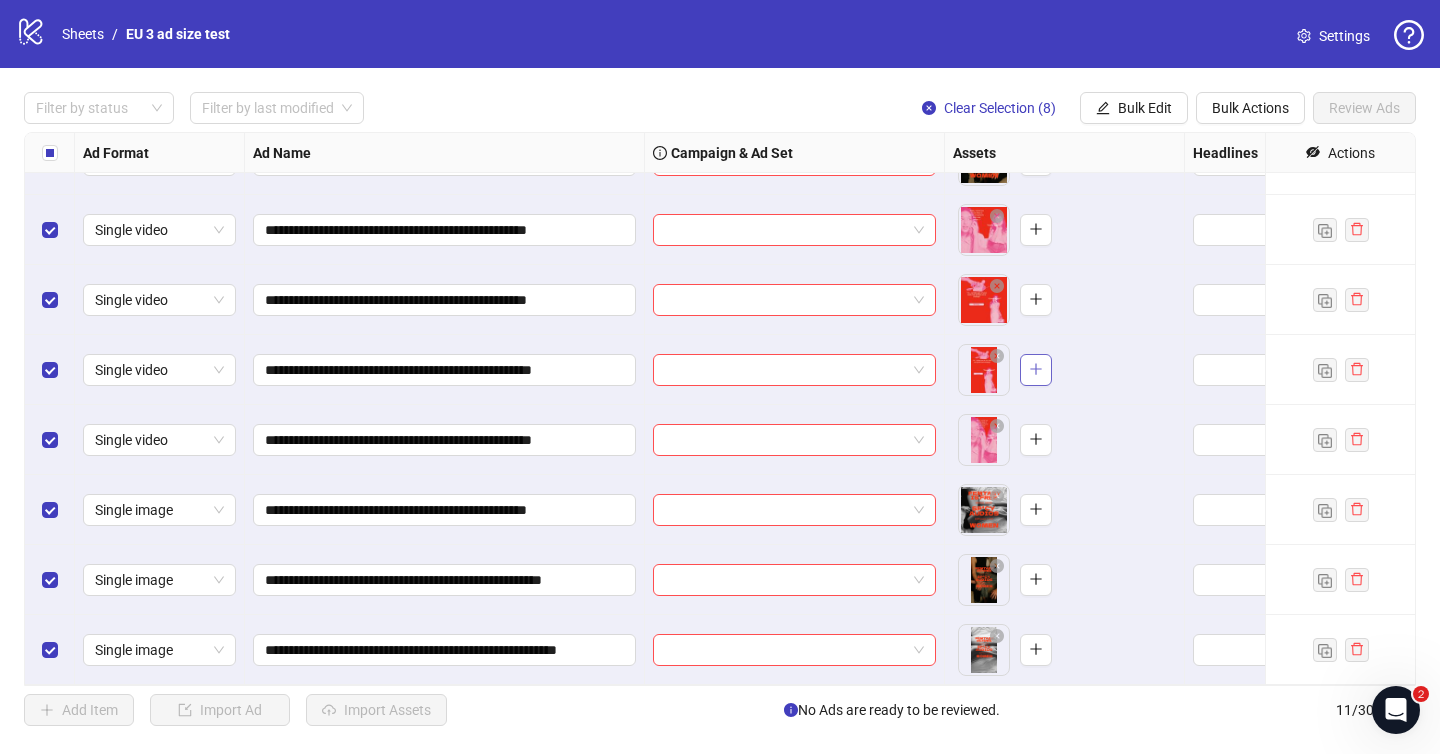 click at bounding box center [1036, 370] 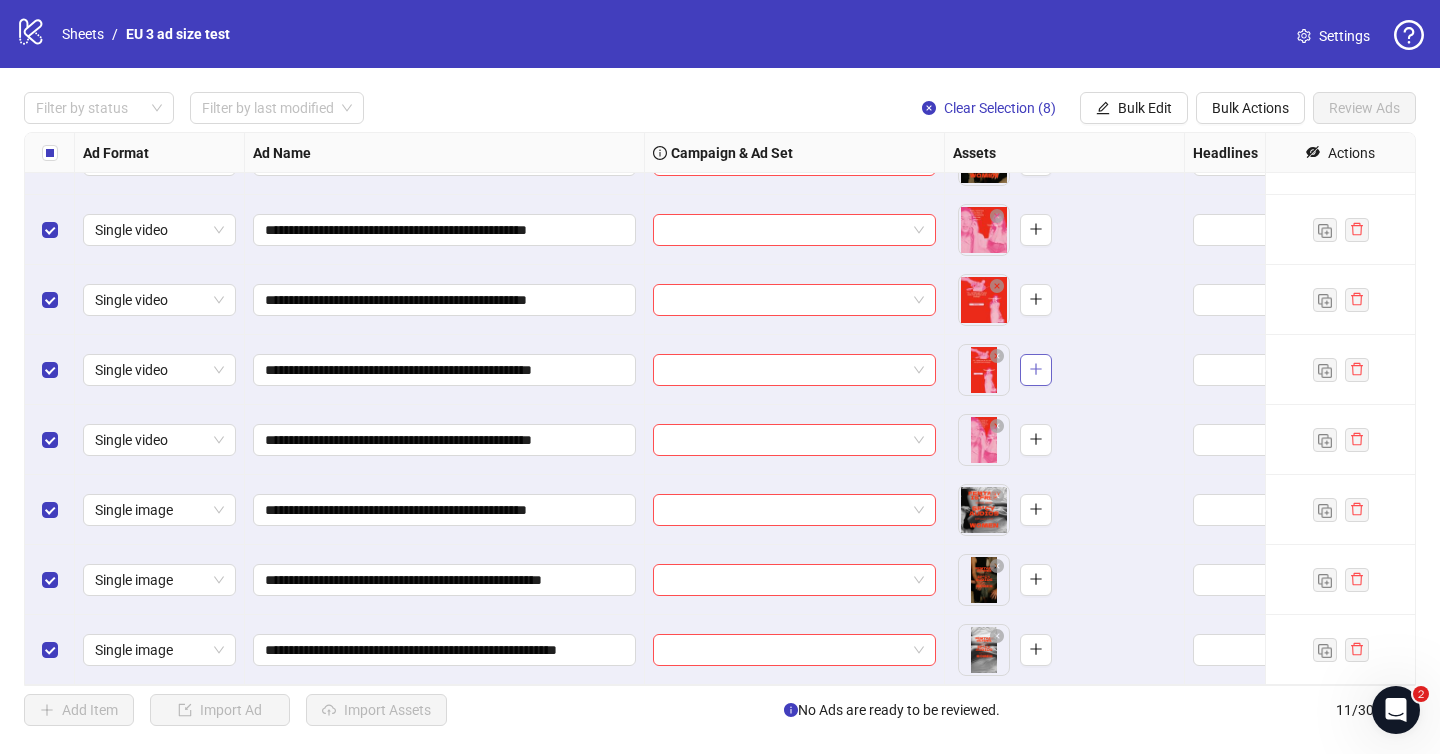 click at bounding box center (1036, 369) 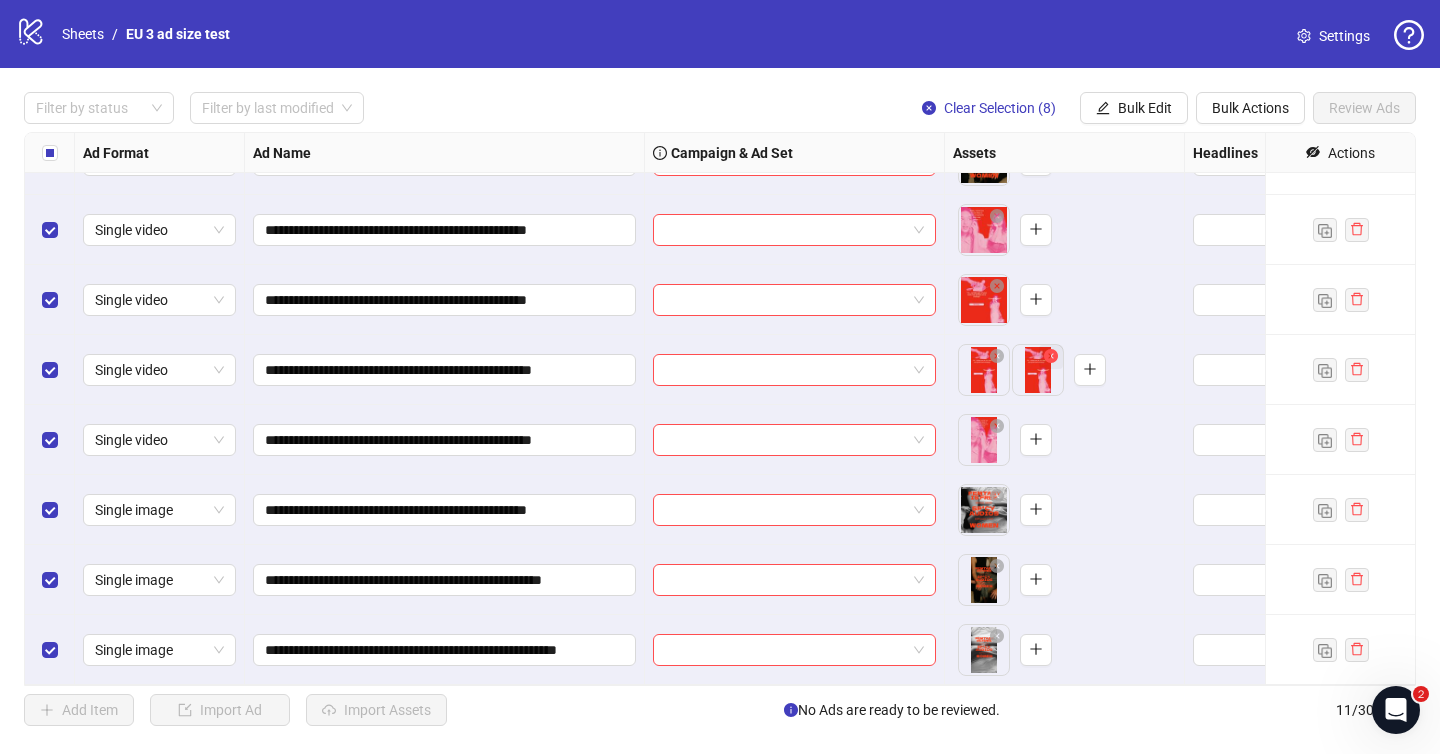 click 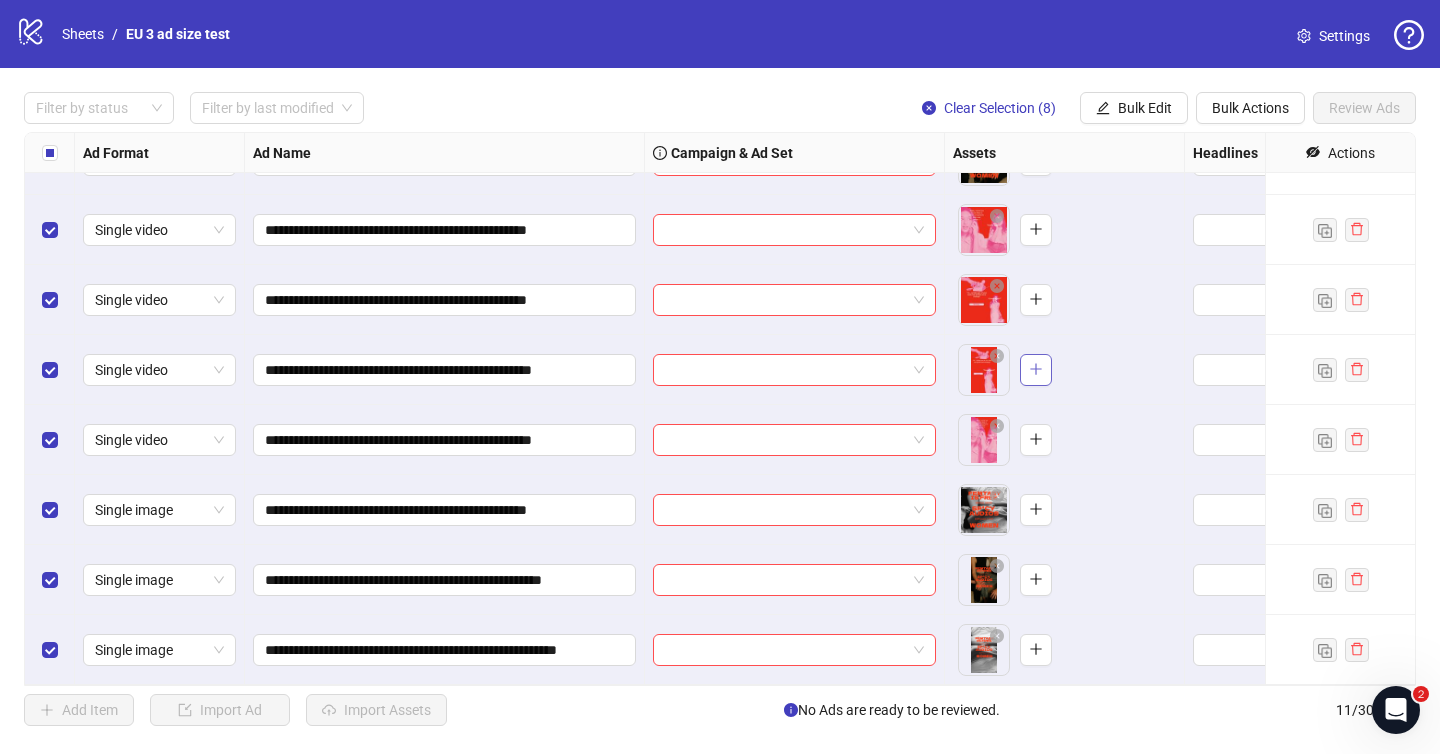 click at bounding box center (1036, 370) 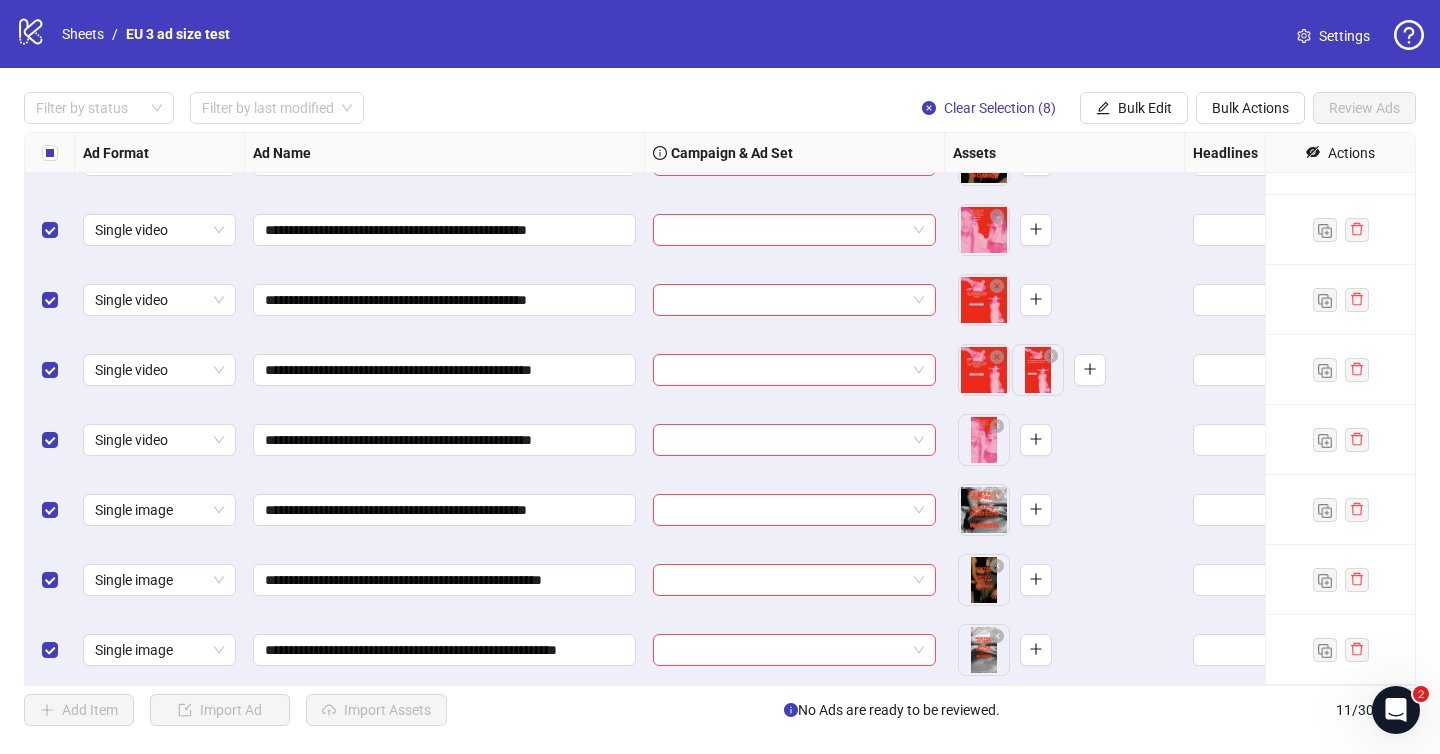 drag, startPoint x: 1022, startPoint y: 366, endPoint x: 968, endPoint y: 368, distance: 54.037025 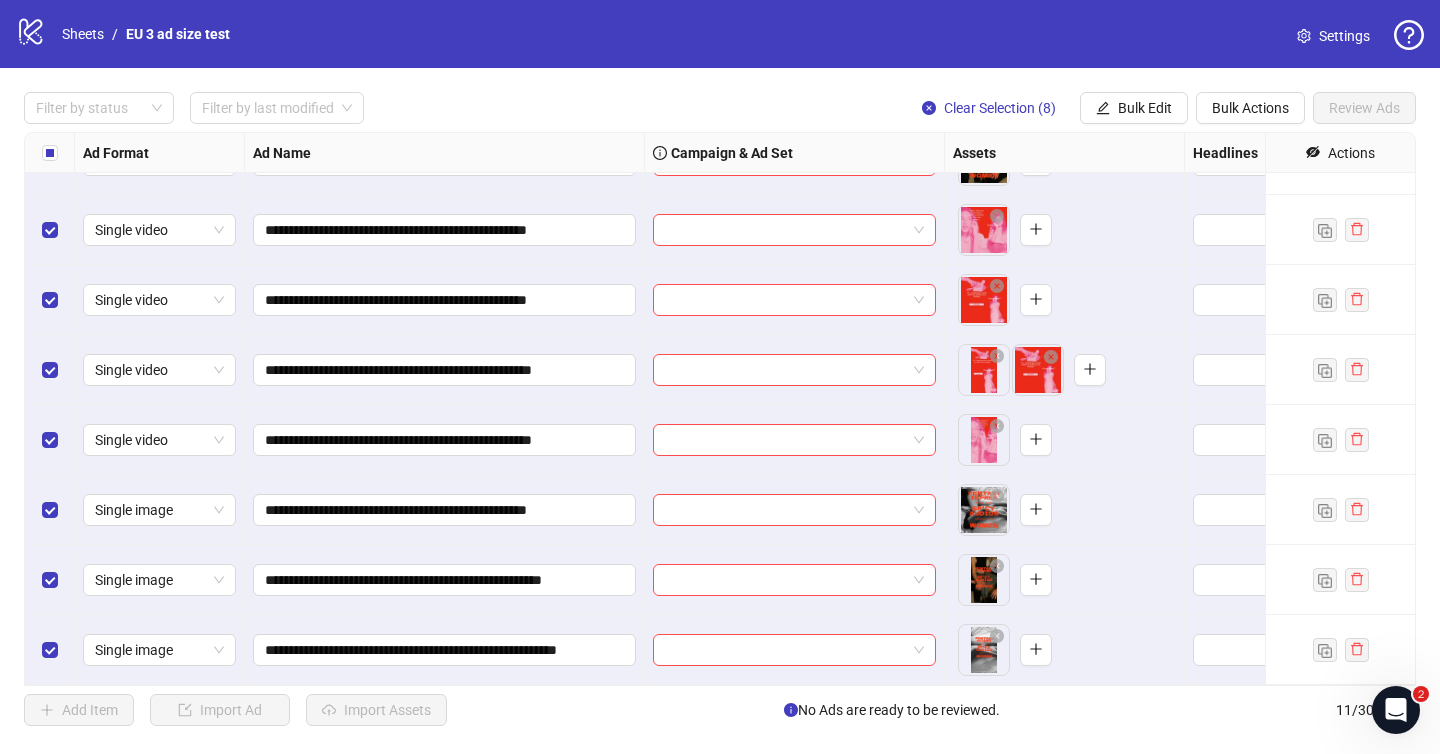drag, startPoint x: 975, startPoint y: 384, endPoint x: 1039, endPoint y: 381, distance: 64.070274 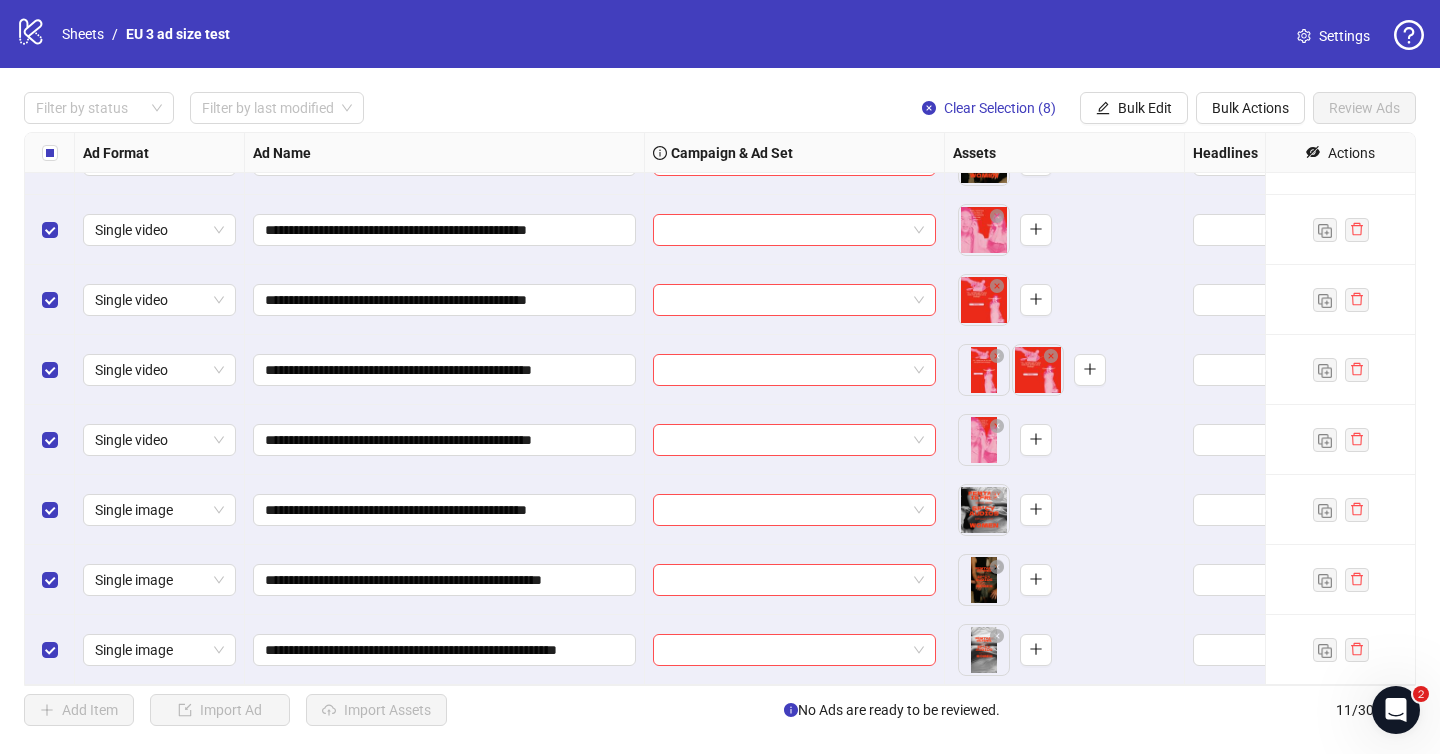 drag, startPoint x: 984, startPoint y: 595, endPoint x: 1025, endPoint y: 527, distance: 79.40403 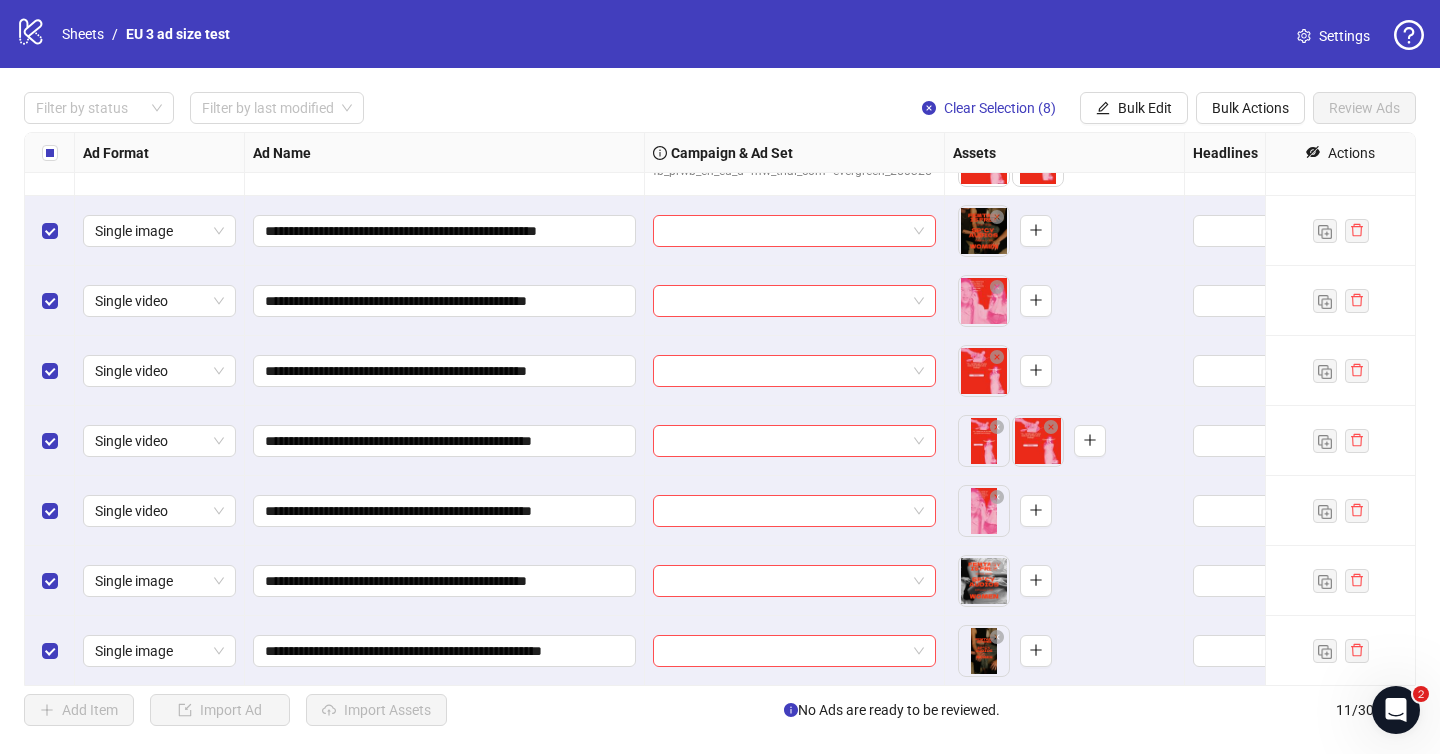 scroll, scrollTop: 226, scrollLeft: 0, axis: vertical 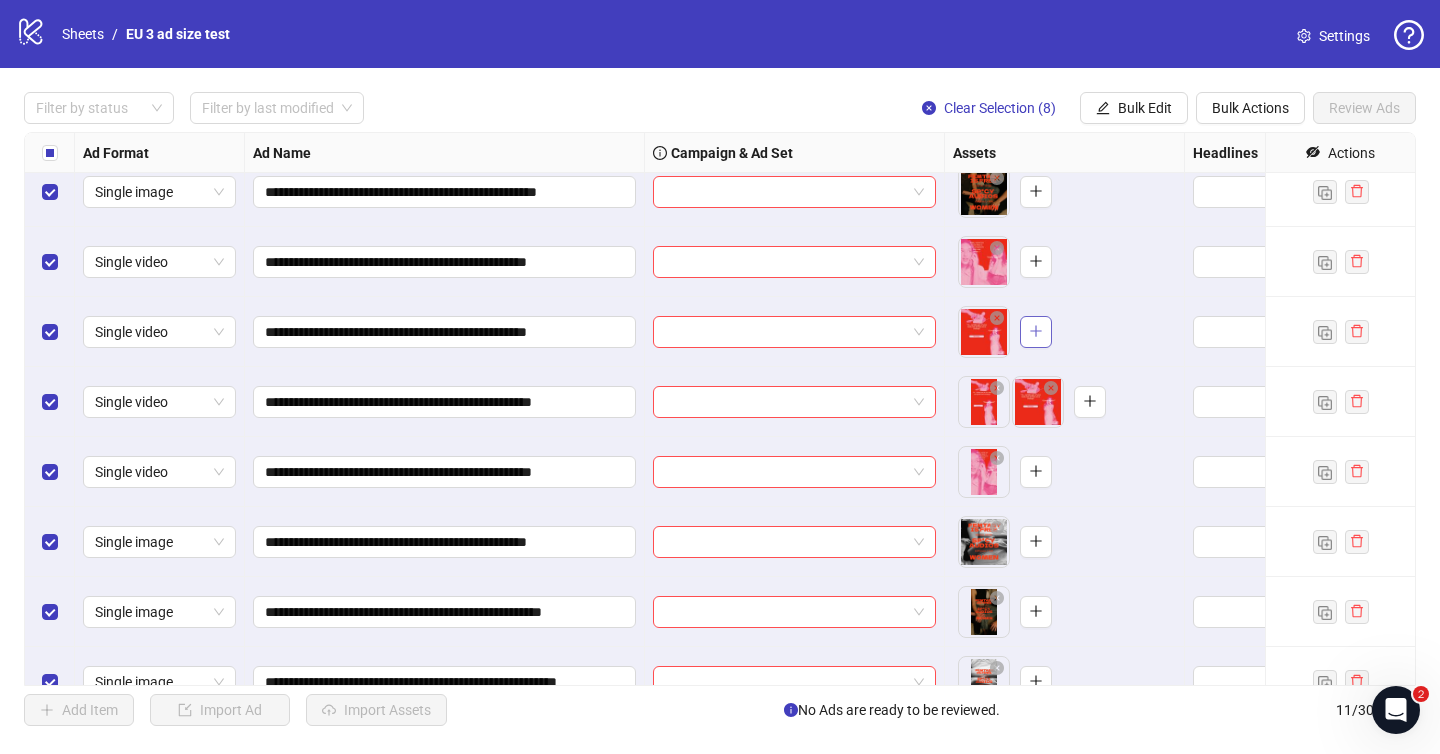 drag, startPoint x: 994, startPoint y: 446, endPoint x: 1037, endPoint y: 339, distance: 115.316956 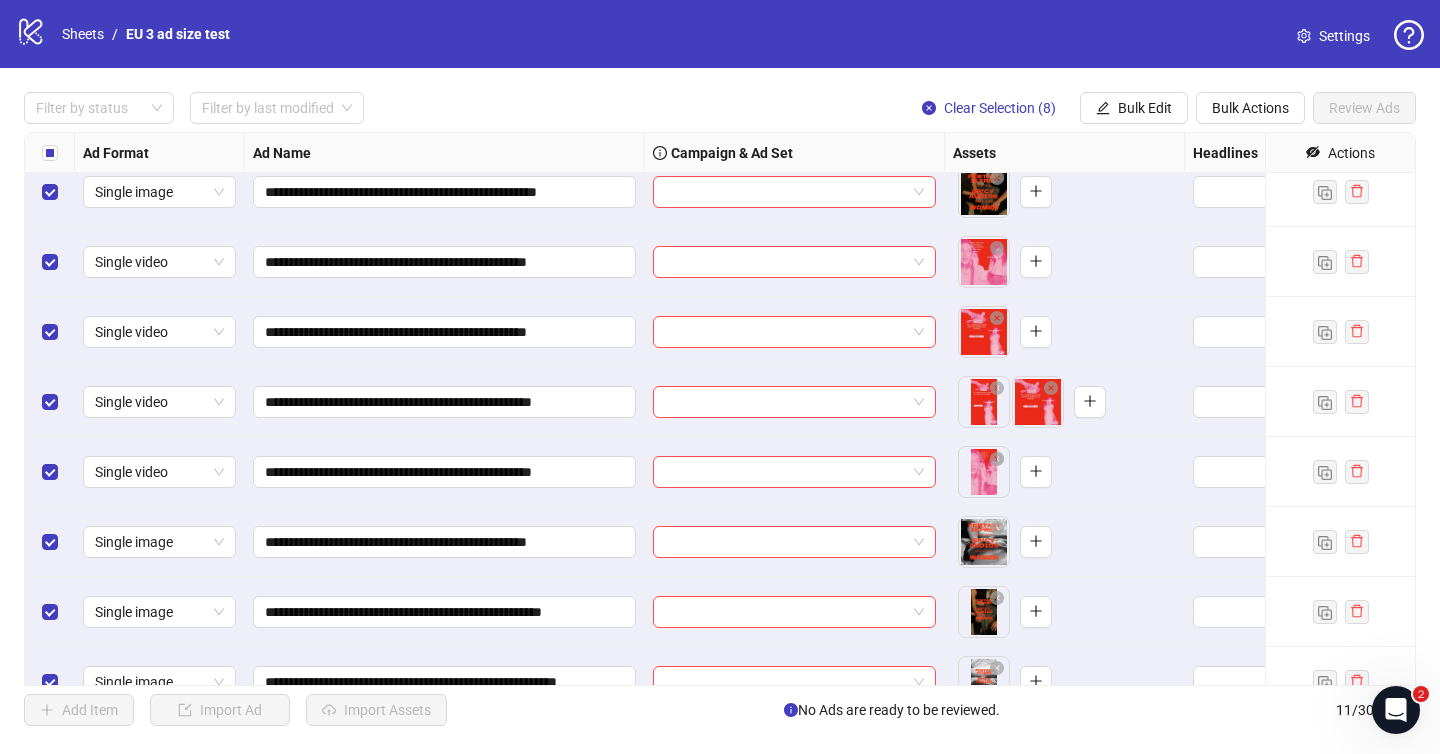 drag, startPoint x: 982, startPoint y: 486, endPoint x: 1040, endPoint y: 344, distance: 153.3884 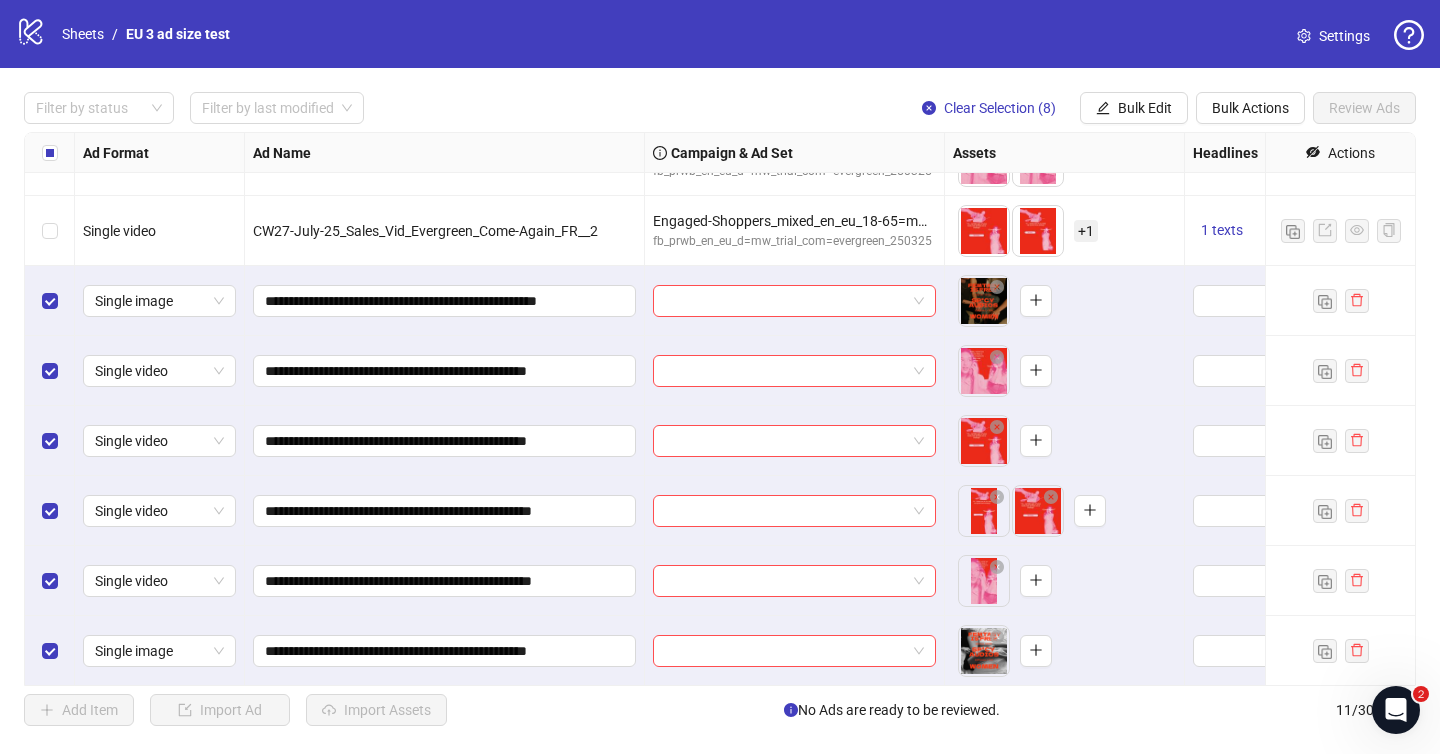scroll, scrollTop: 217, scrollLeft: 0, axis: vertical 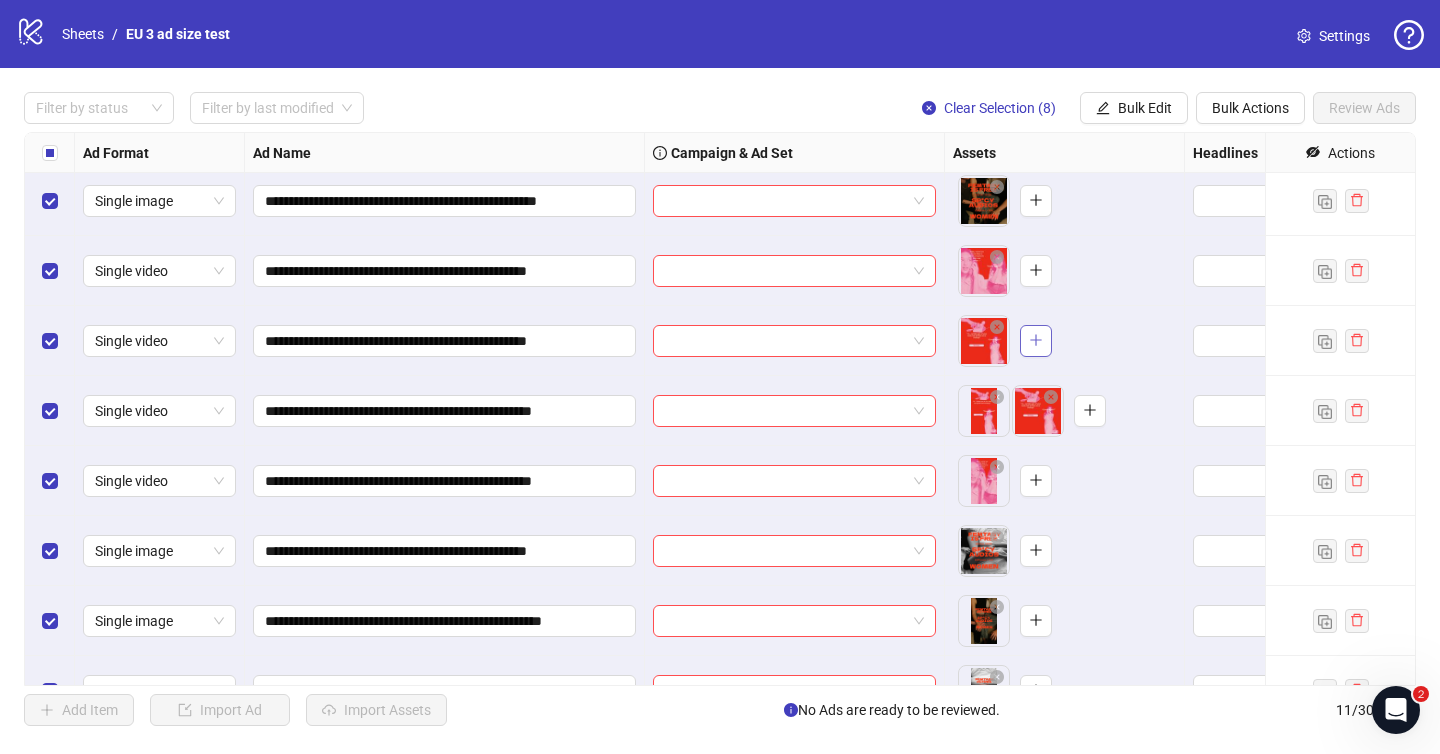 click 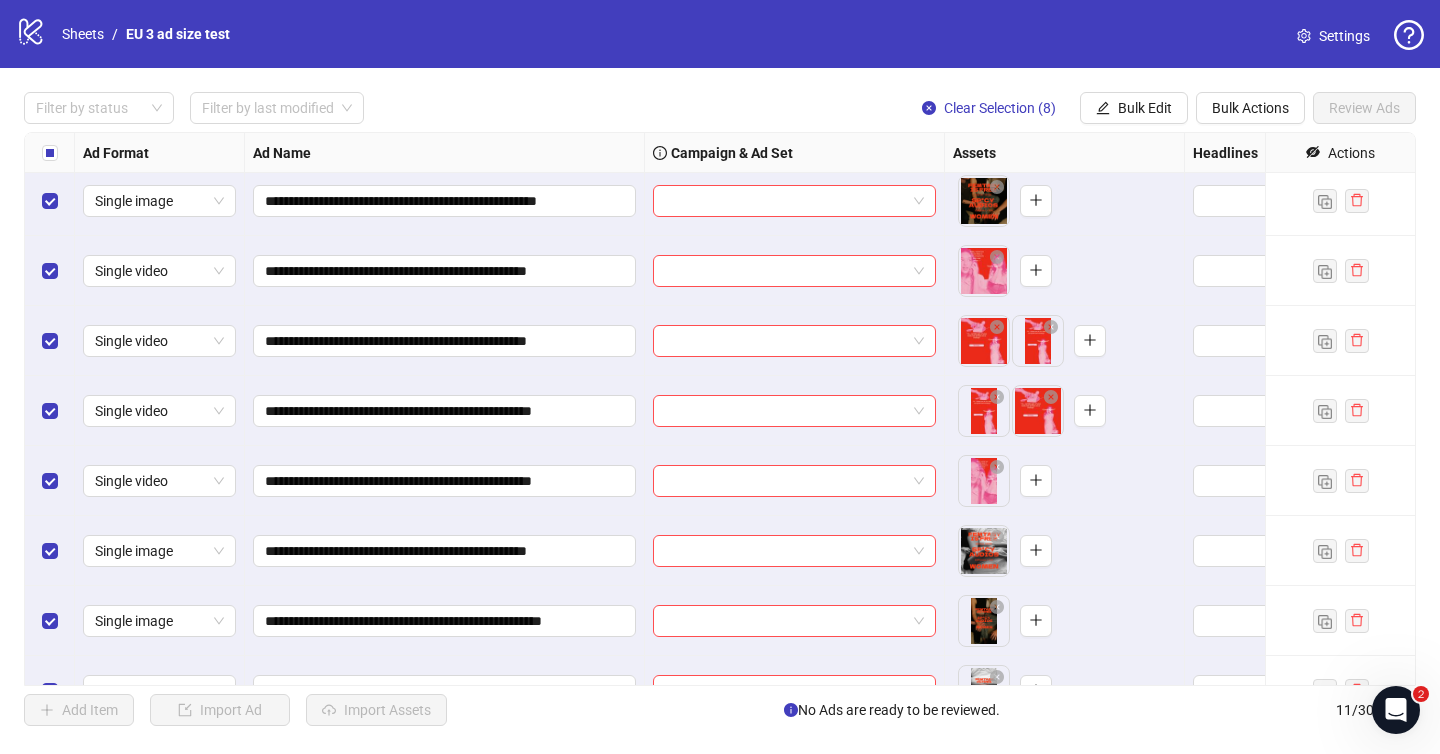 scroll, scrollTop: 258, scrollLeft: 0, axis: vertical 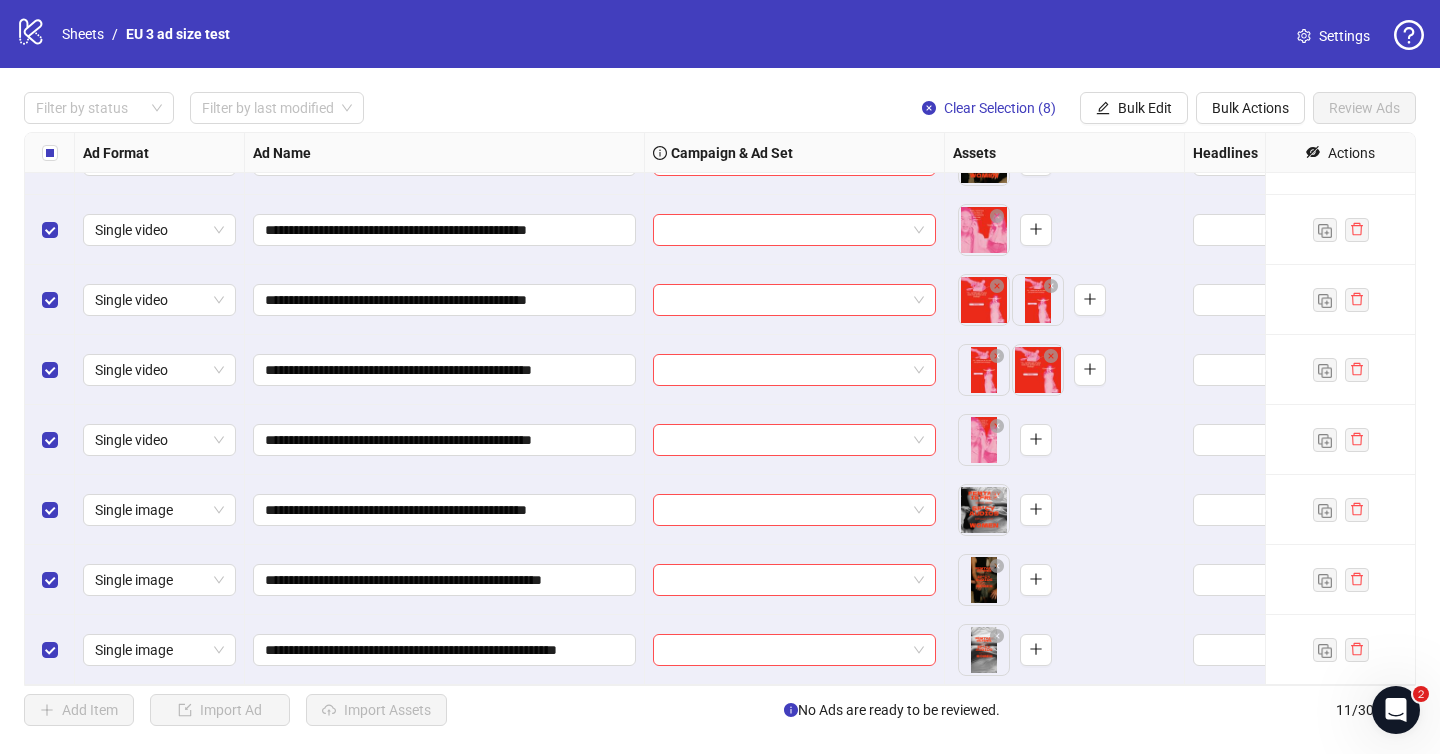 type 